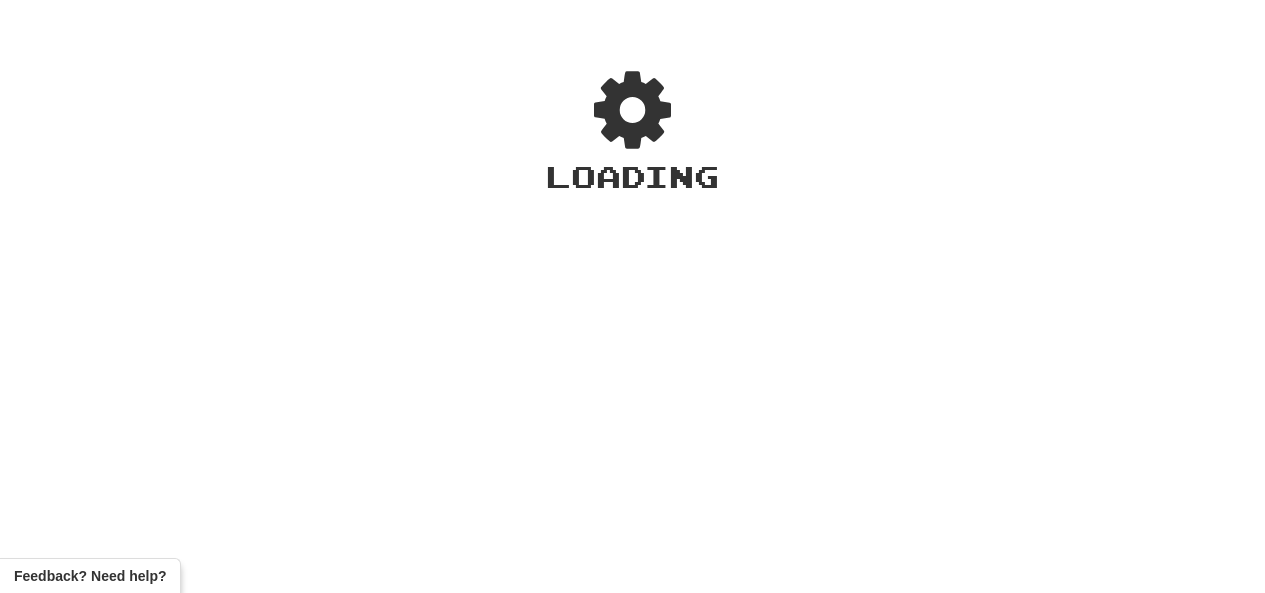 scroll, scrollTop: 0, scrollLeft: 0, axis: both 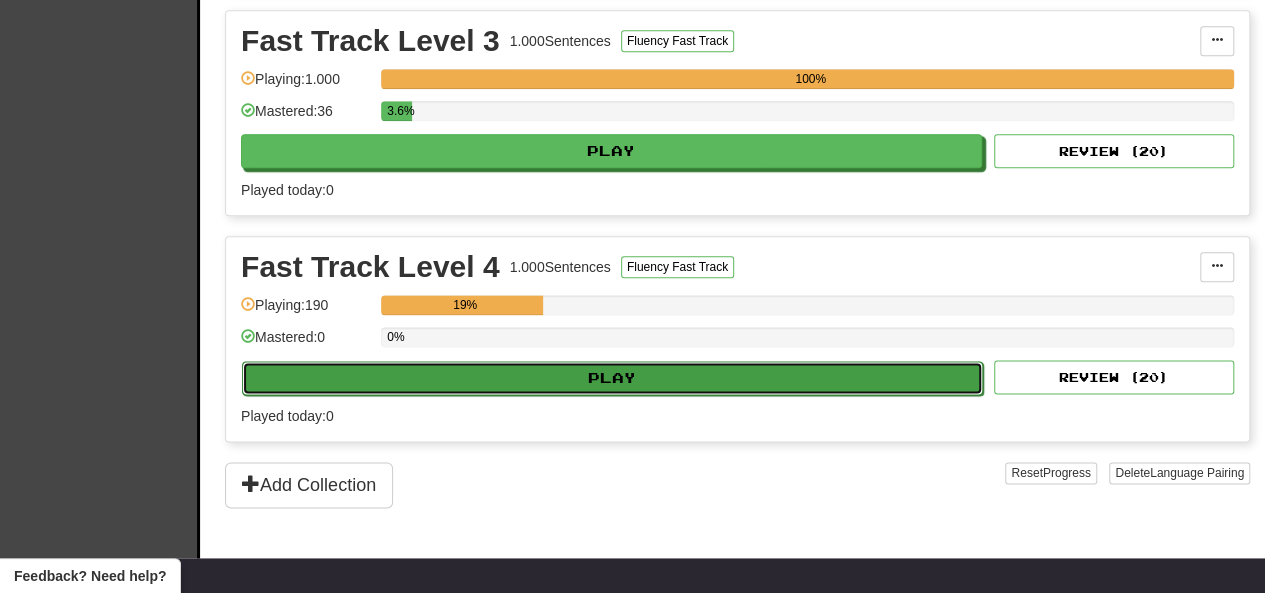 click on "Play" at bounding box center [612, 378] 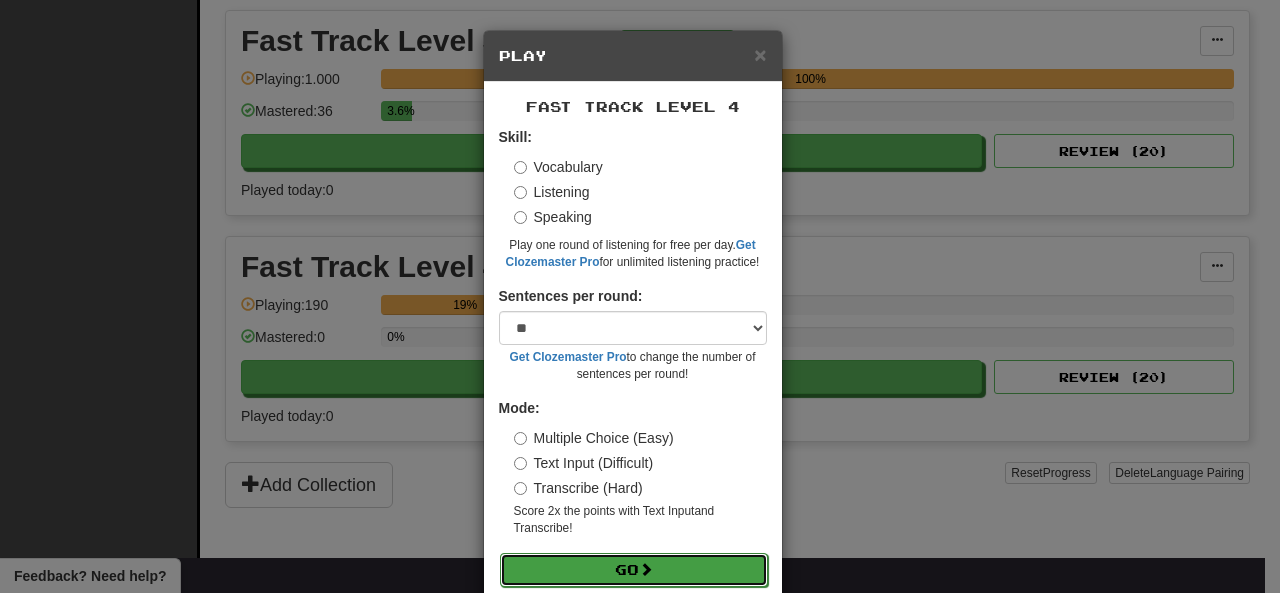 click on "Go" at bounding box center [634, 570] 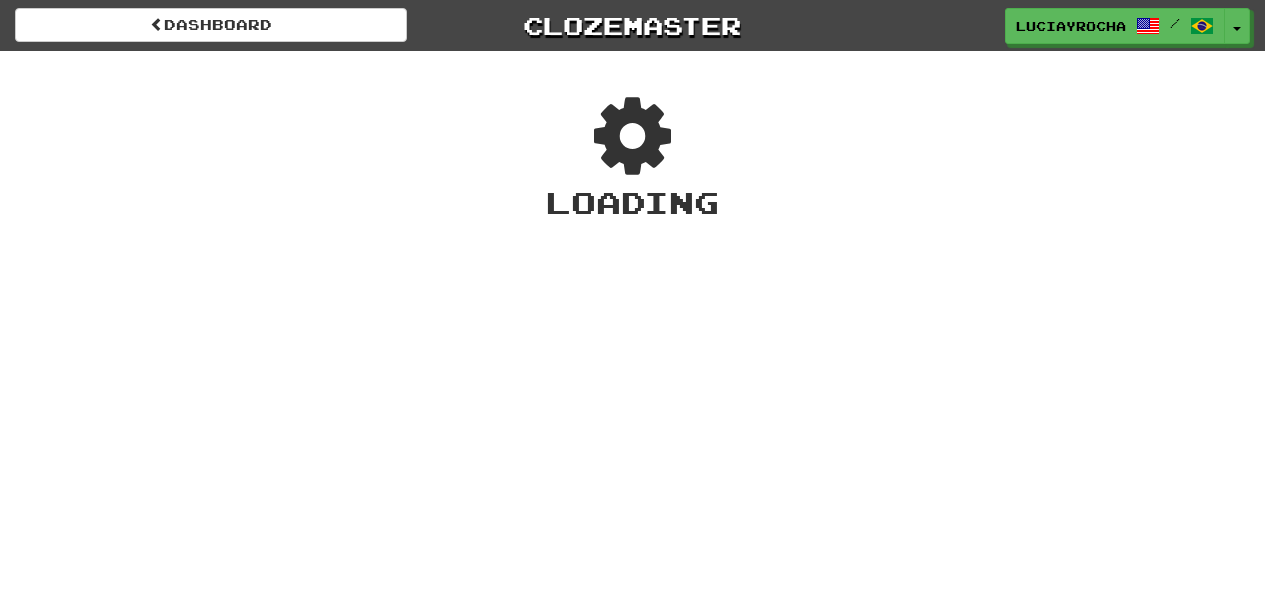 scroll, scrollTop: 0, scrollLeft: 0, axis: both 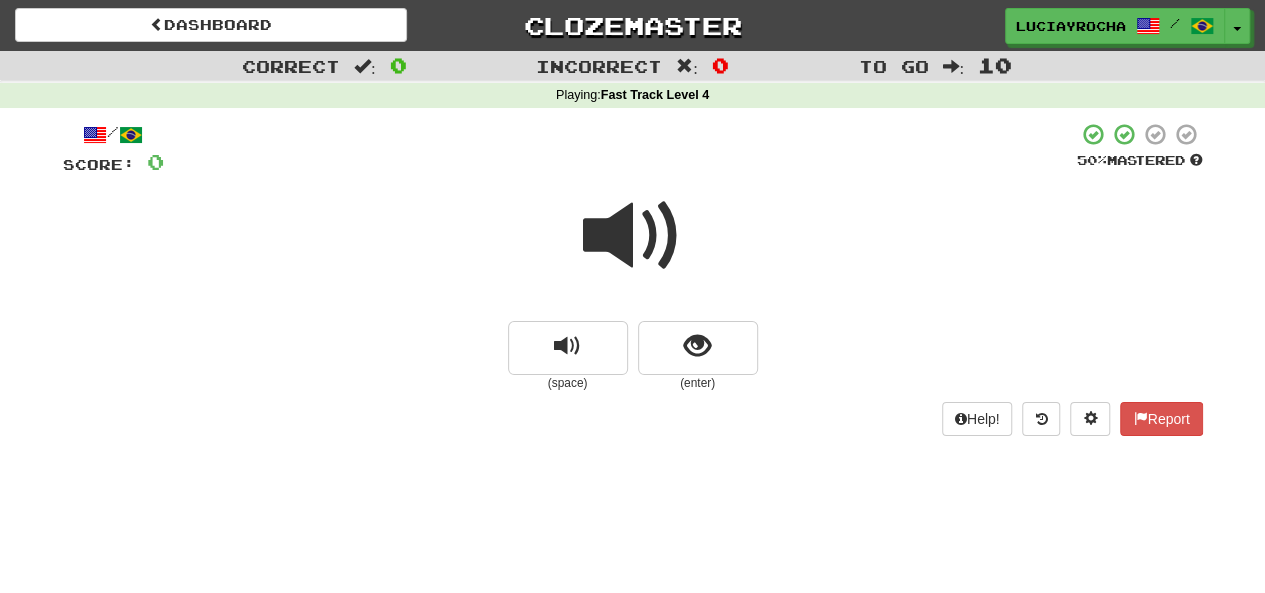 click at bounding box center [633, 236] 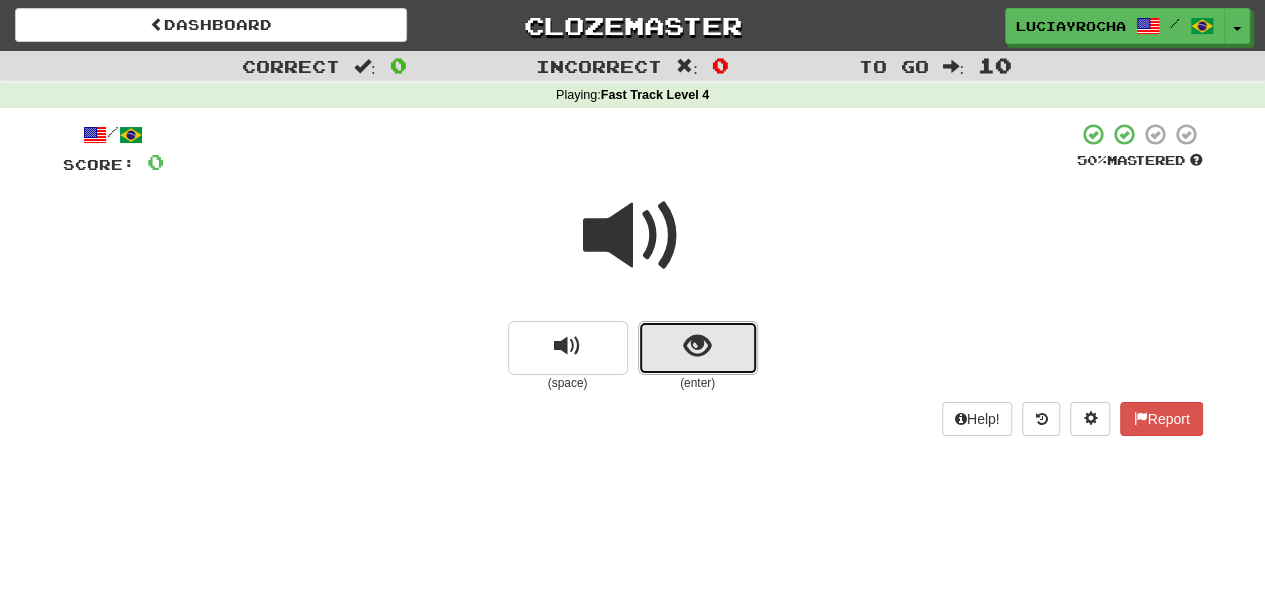 click at bounding box center (697, 346) 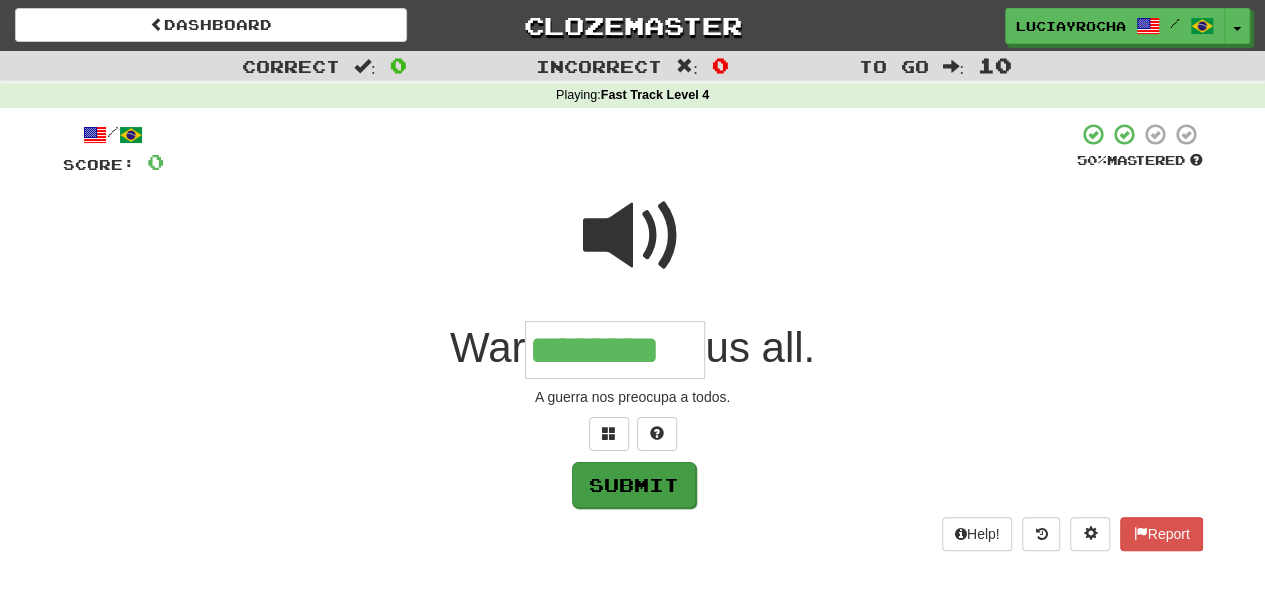 type on "********" 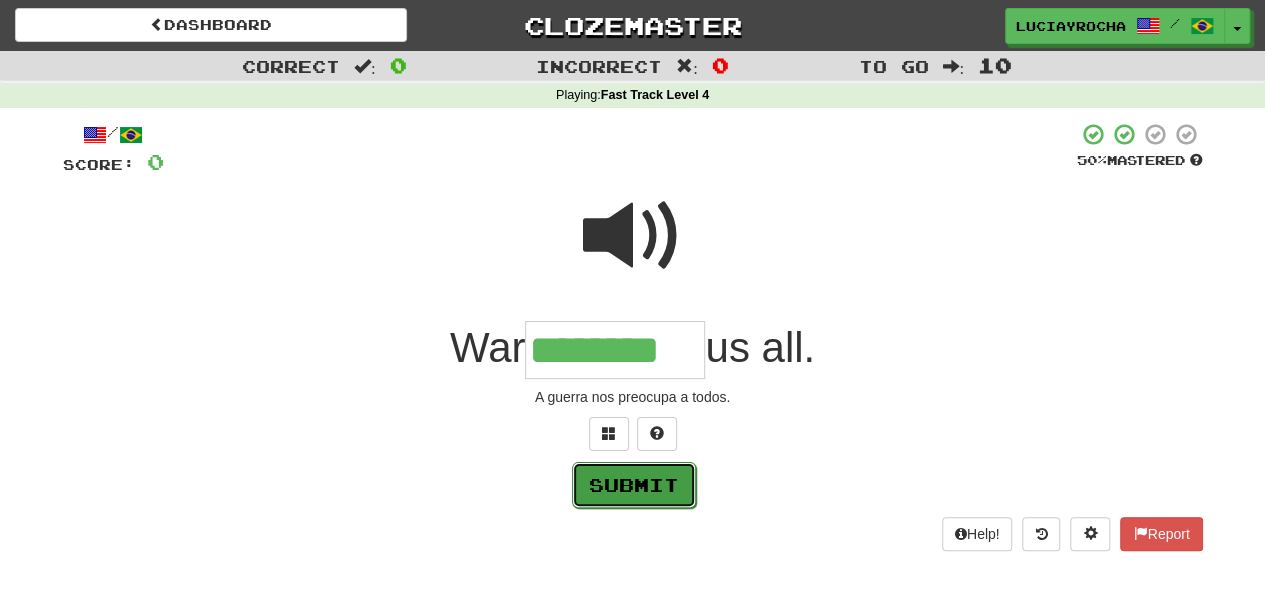 click on "Submit" at bounding box center (634, 485) 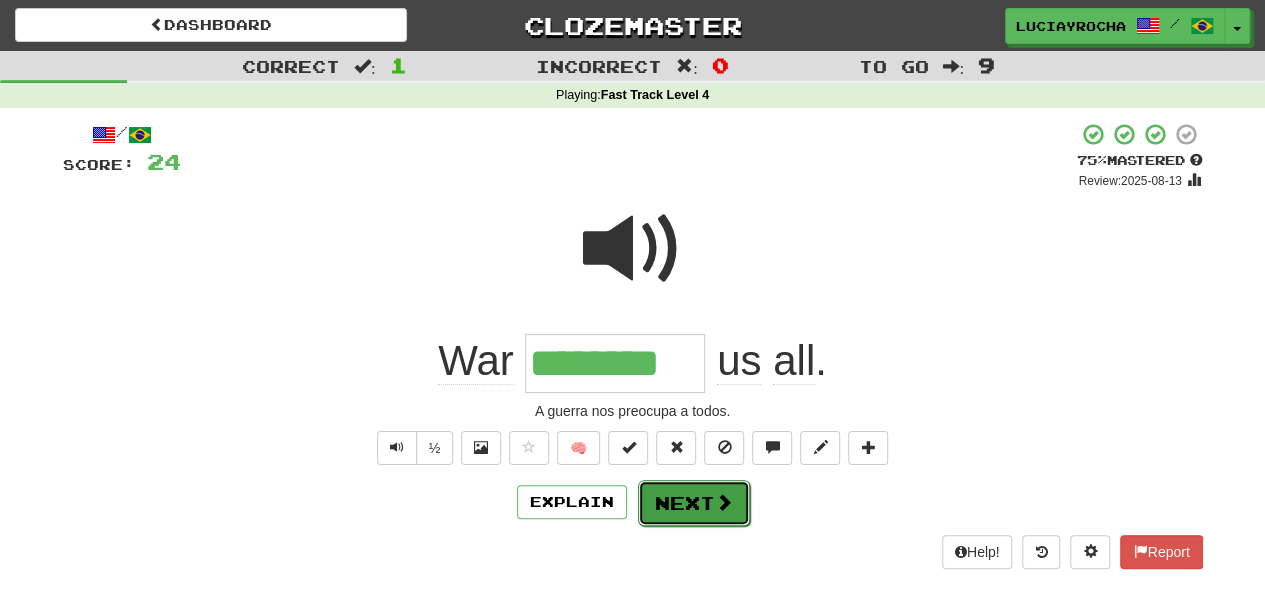 click on "Next" at bounding box center [694, 503] 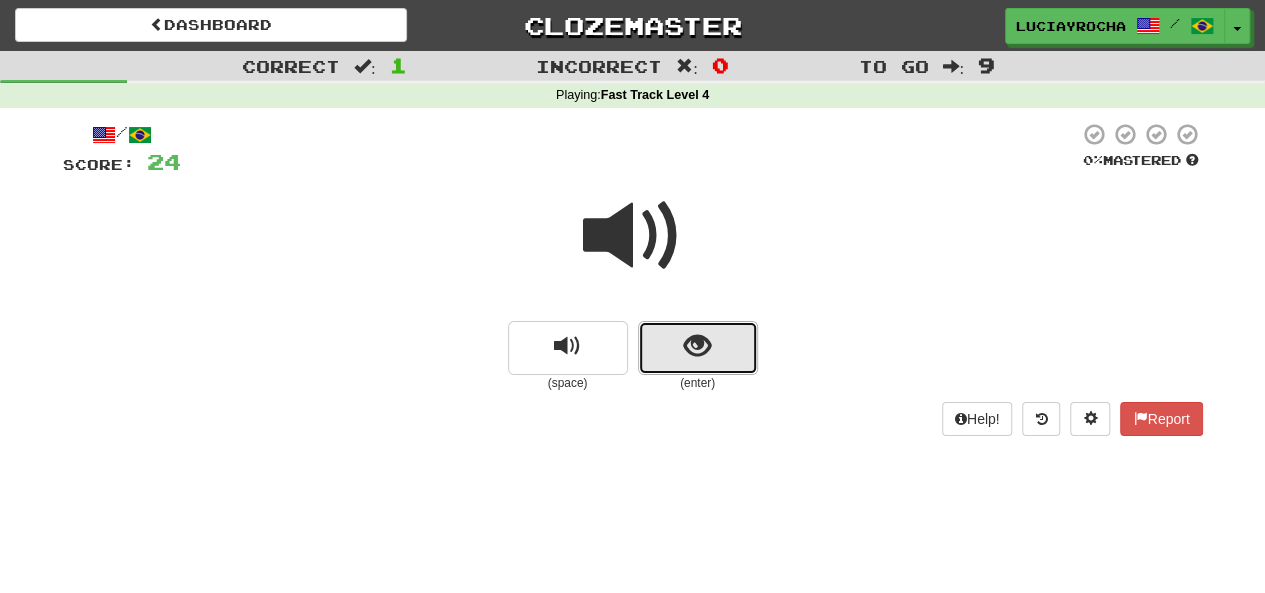 click at bounding box center [697, 346] 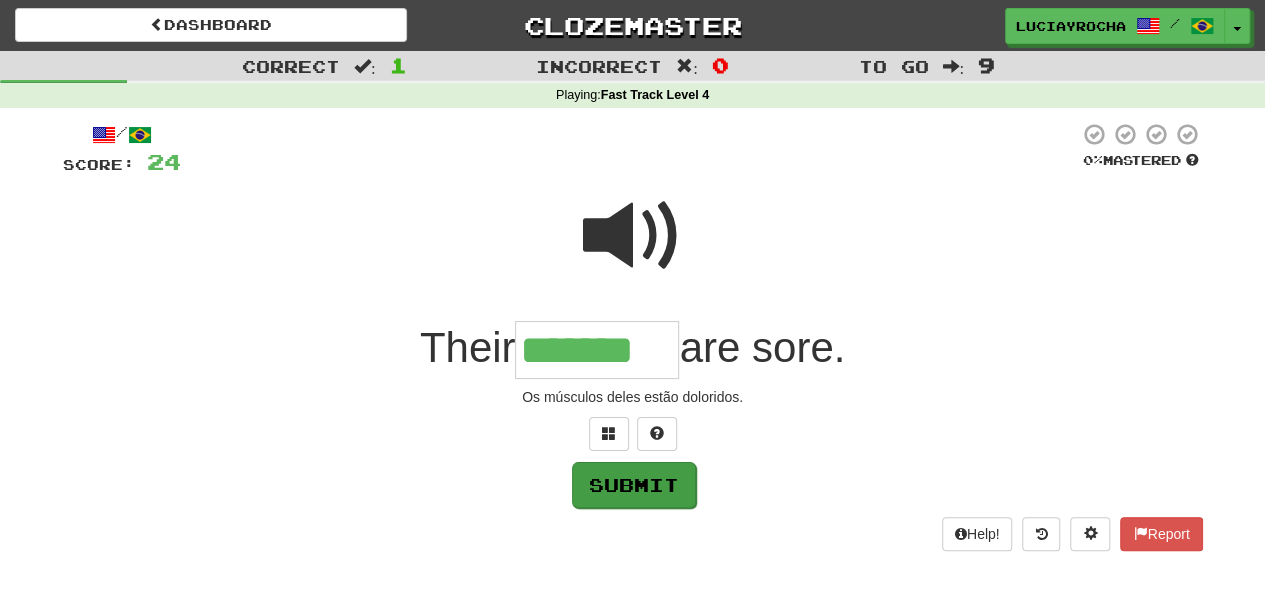 type on "*******" 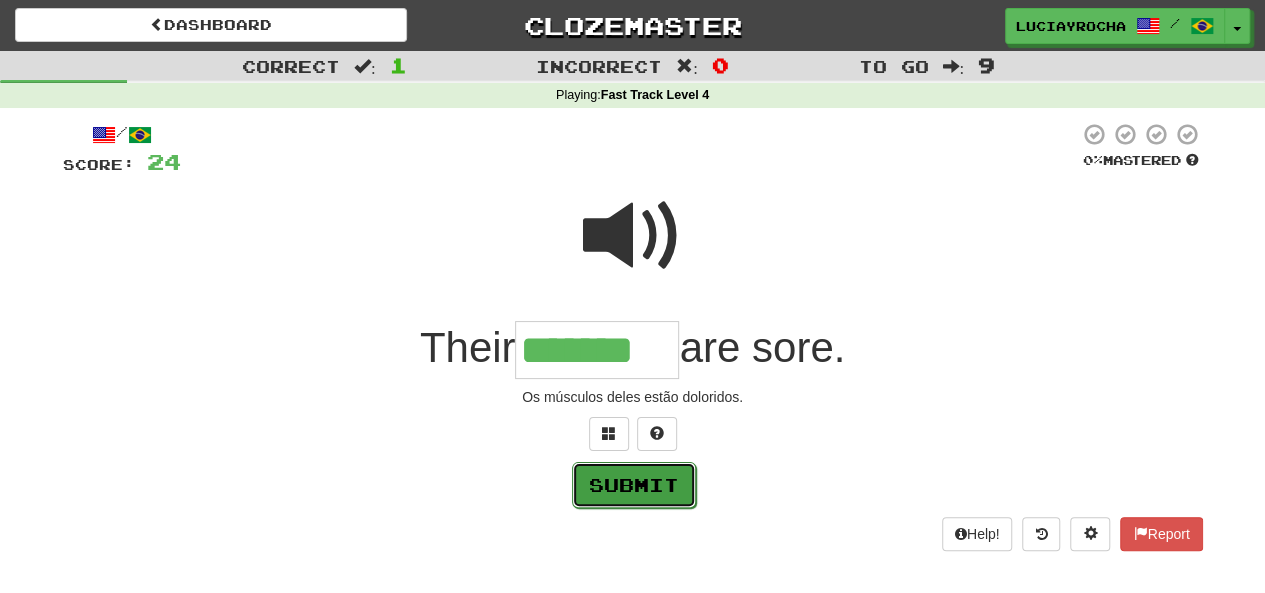 click on "Submit" at bounding box center [634, 485] 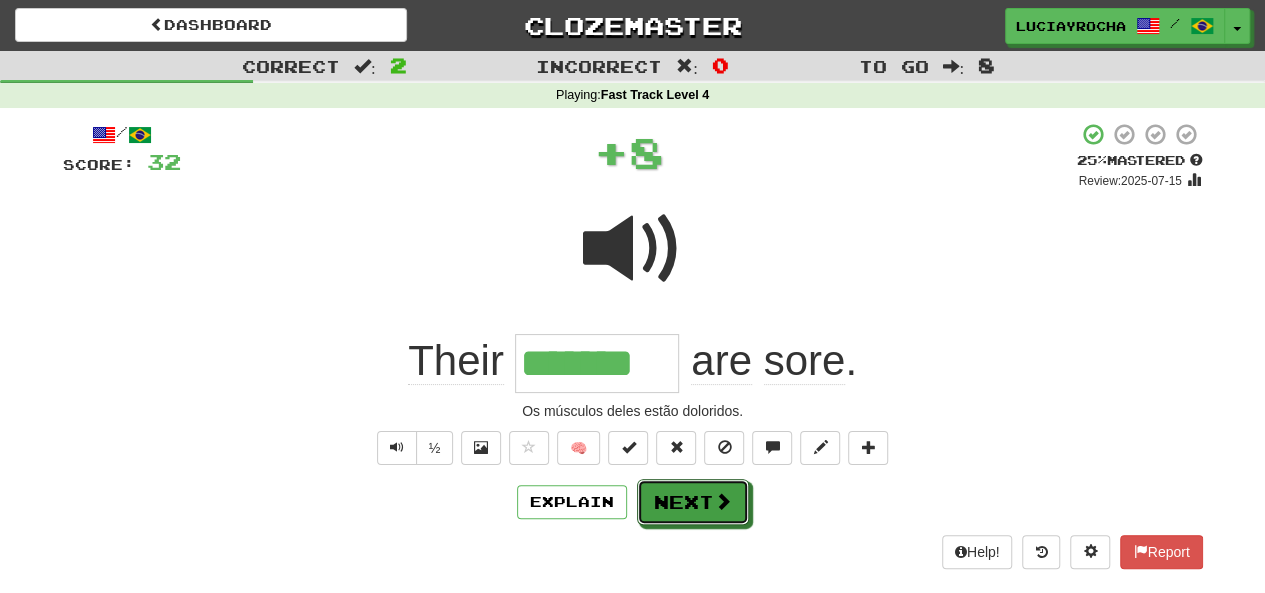 click on "Next" at bounding box center (693, 502) 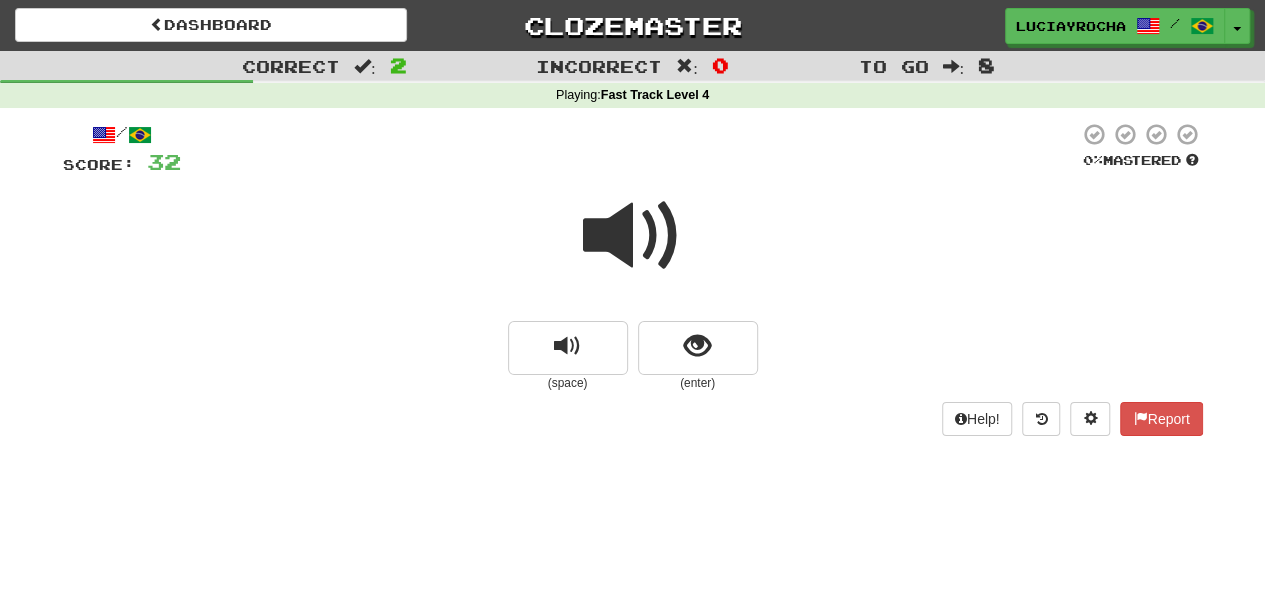 click at bounding box center [633, 236] 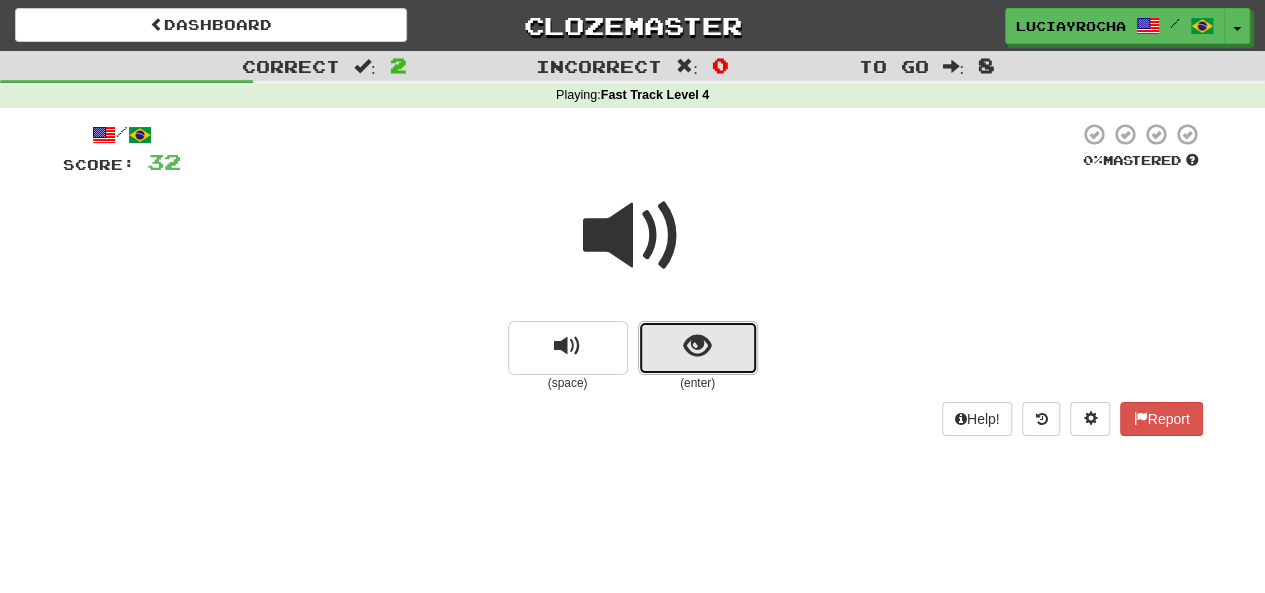 click at bounding box center [697, 346] 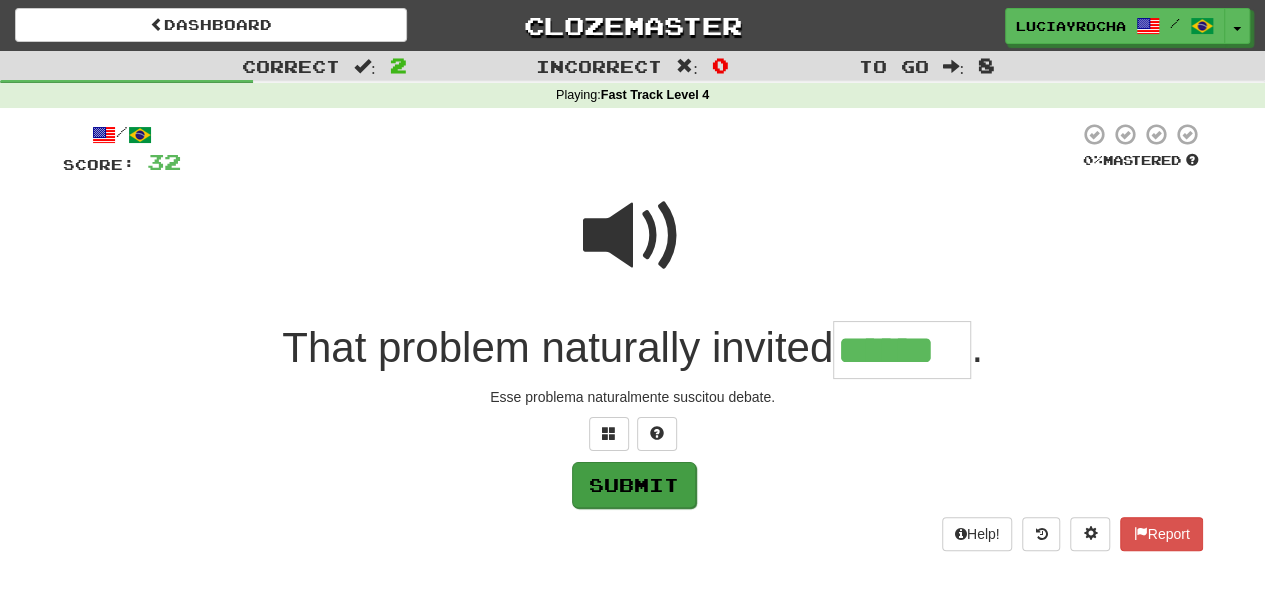 type on "******" 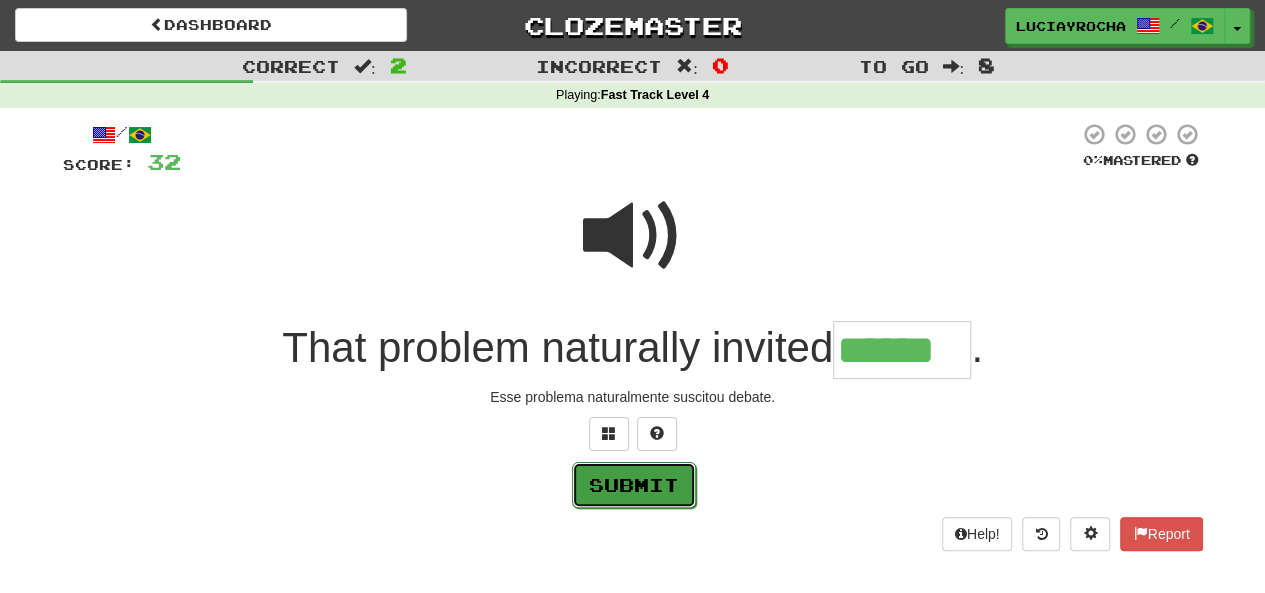 click on "Submit" at bounding box center [634, 485] 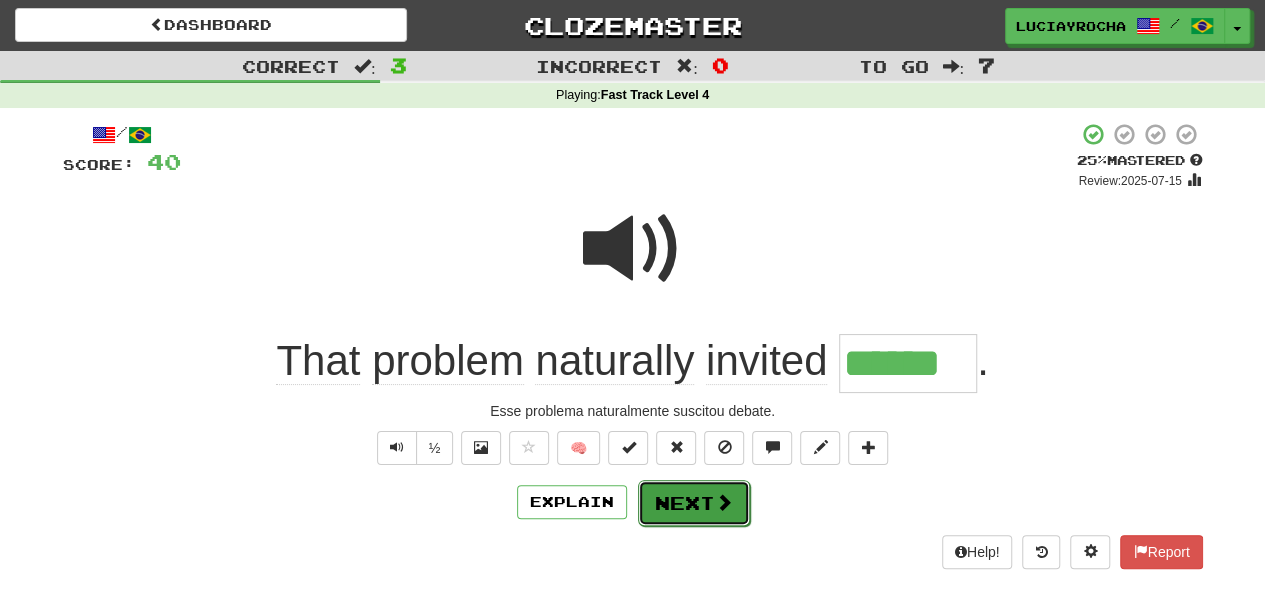 click on "Next" at bounding box center (694, 503) 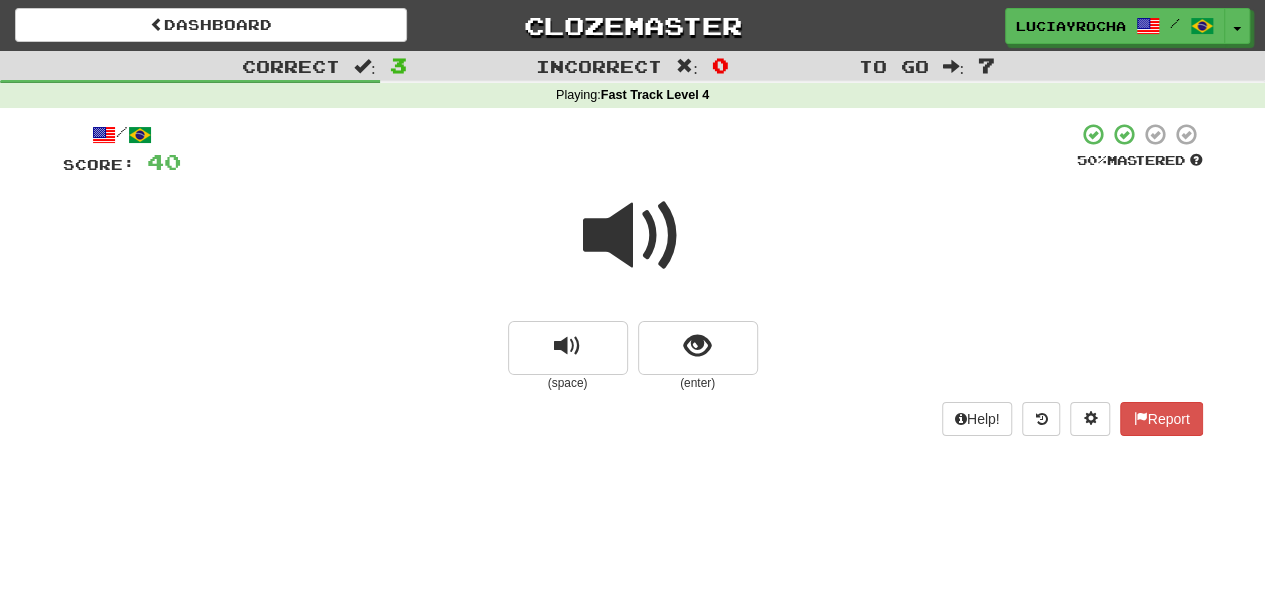 click at bounding box center (633, 236) 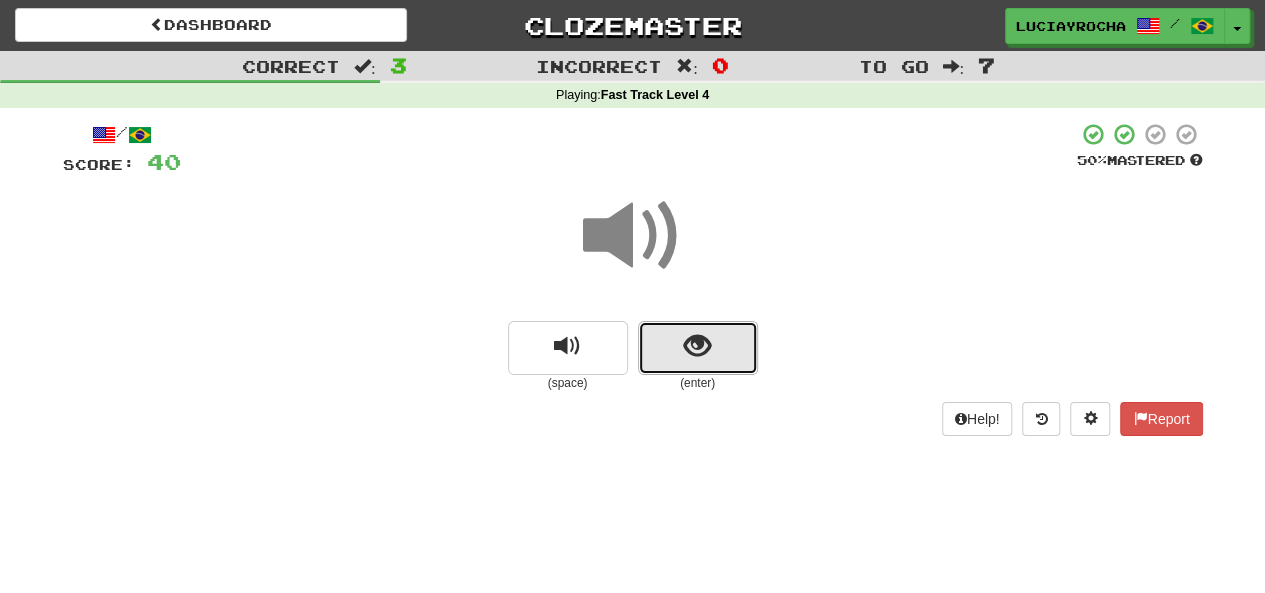 click at bounding box center [697, 346] 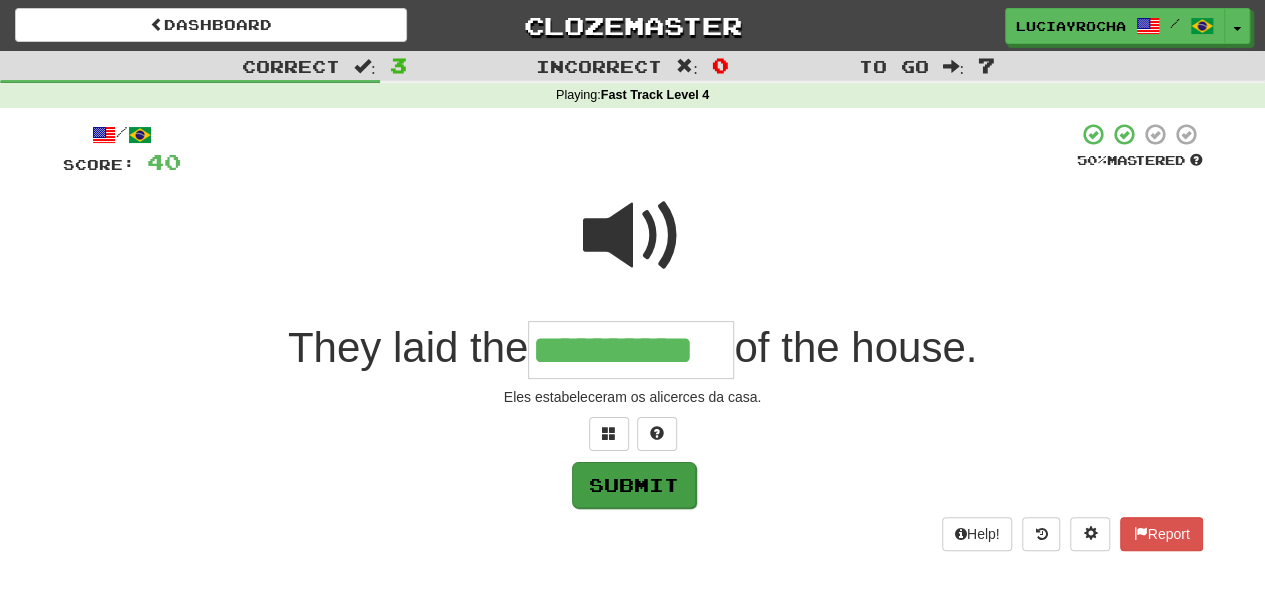 type on "**********" 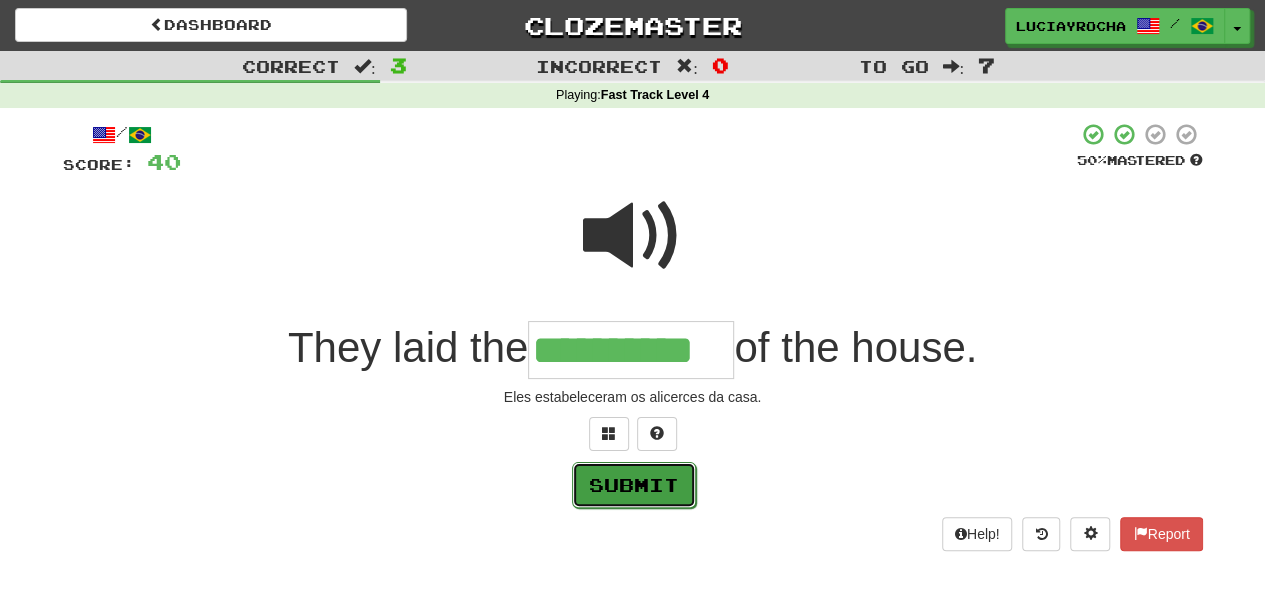 click on "Submit" at bounding box center (634, 485) 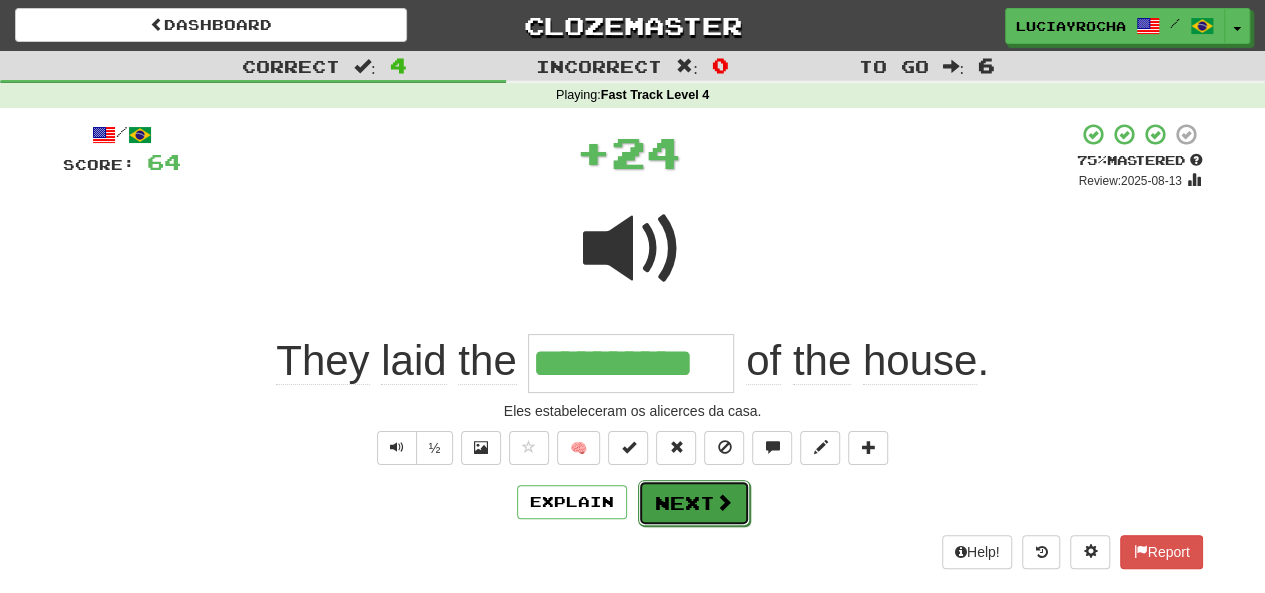 click on "Next" at bounding box center [694, 503] 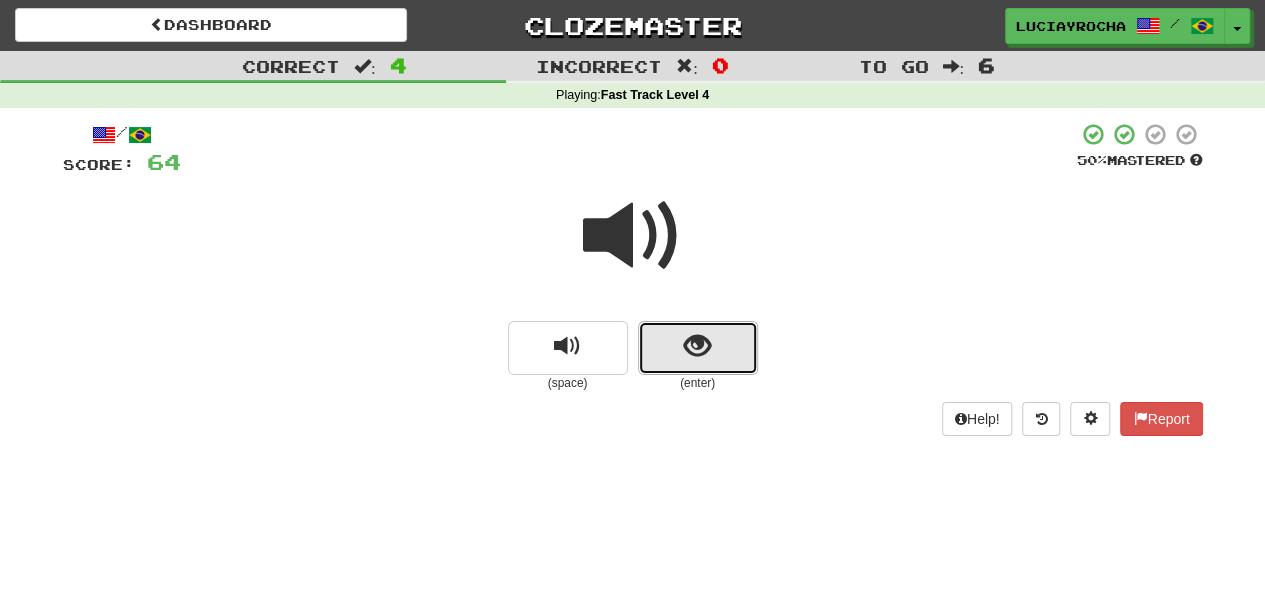 click at bounding box center [697, 346] 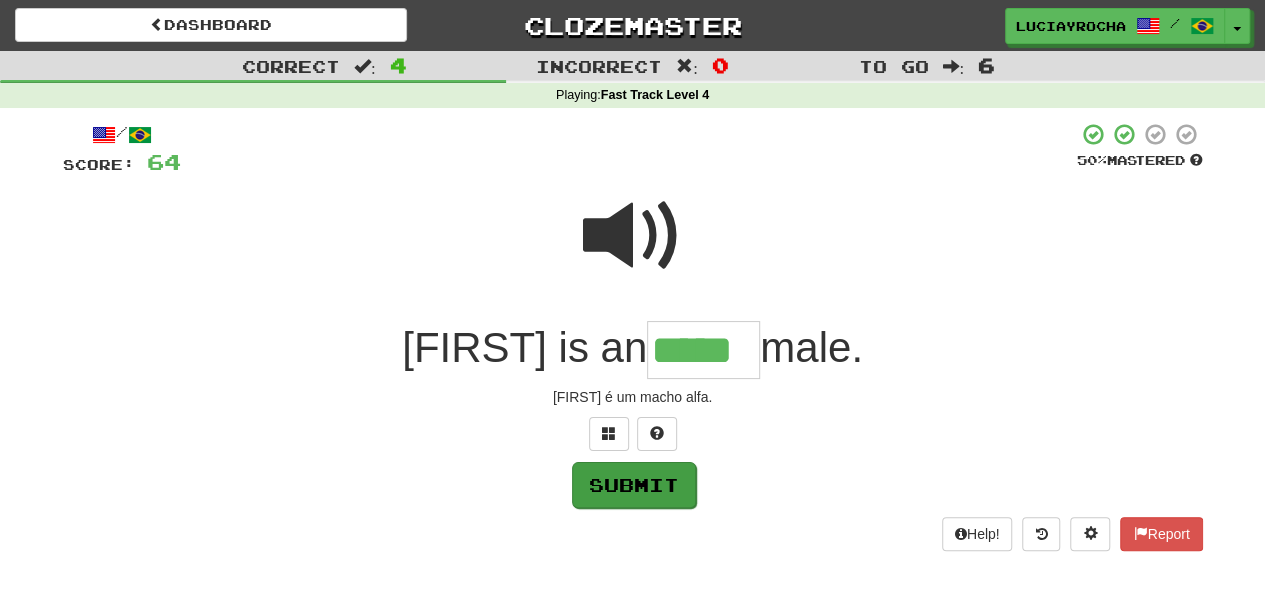 type on "*****" 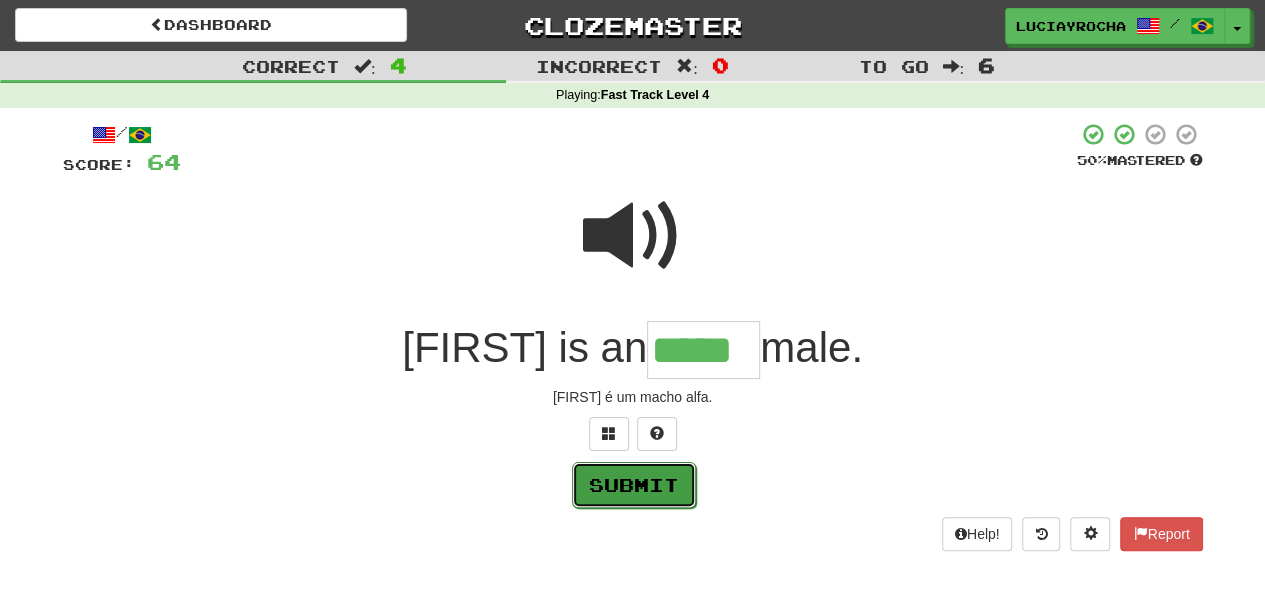 click on "Submit" at bounding box center (634, 485) 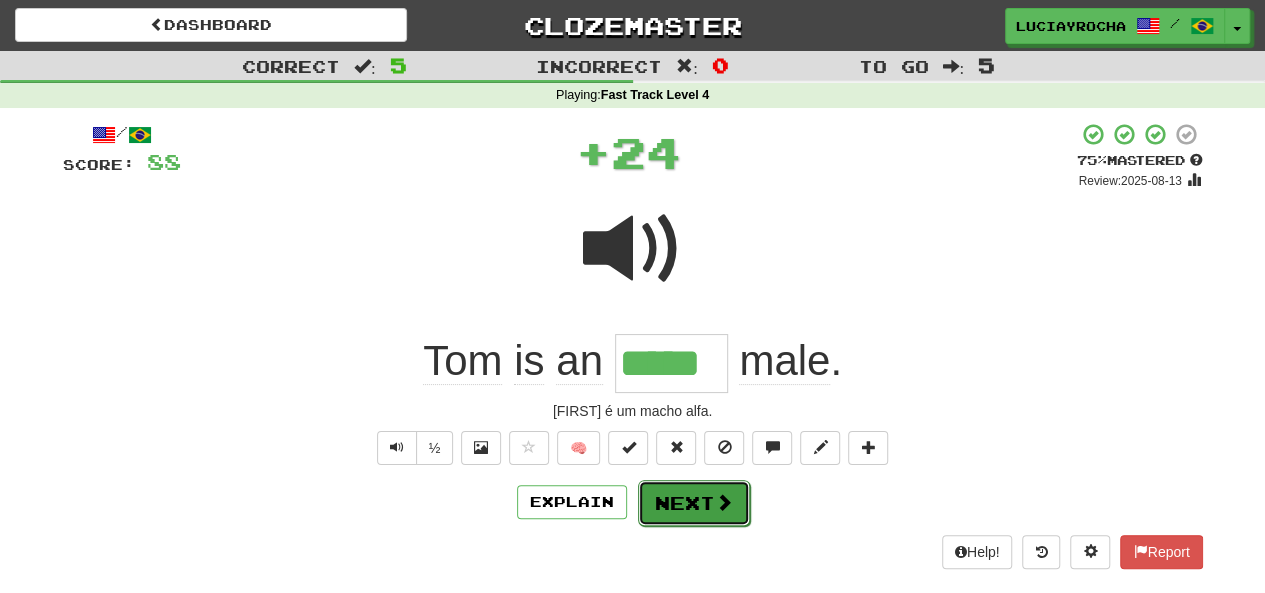 click on "Next" at bounding box center [694, 503] 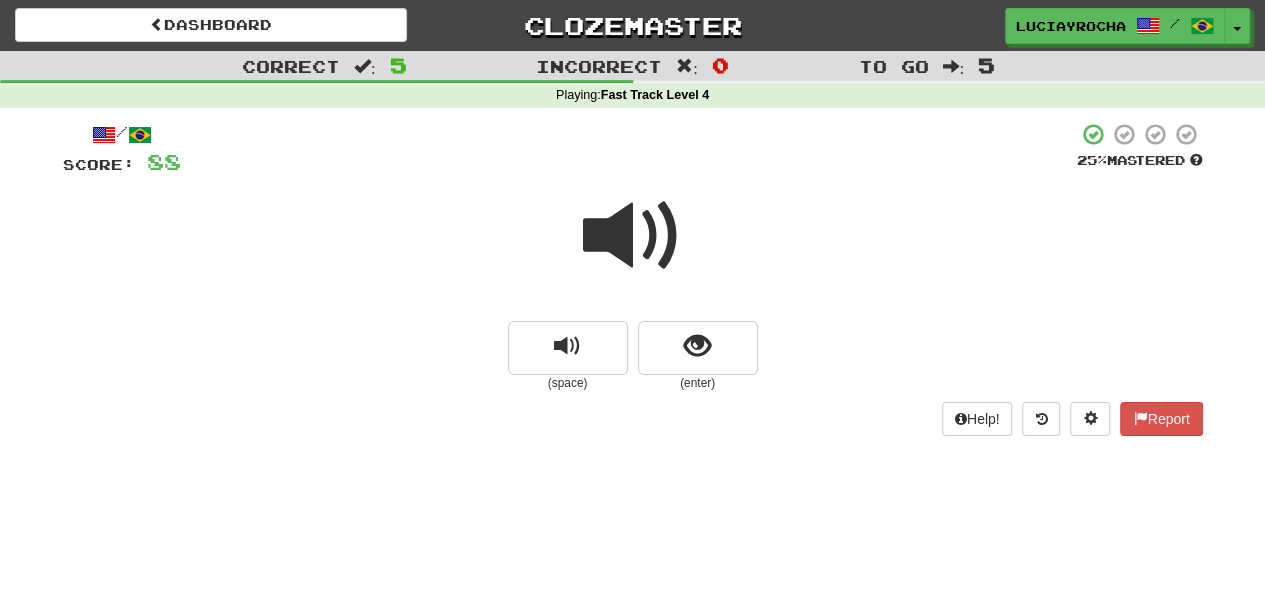 click at bounding box center [633, 236] 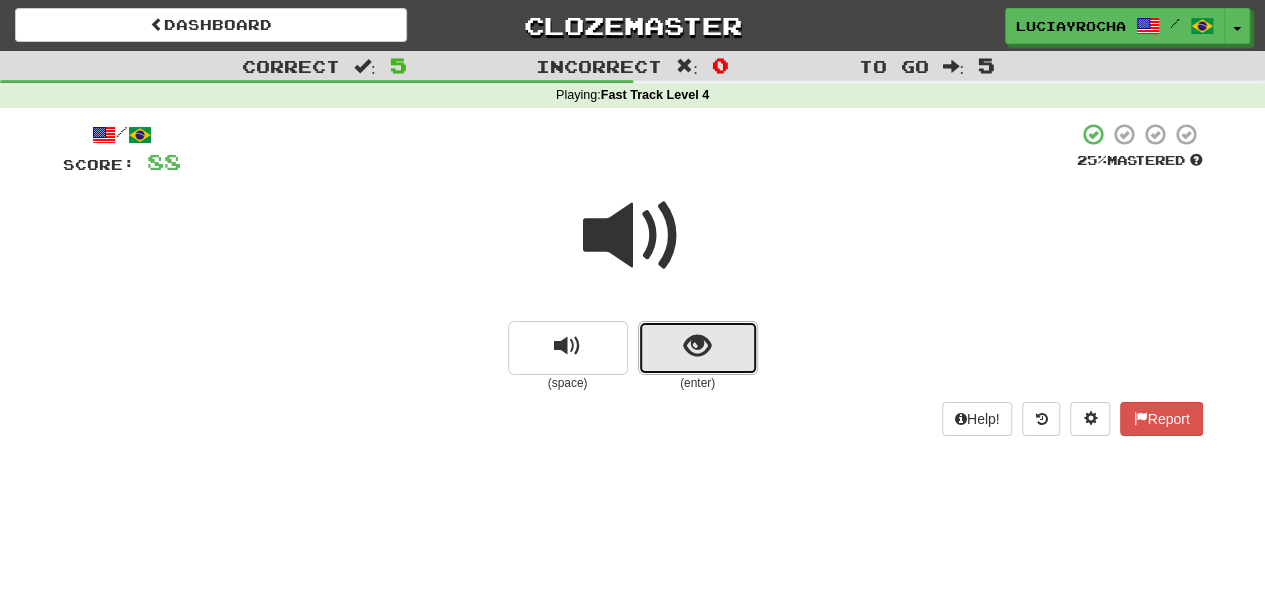 click at bounding box center [697, 346] 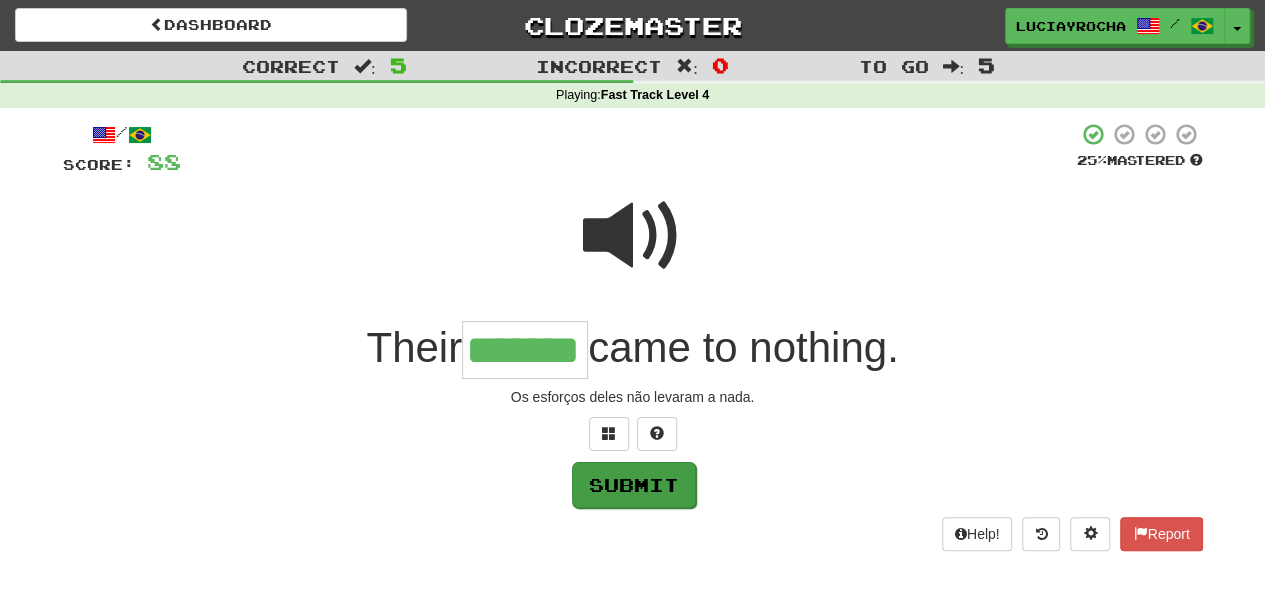 type on "*******" 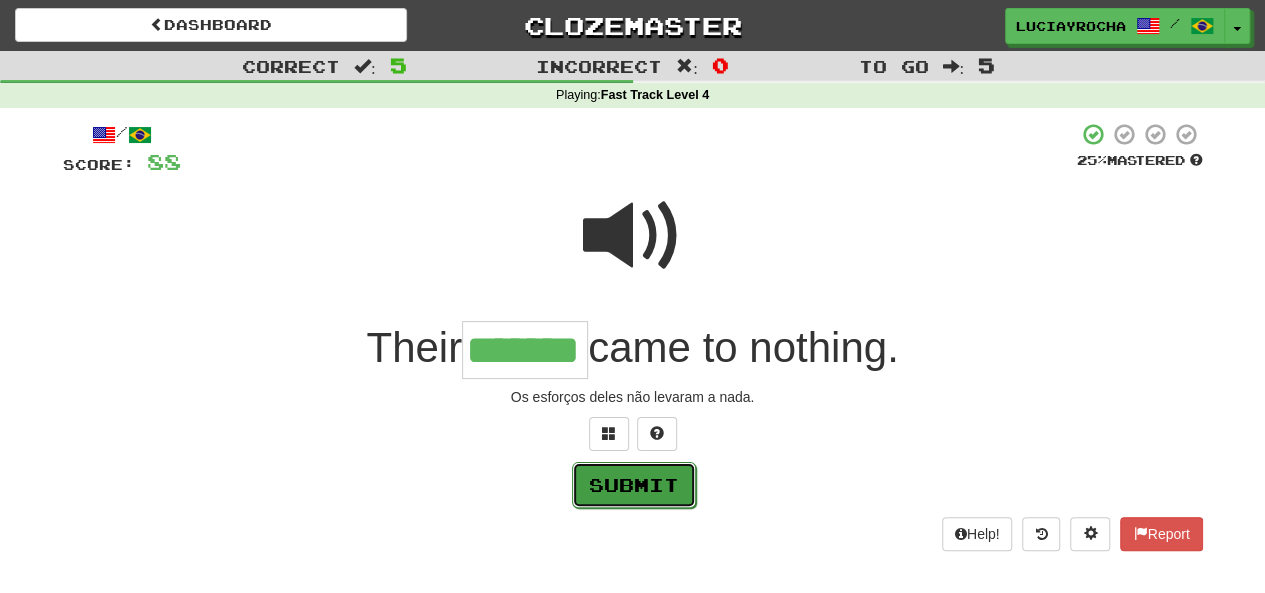 click on "Submit" at bounding box center [634, 485] 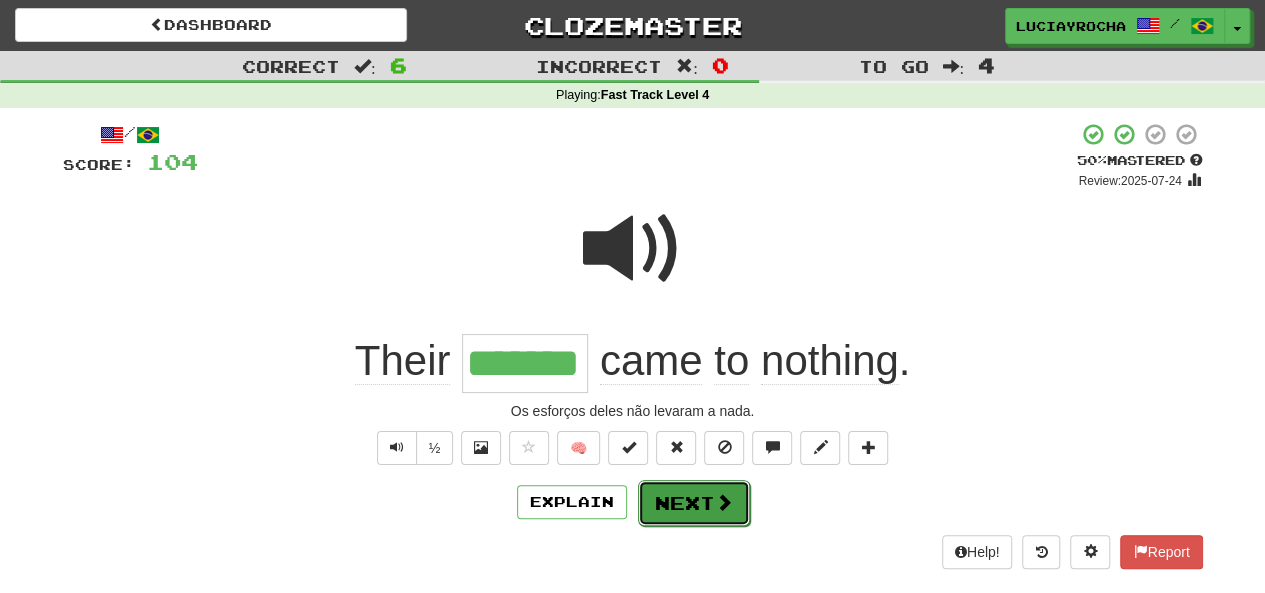 click on "Next" at bounding box center [694, 503] 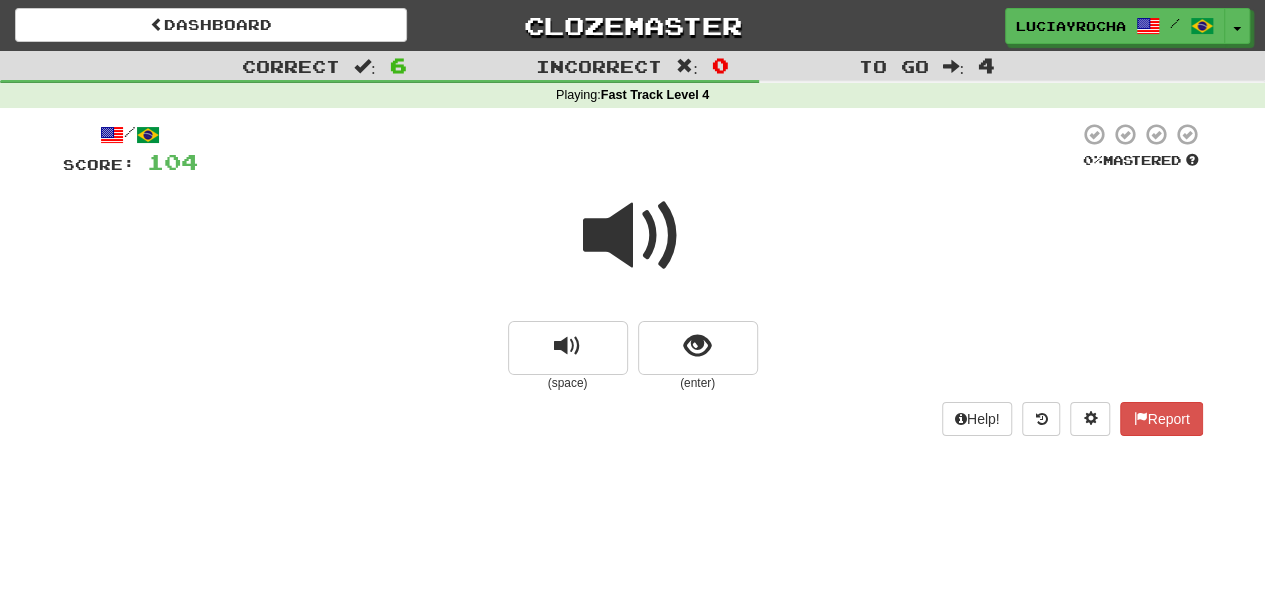 click at bounding box center [633, 236] 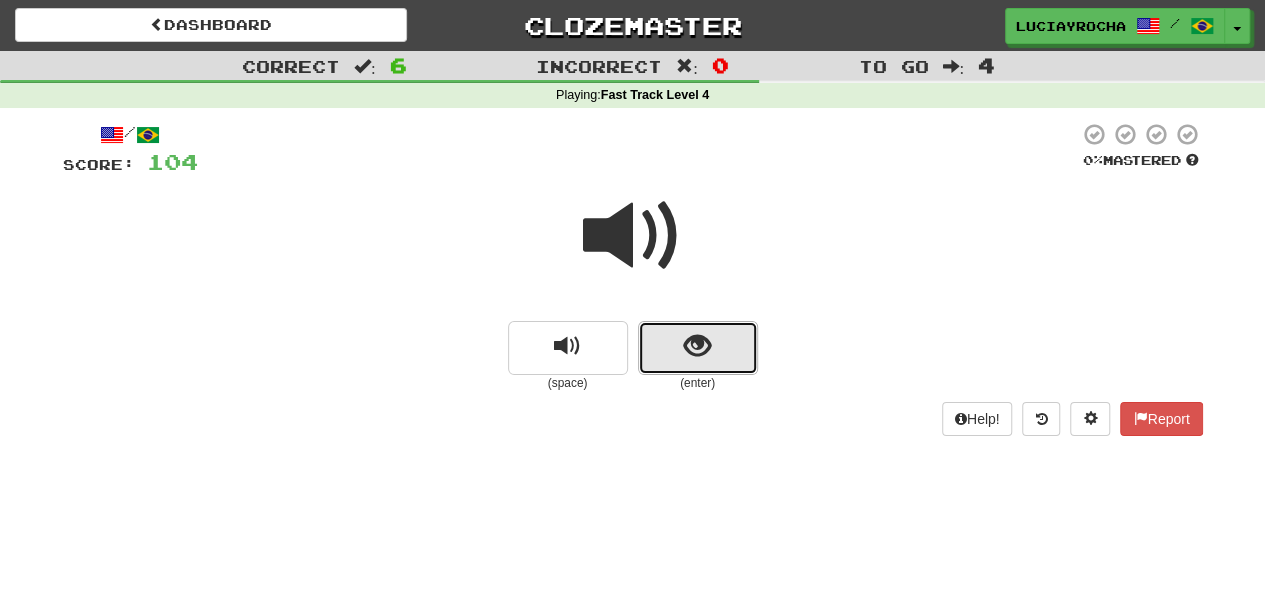 click at bounding box center (697, 346) 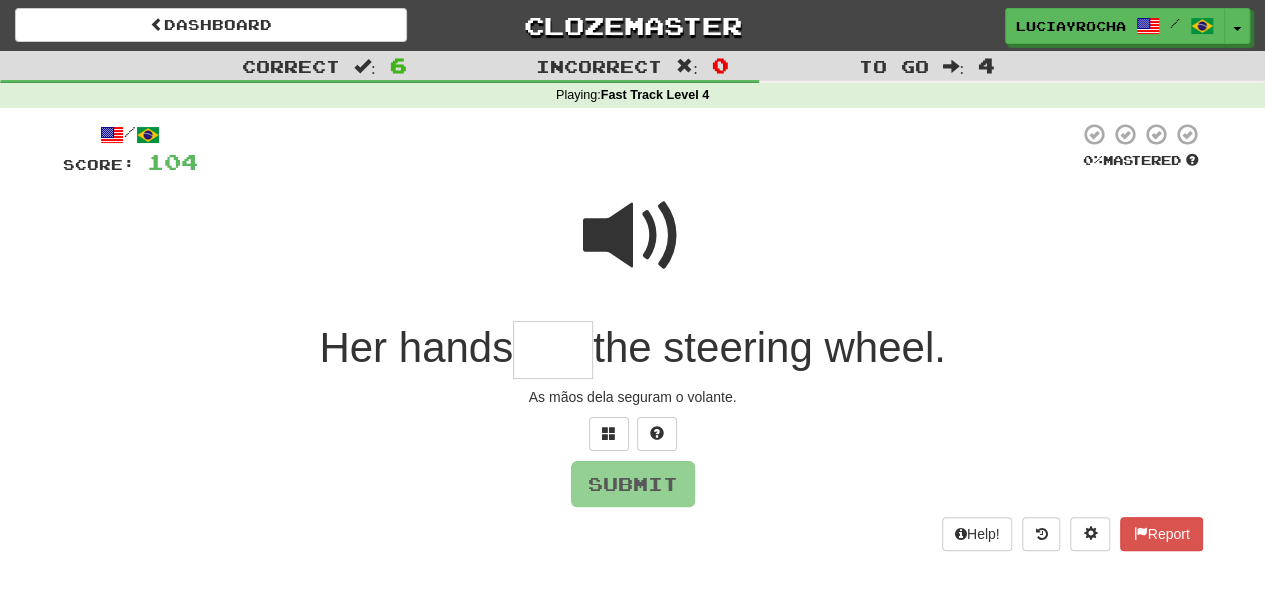 type on "*" 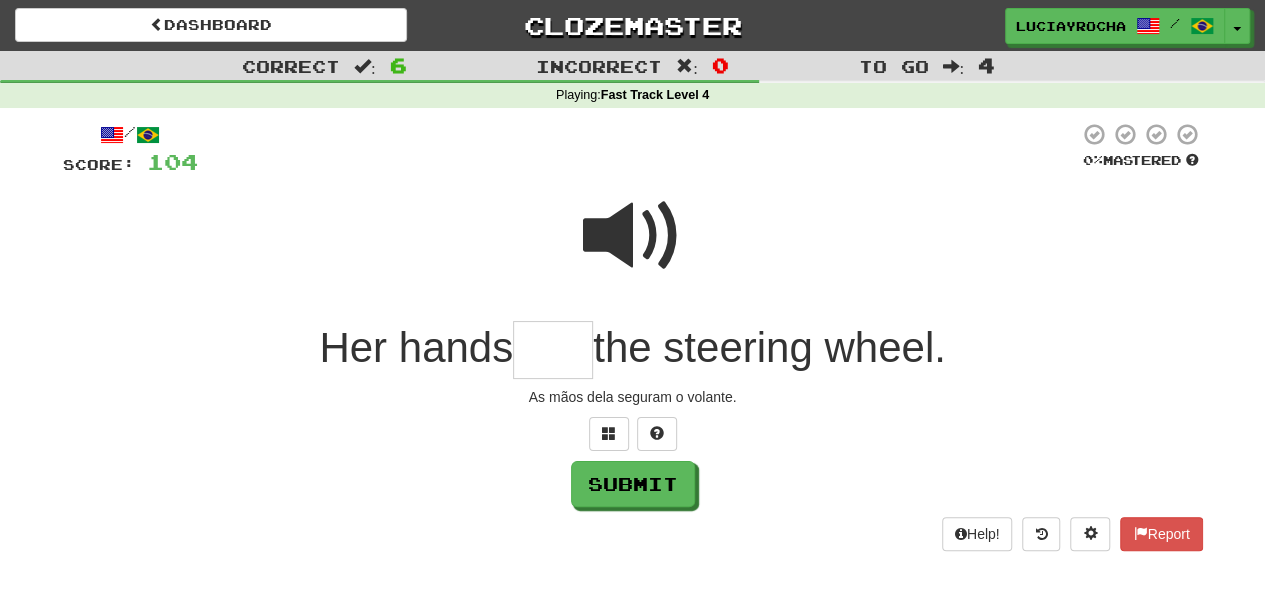type on "*" 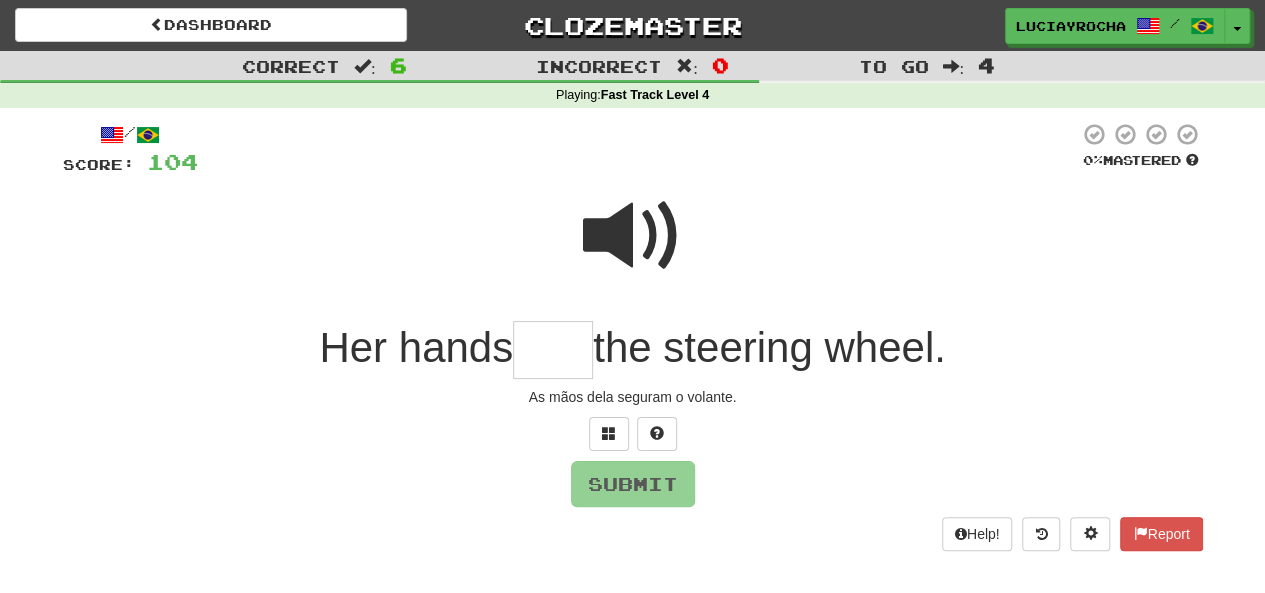 type on "*" 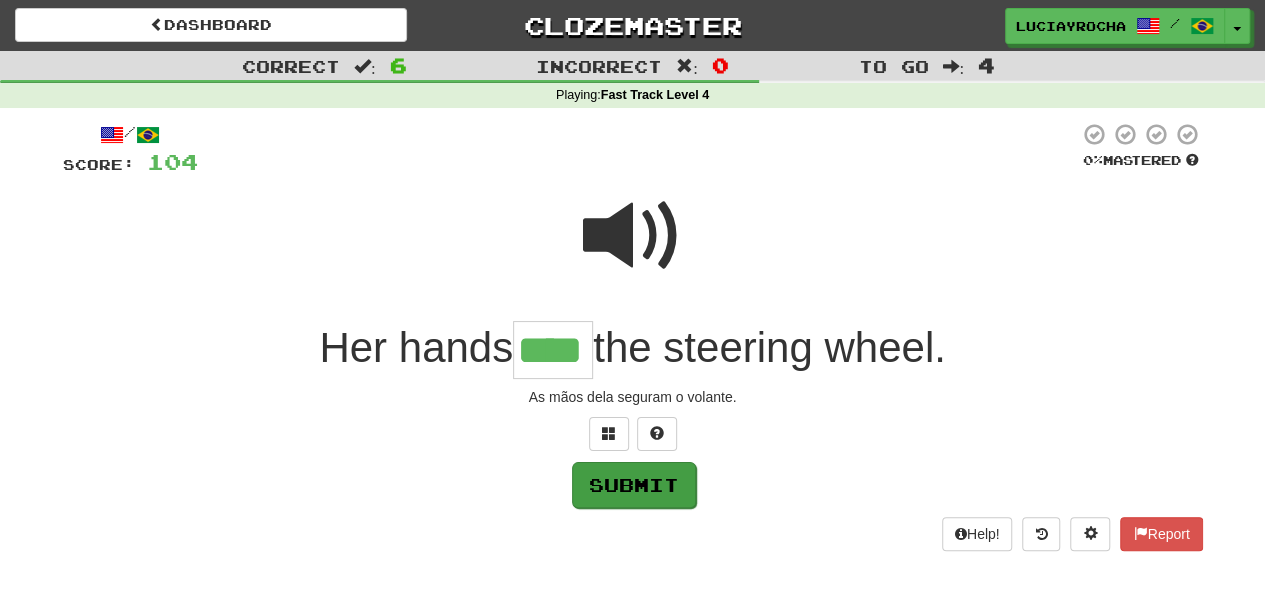 type on "****" 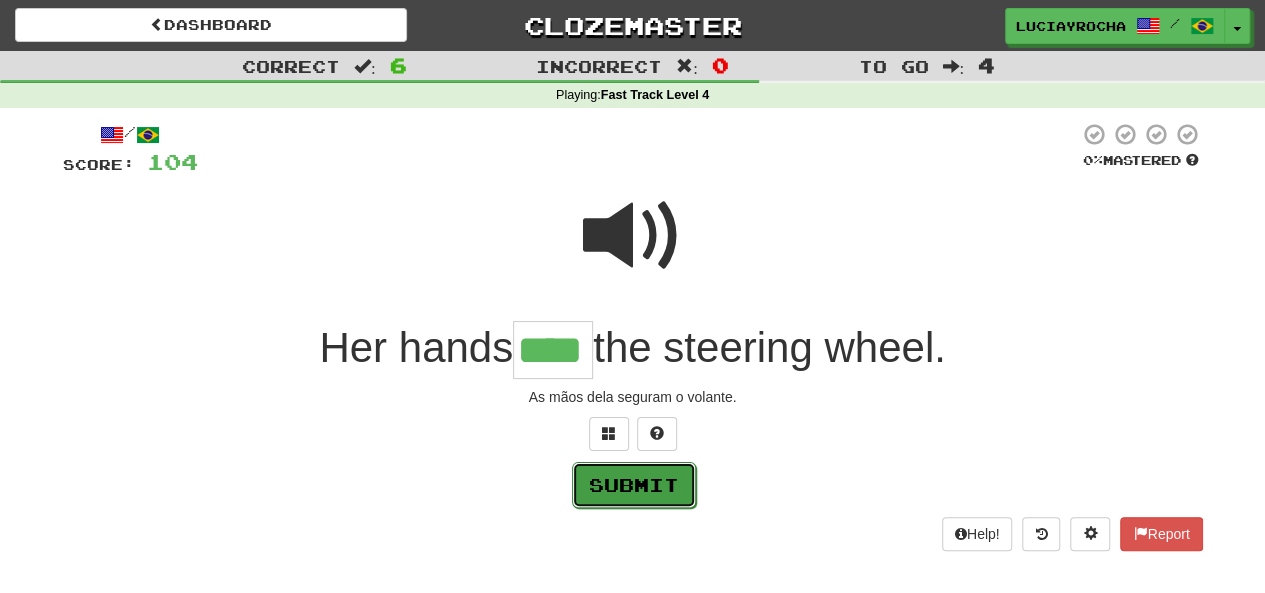 click on "Submit" at bounding box center (634, 485) 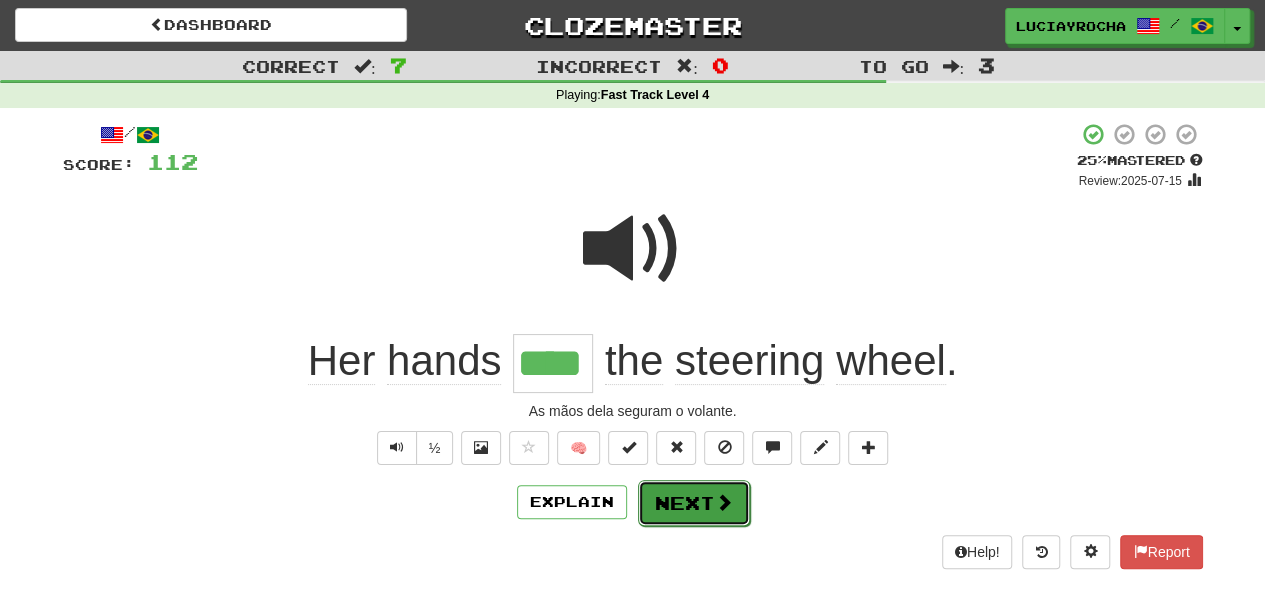 click on "Next" at bounding box center (694, 503) 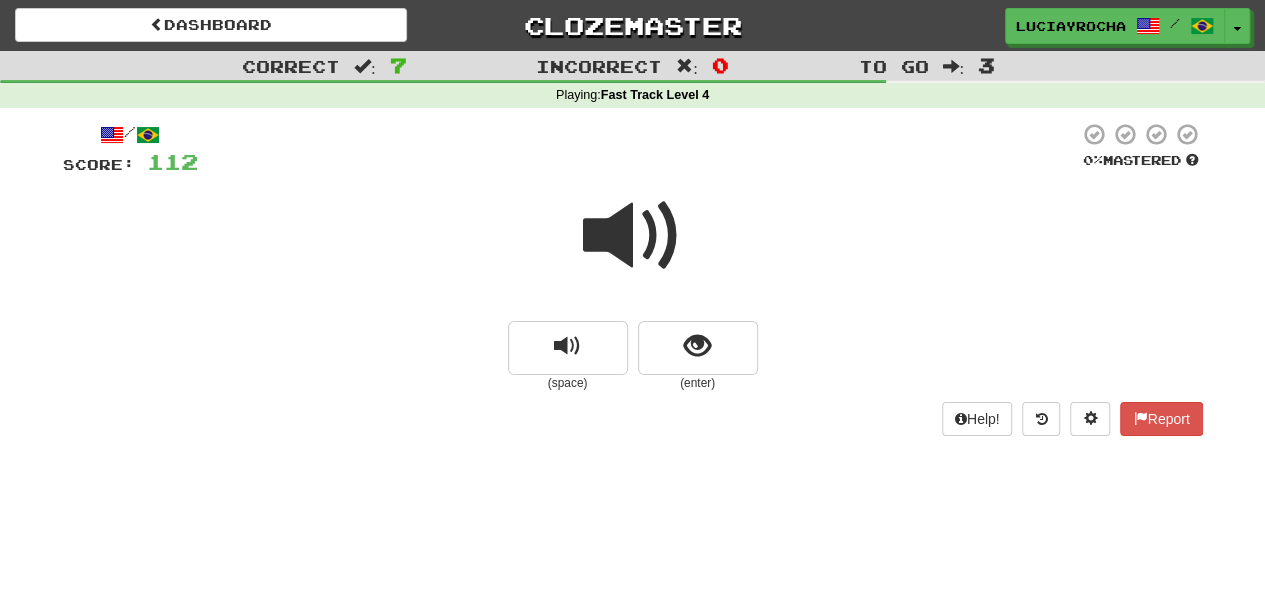 click at bounding box center [633, 236] 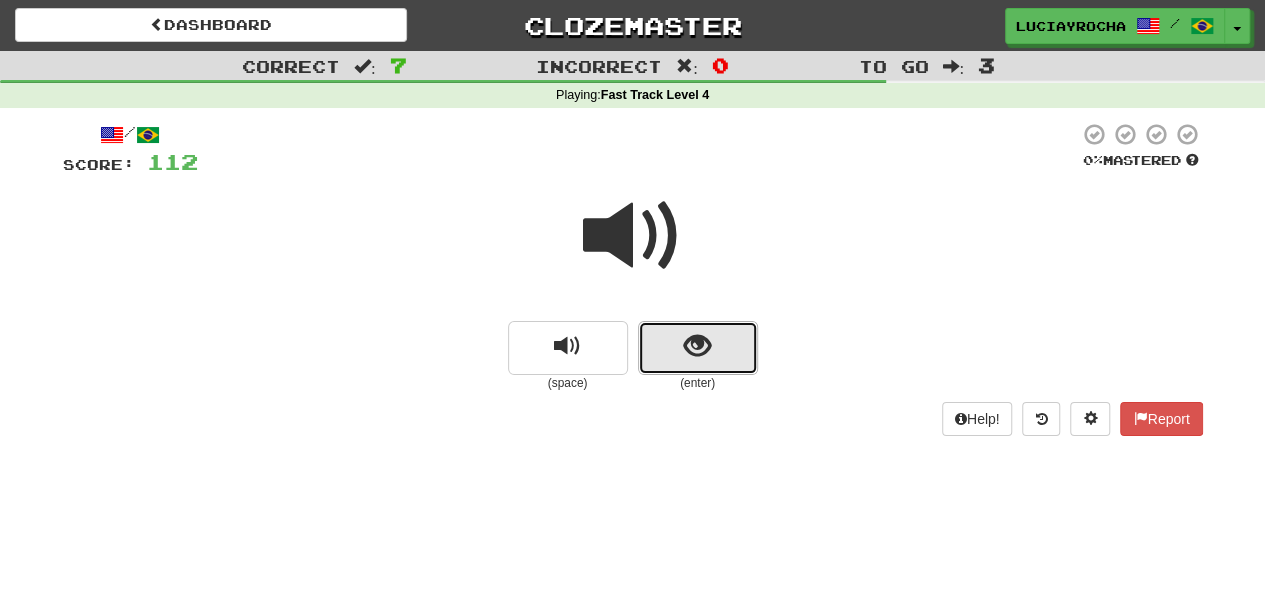 click at bounding box center (697, 346) 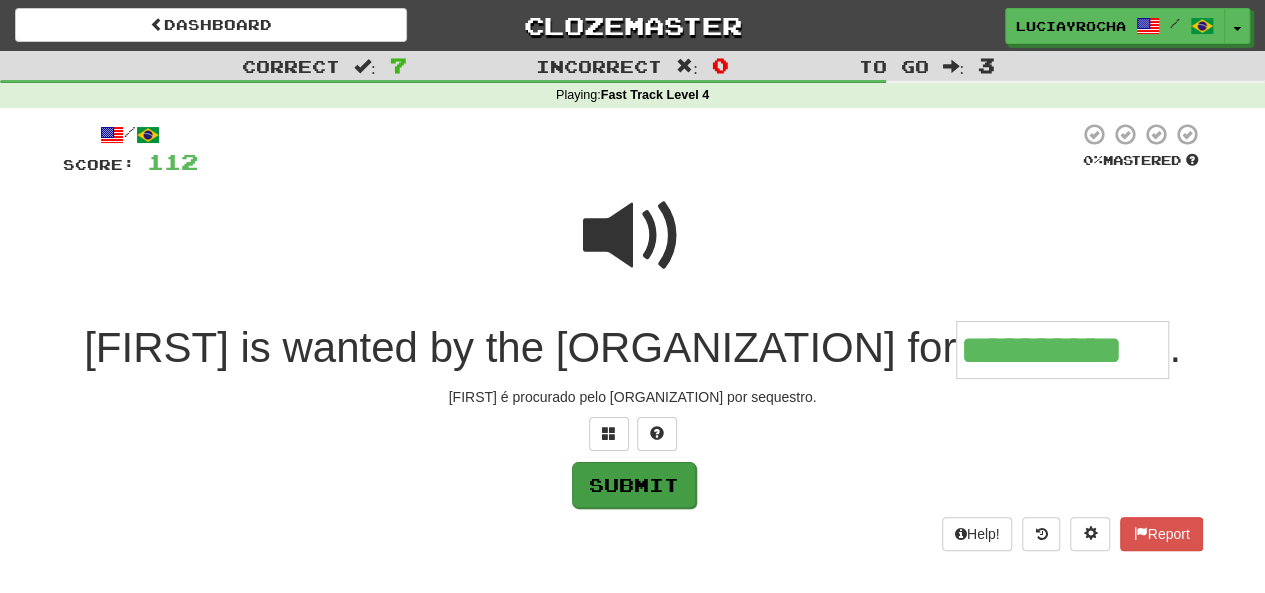 type on "**********" 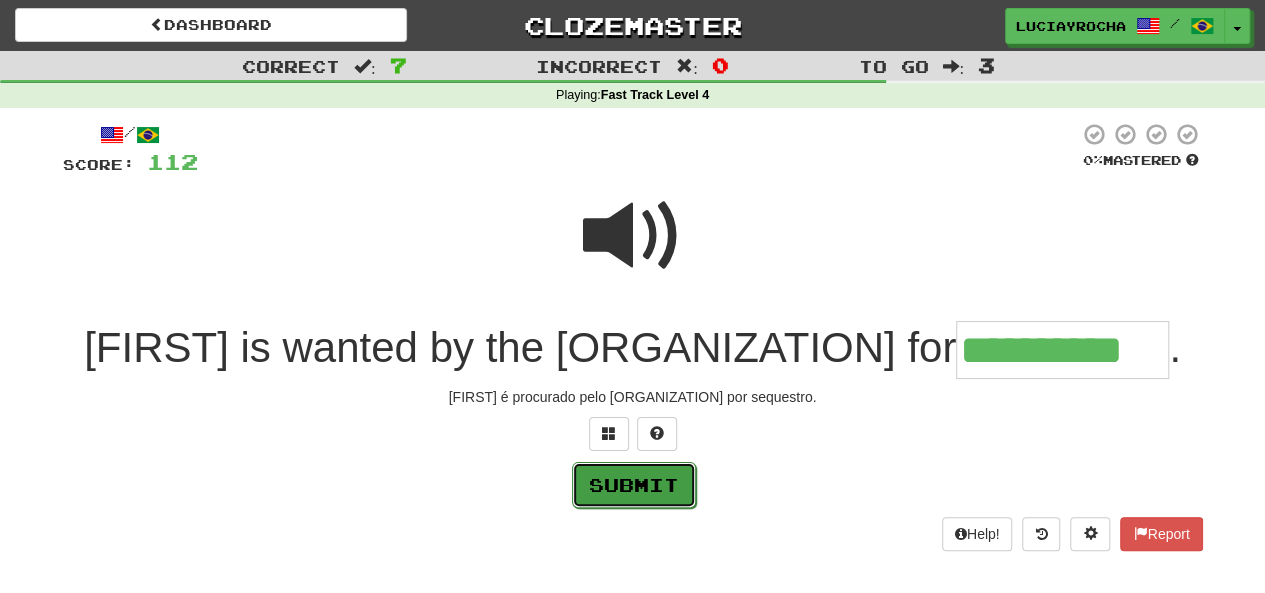 click on "Submit" at bounding box center (634, 485) 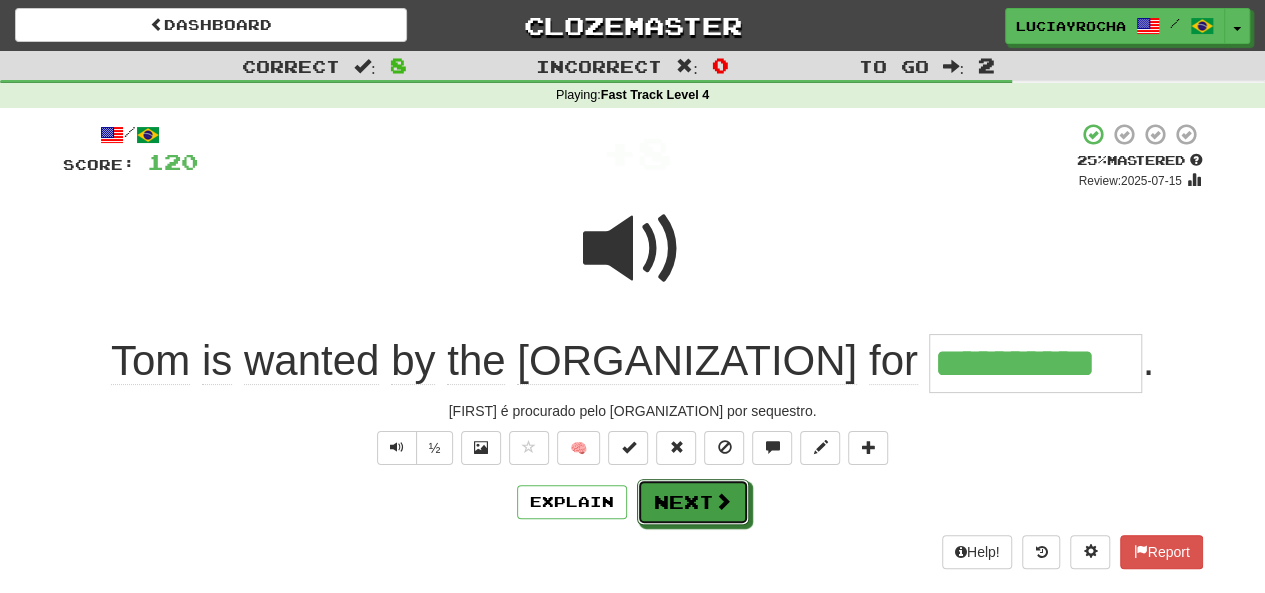 click on "Next" at bounding box center [693, 502] 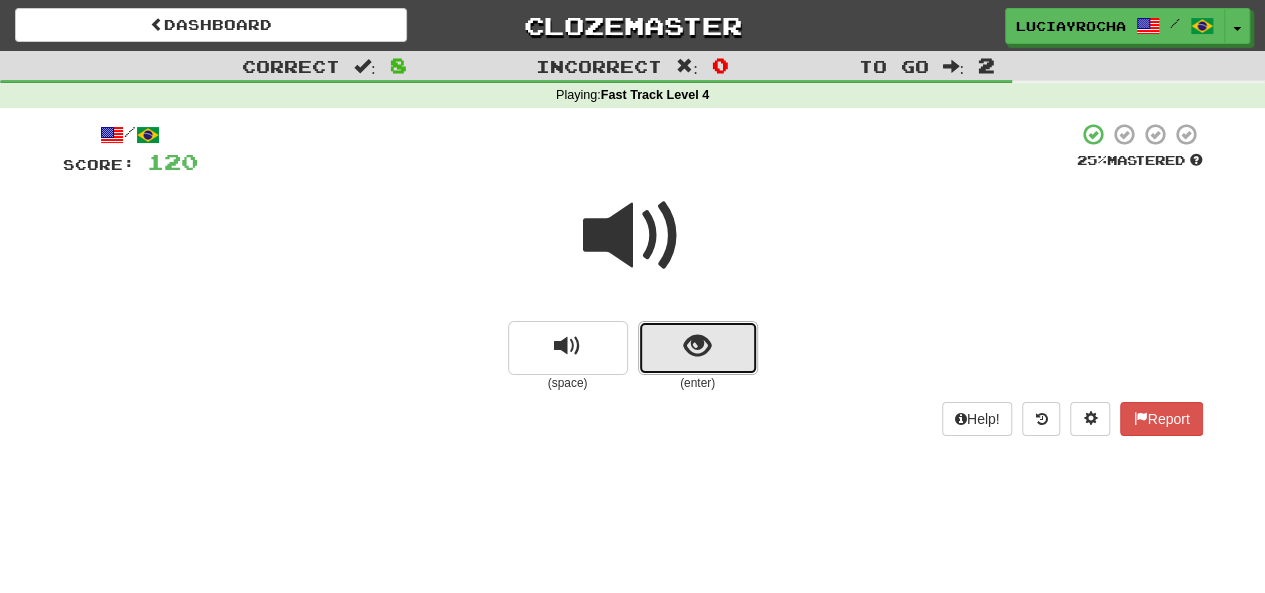 click at bounding box center [697, 346] 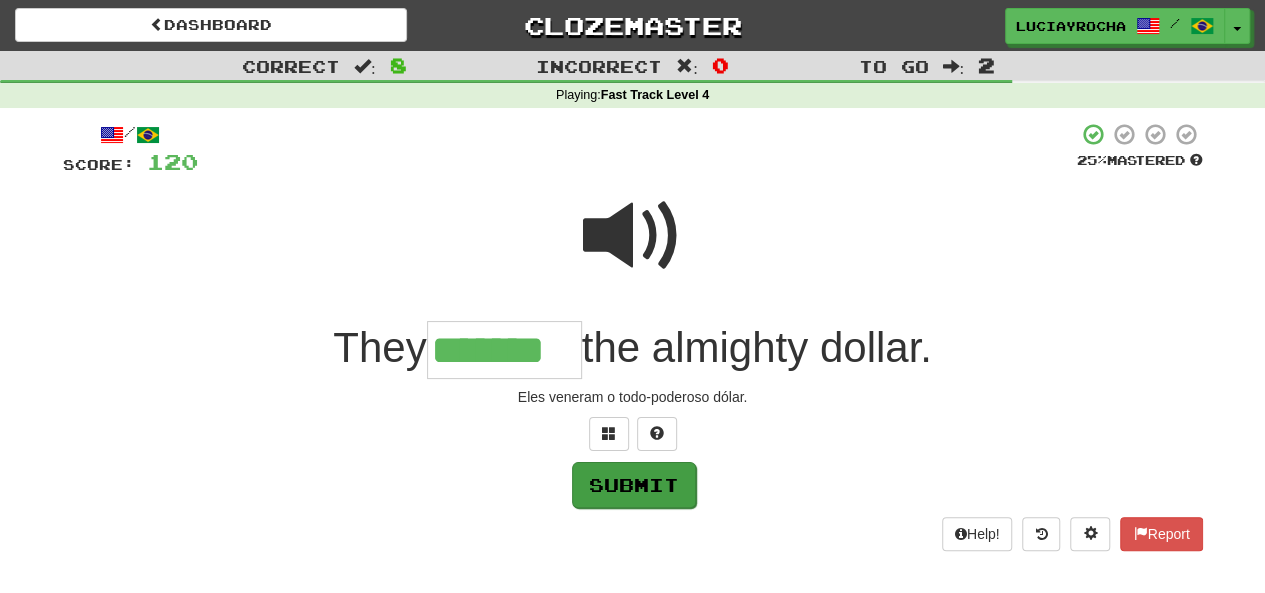 type on "*******" 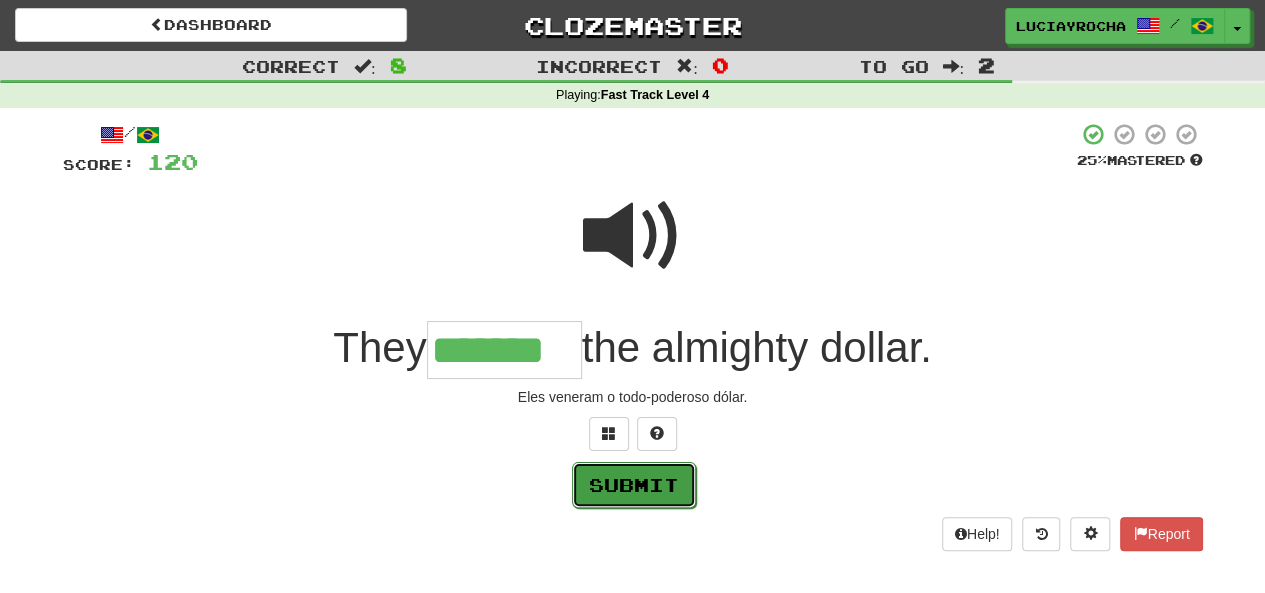 click on "Submit" at bounding box center [634, 485] 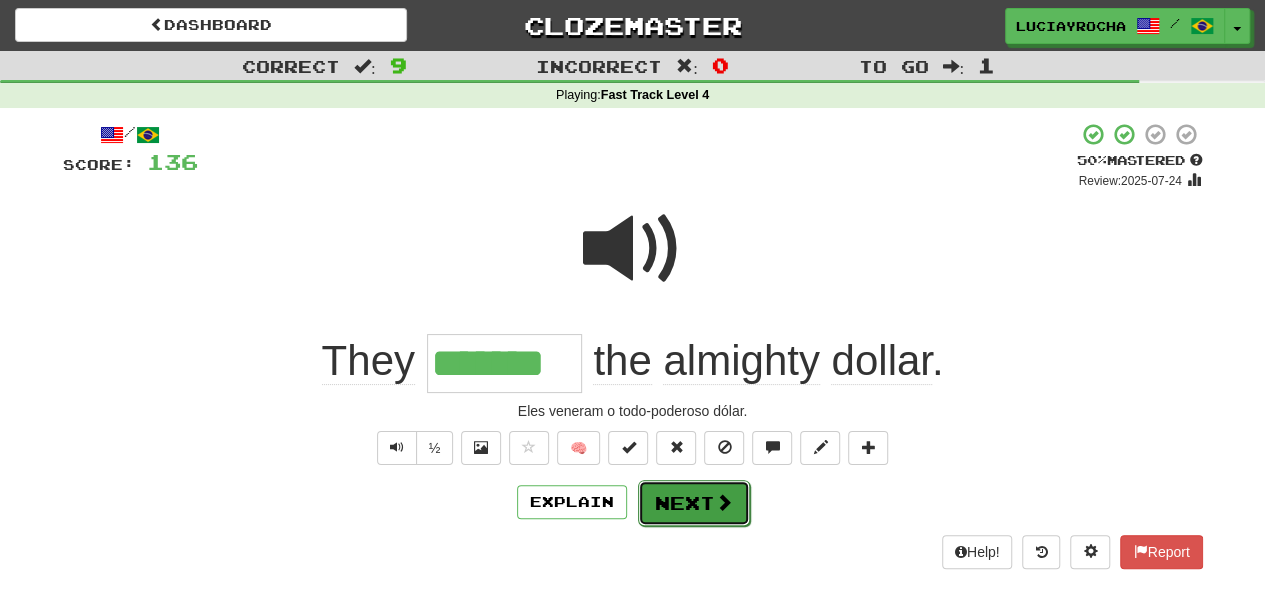 click on "Next" at bounding box center [694, 503] 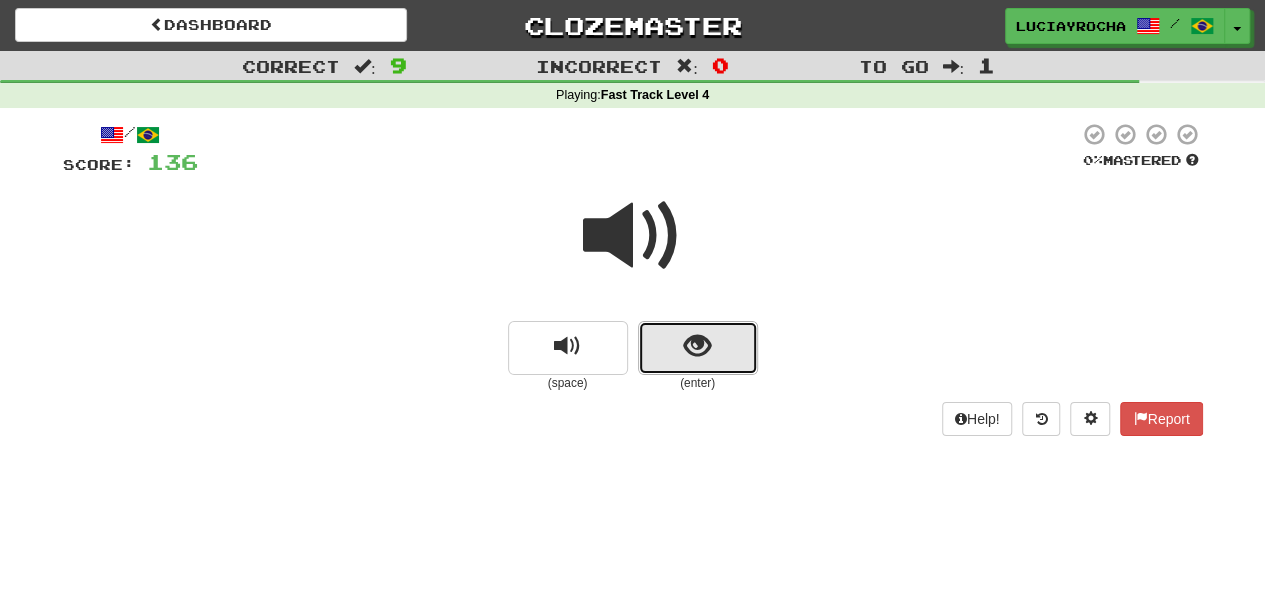 click at bounding box center [697, 346] 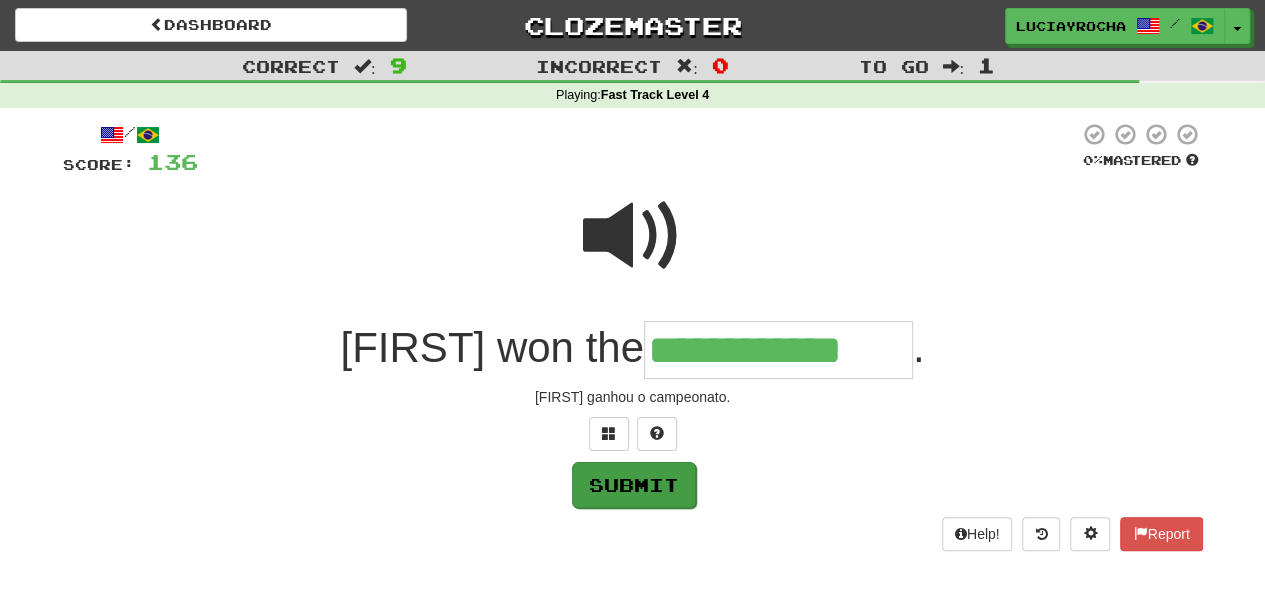 type on "**********" 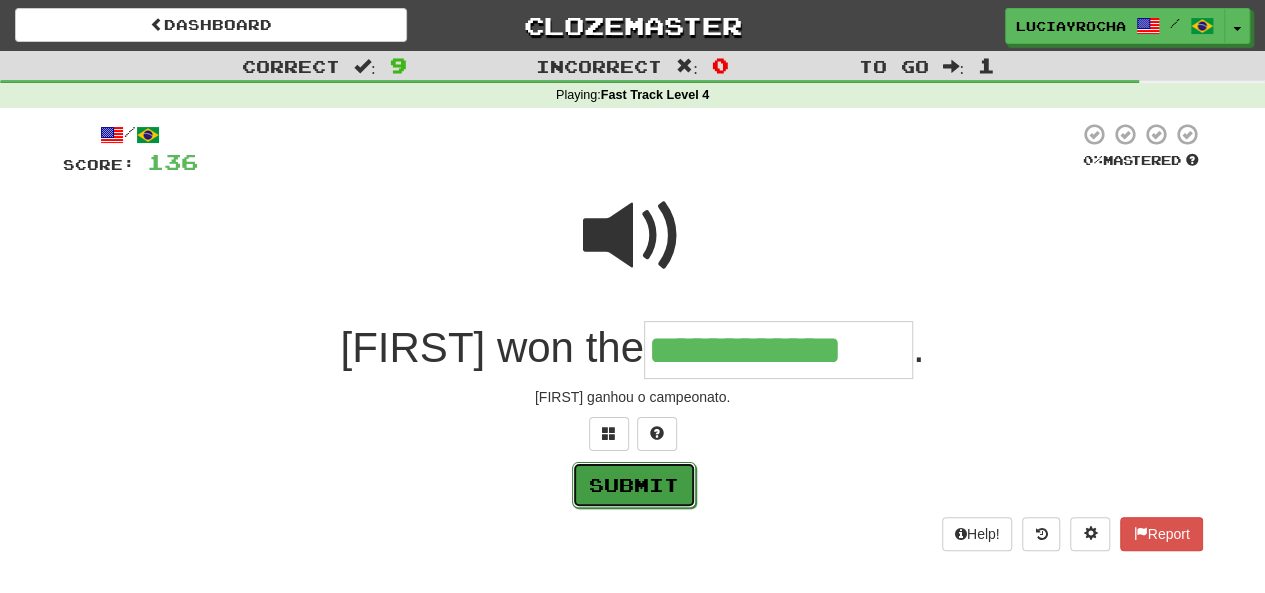 click on "Submit" at bounding box center (634, 485) 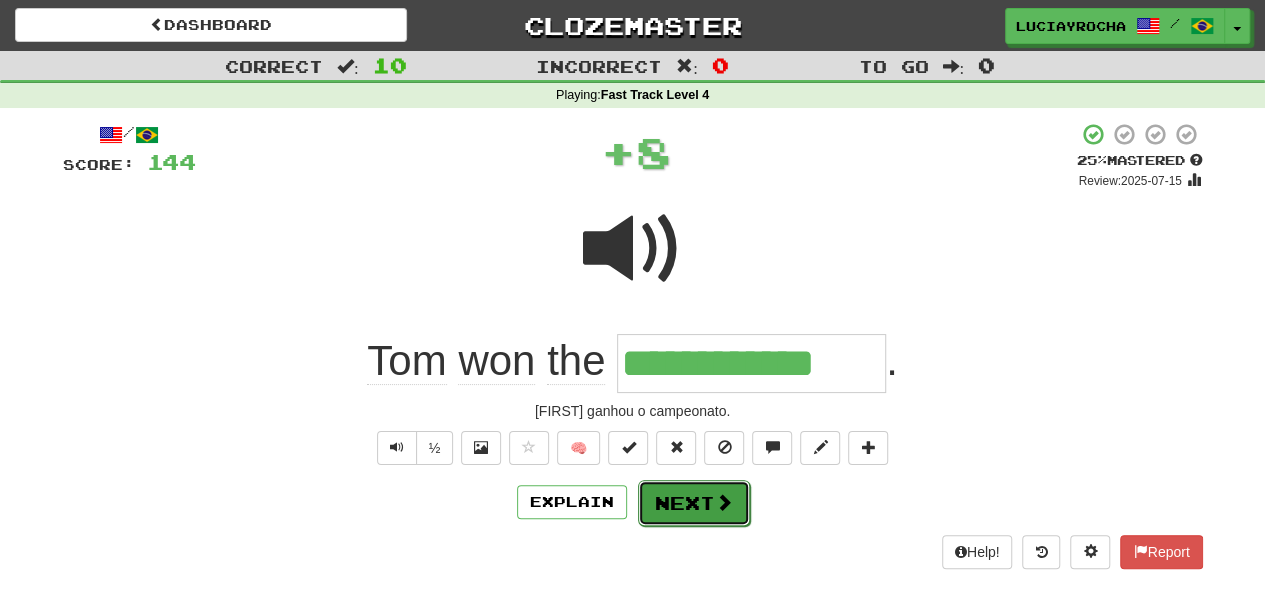 click on "Next" at bounding box center [694, 503] 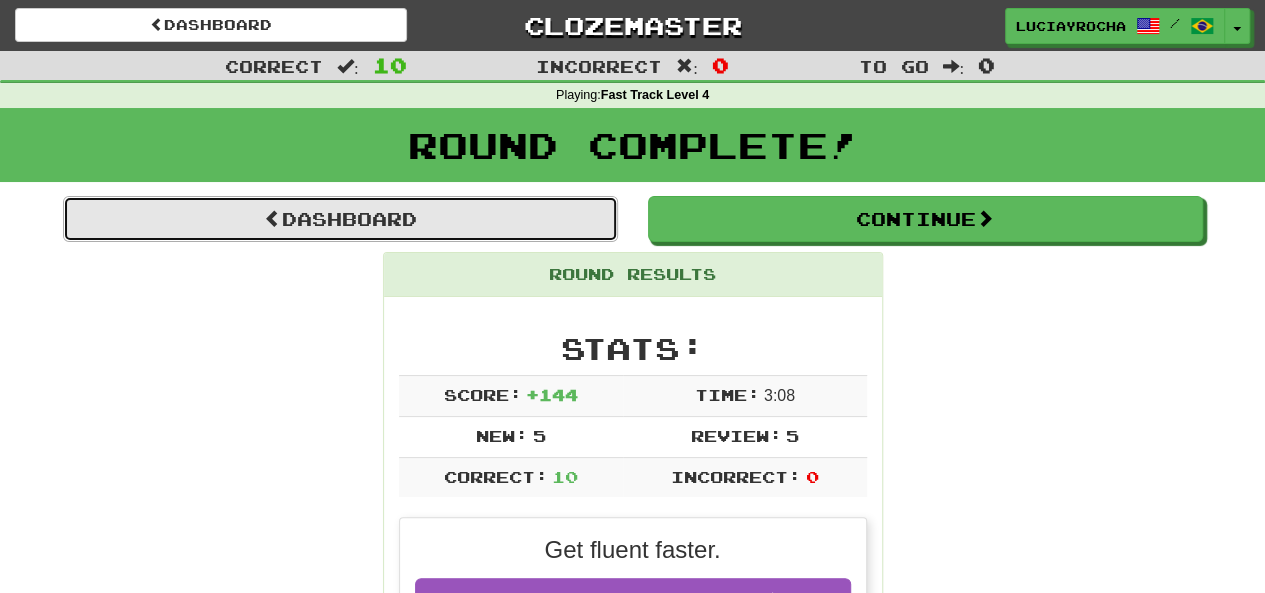 click on "Dashboard" at bounding box center [340, 219] 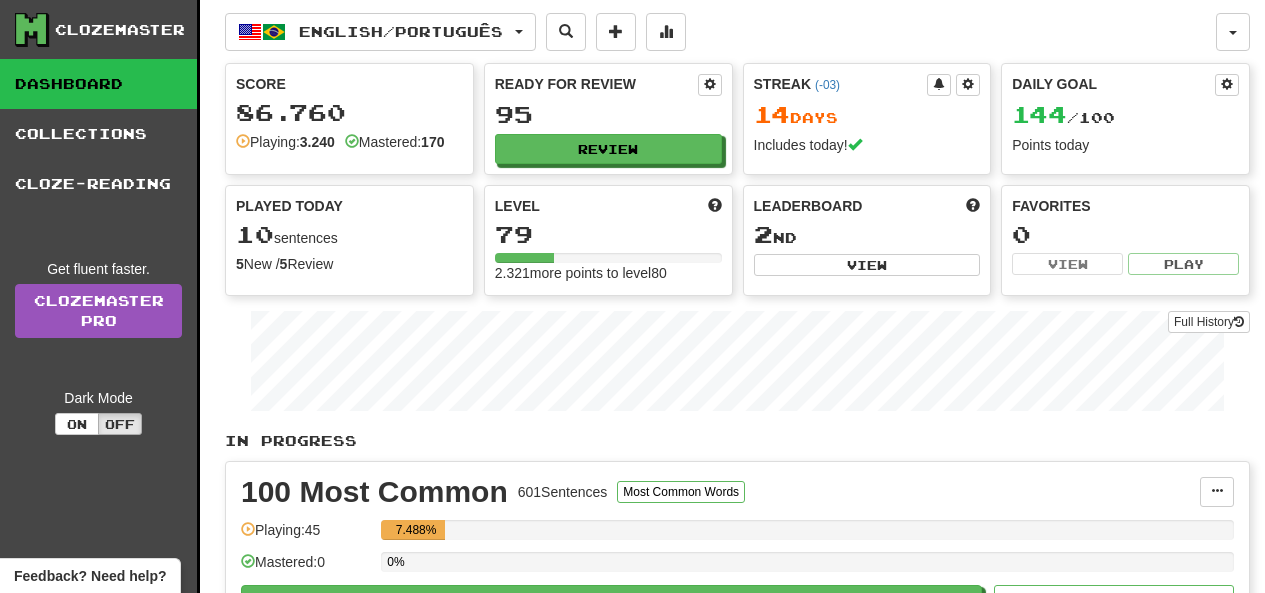 scroll, scrollTop: 0, scrollLeft: 0, axis: both 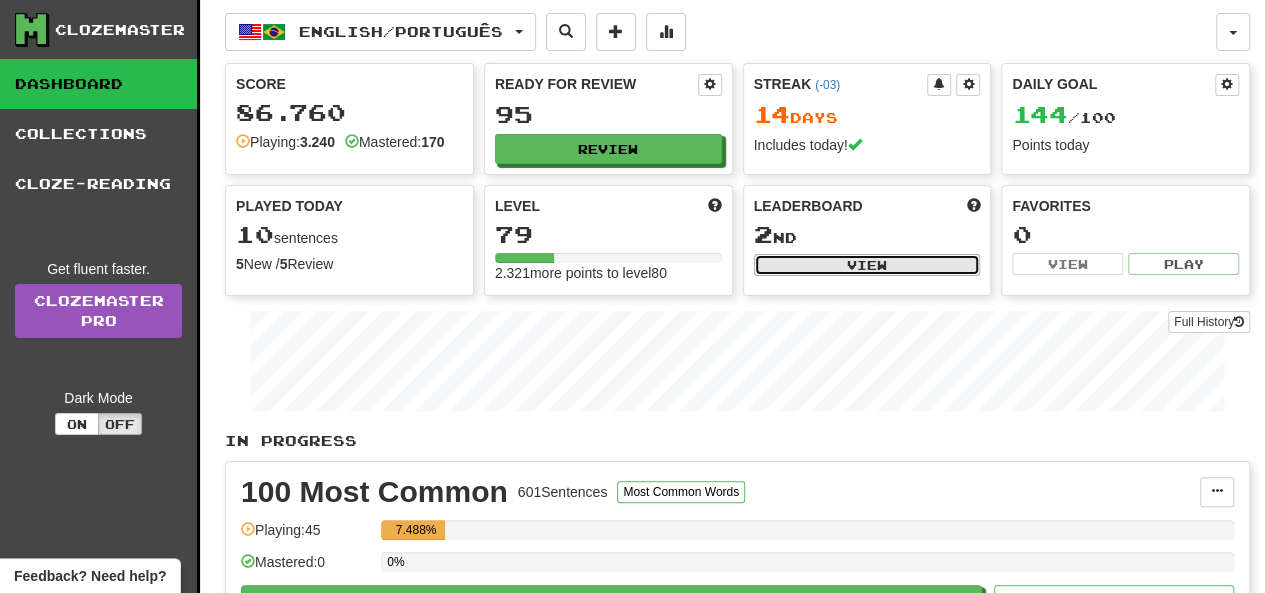 click on "View" at bounding box center [867, 265] 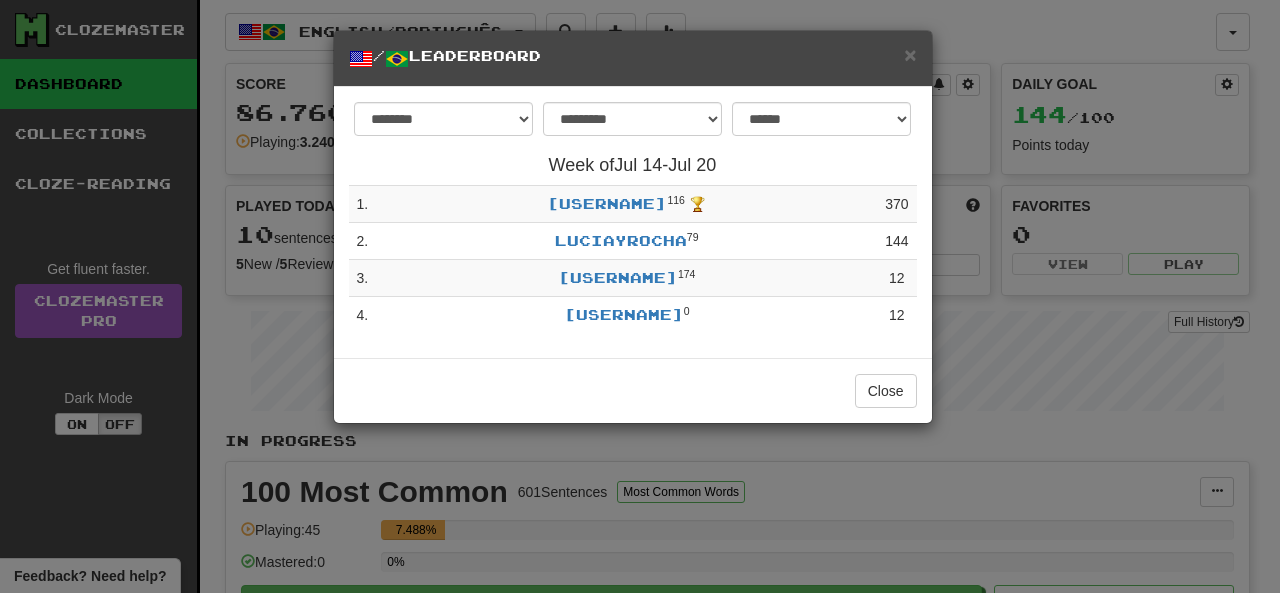 click on "/   Leaderboard" at bounding box center (633, 58) 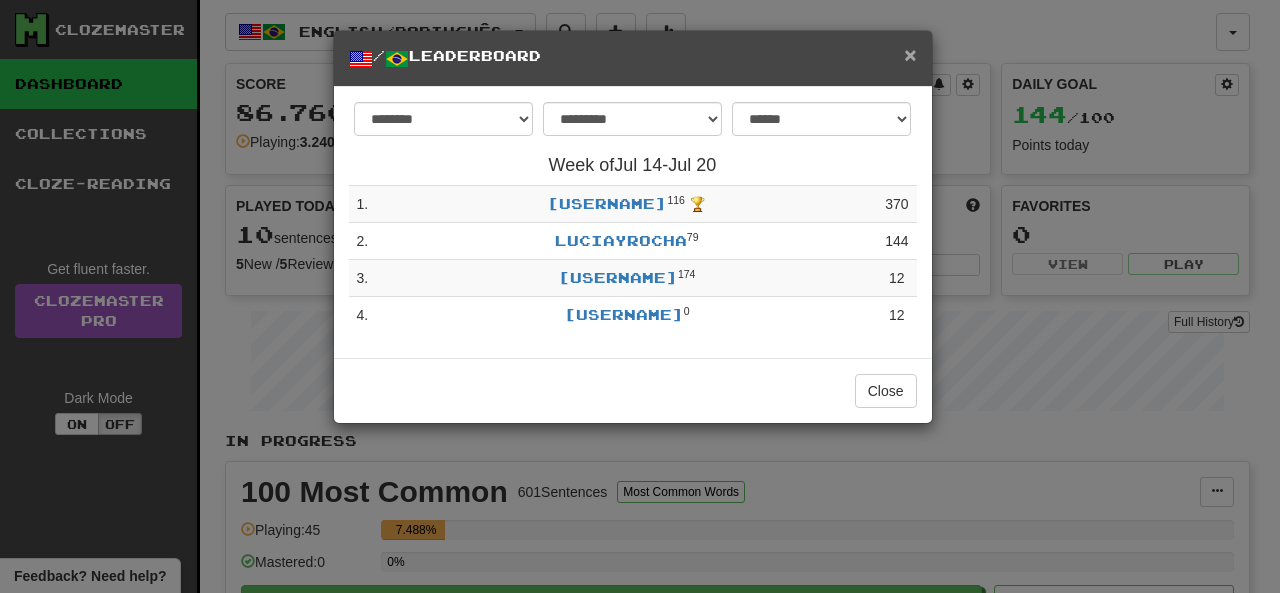 click on "×" at bounding box center [910, 54] 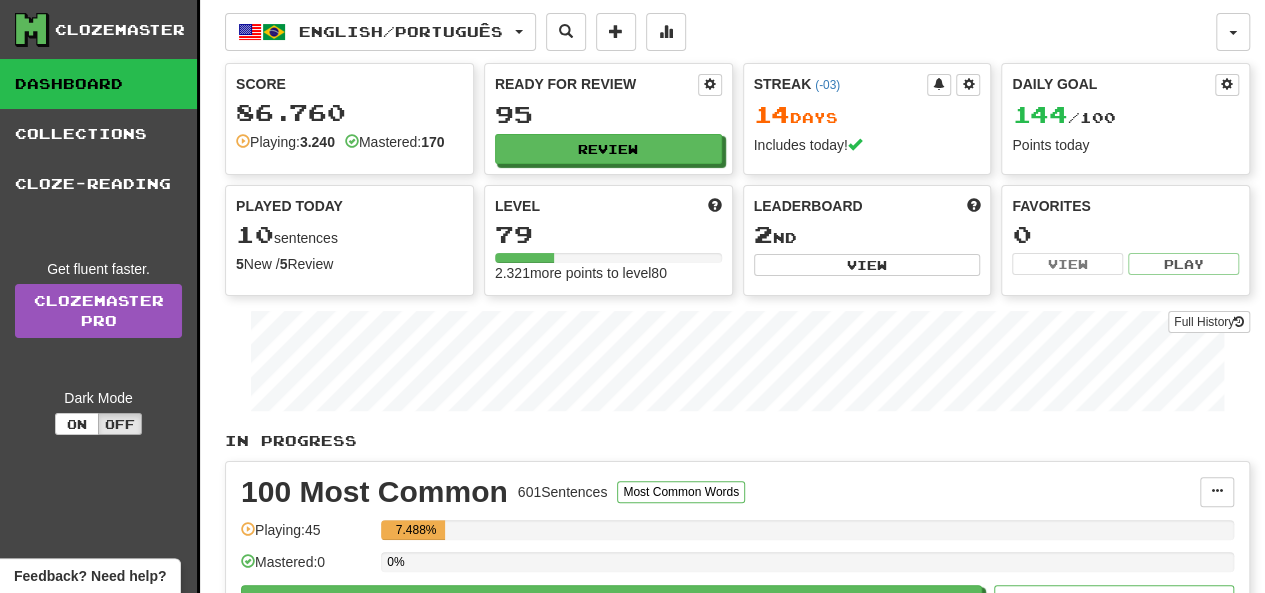 click on "Clozemaster Dashboard Collections Cloze-Reading Get fluent faster. Clozemaster Pro Dark Mode On Off Dashboard Collections Pro Cloze-Reading English  /  Português English  /  Português Streak:  14   Review:  95 Daily Goal:  144  /  100  Language Pairing Username: luciayrocha Edit  Account  Notifications  Activity Feed  Profile  Leaderboard  Forum  Logout Score 86.760  Playing:  3.240  Mastered:  170 Ready for Review 95   Review Streak   ( -03 ) 14  Day s Includes today!  Daily Goal 144  /  100 Points today Played Today 10  sentences 5  New /  5  Review Full History  Level 79 2.321  more points to level  80 Leaderboard 2 nd View Favorites 0 View Play Full History  In Progress 100 Most Common 601  Sentences Most Common Words Manage Sentences Unpin from Dashboard  Playing:  45 7.488%  Mastered:  0 0% Play Review ( 20 ) Played today:  0 Fast Track Level 1 1.000  Sentences Fluency Fast Track Manage Sentences Unpin from Dashboard  Playing:  1.000 100%  Mastered:  75 7.5% Play Review ( 20 ) Played today:  0 1.000 )" at bounding box center (632, 818) 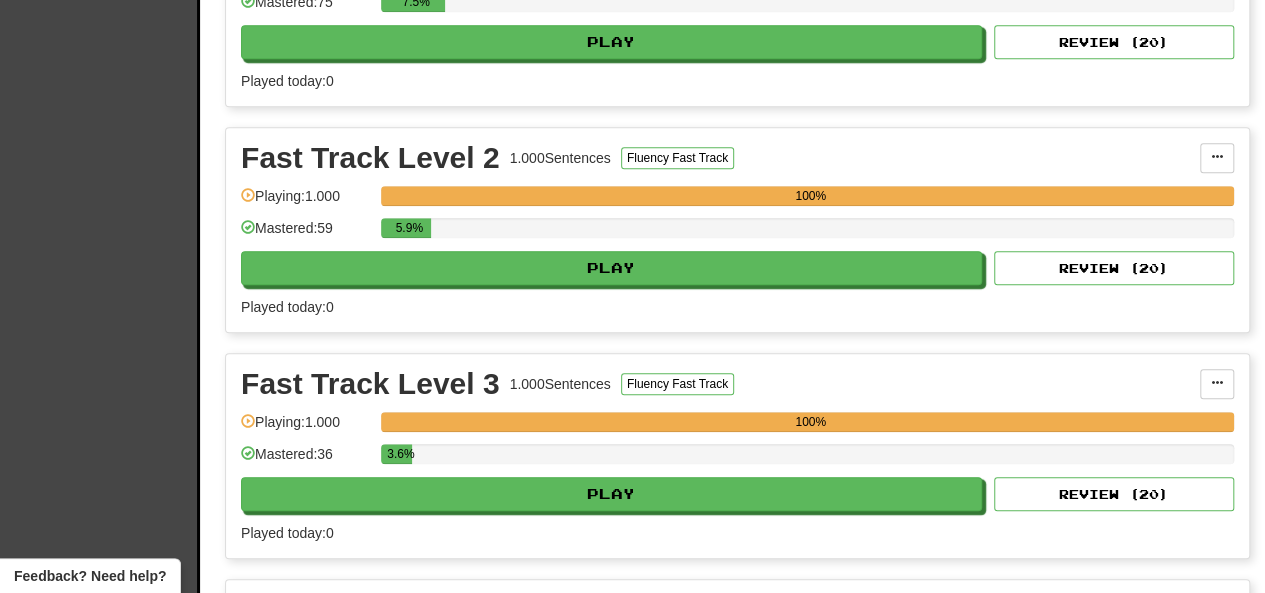 scroll, scrollTop: 814, scrollLeft: 0, axis: vertical 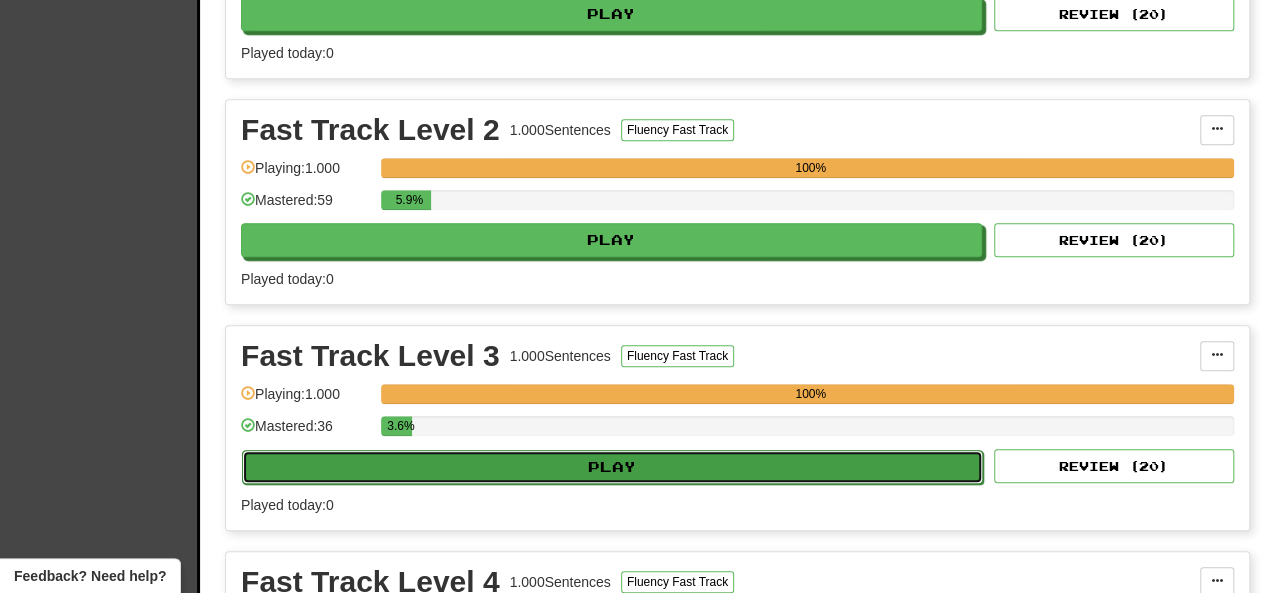 click on "Play" at bounding box center [612, 467] 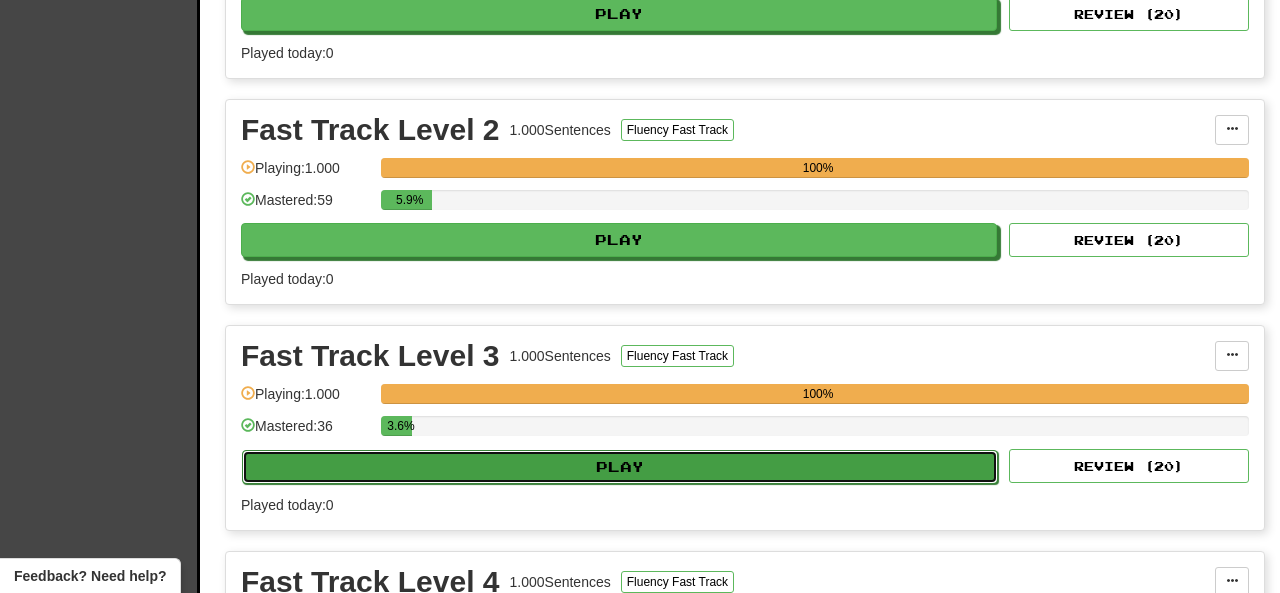 select on "**" 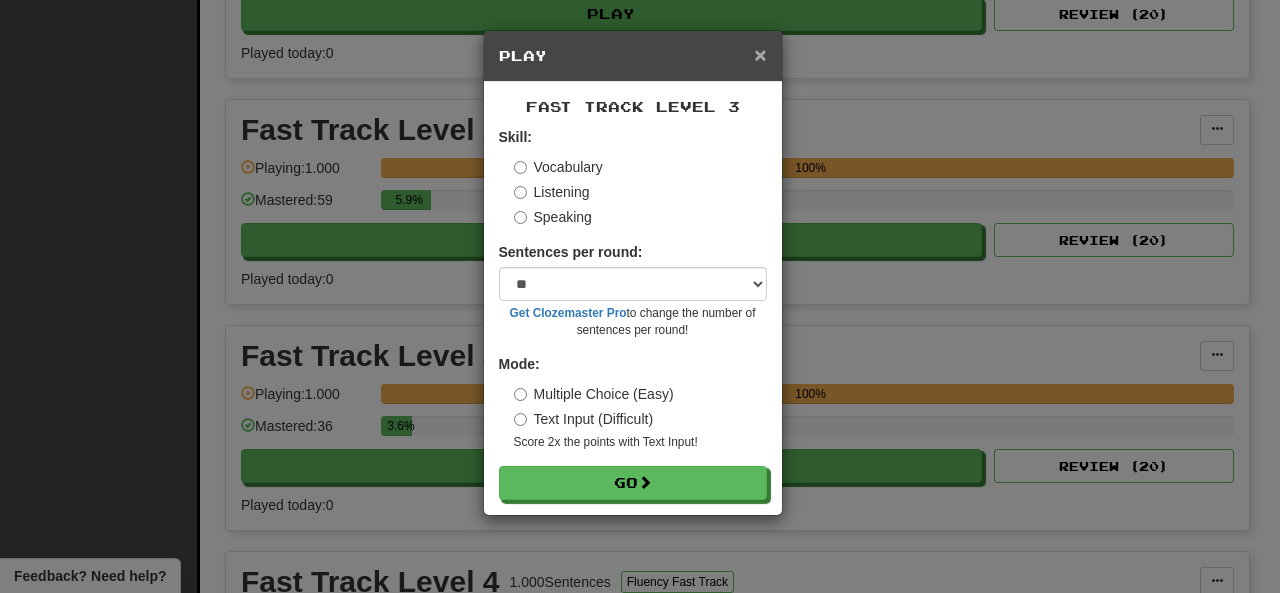 click on "×" at bounding box center (760, 54) 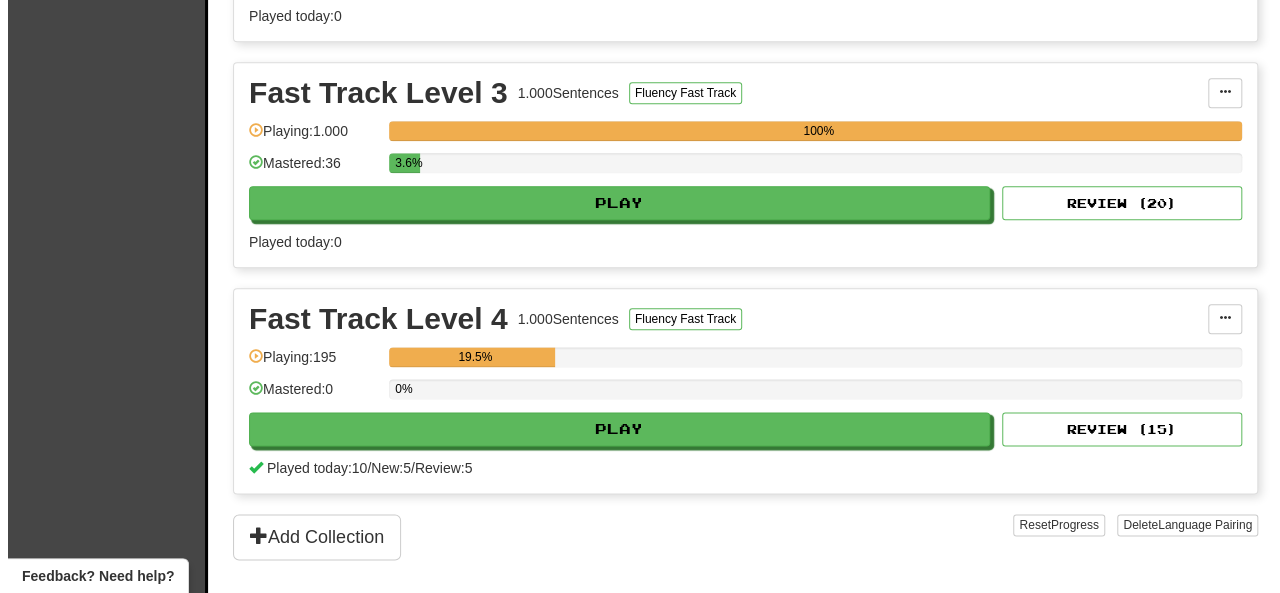 scroll, scrollTop: 1100, scrollLeft: 0, axis: vertical 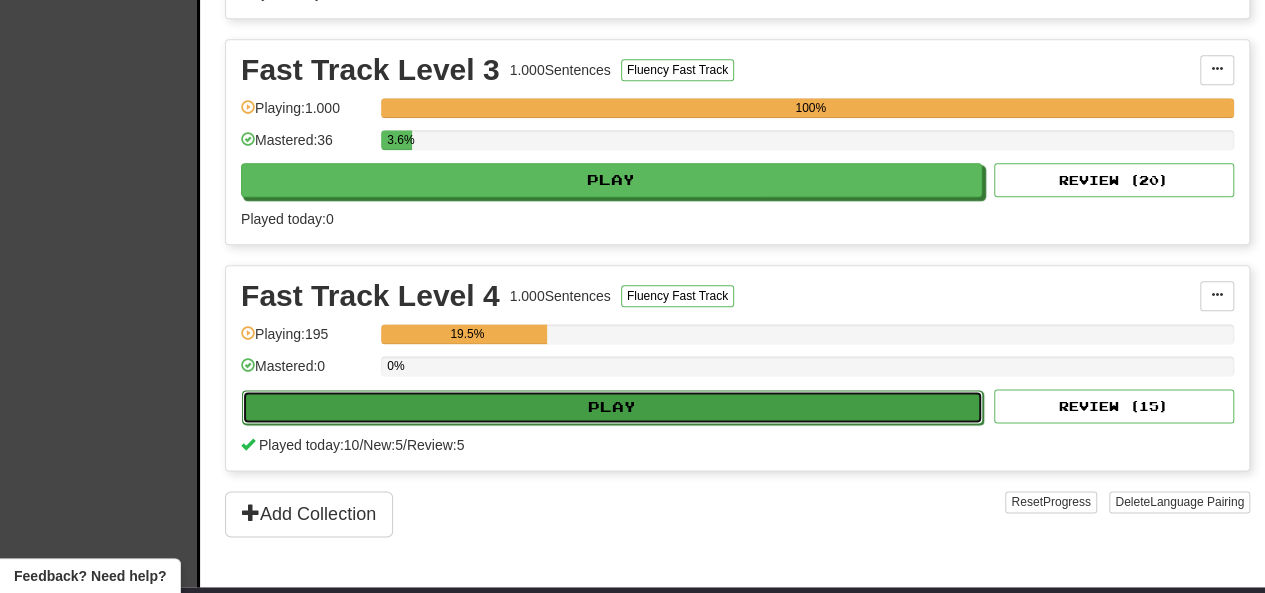 click on "Play" at bounding box center [612, 407] 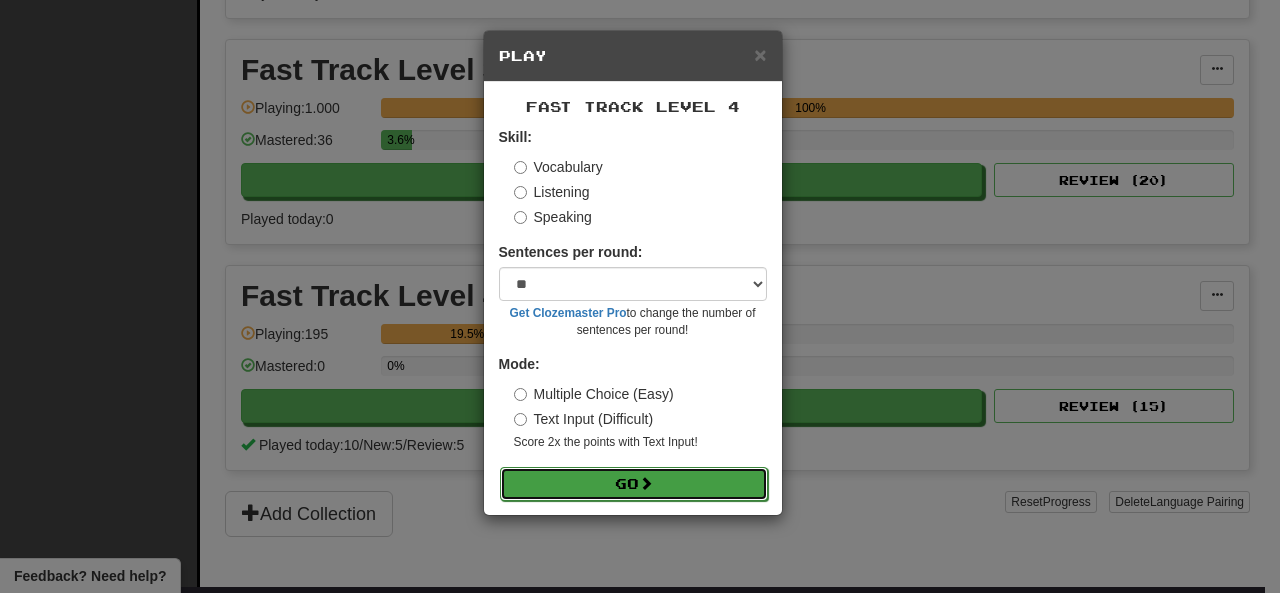 click at bounding box center (646, 483) 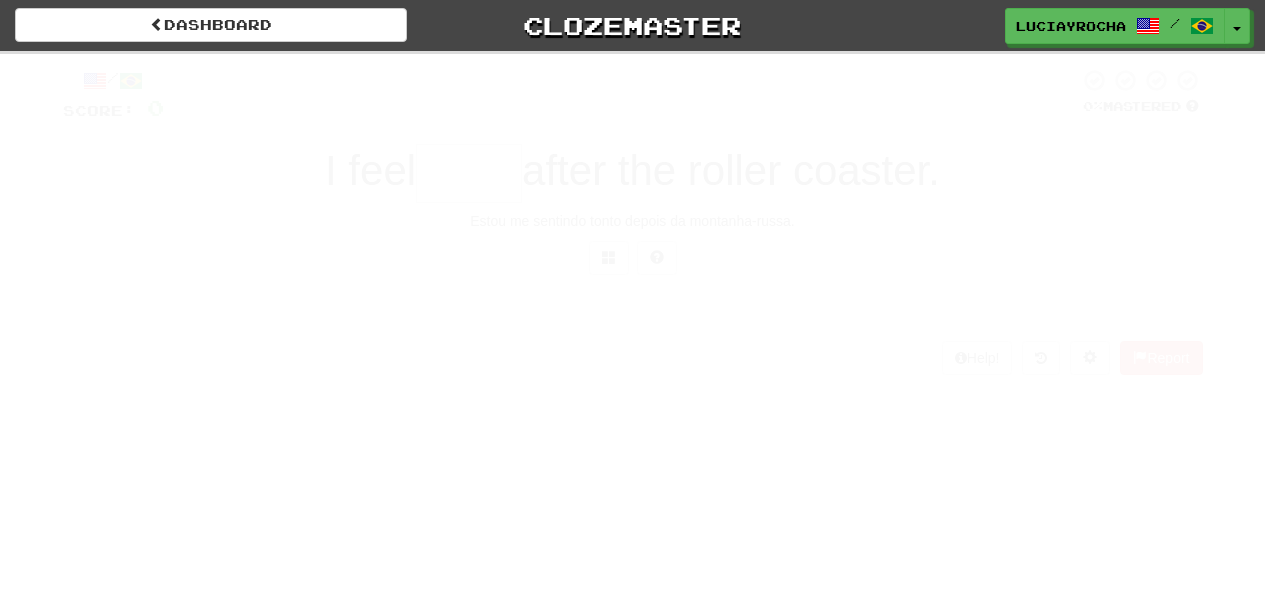scroll, scrollTop: 0, scrollLeft: 0, axis: both 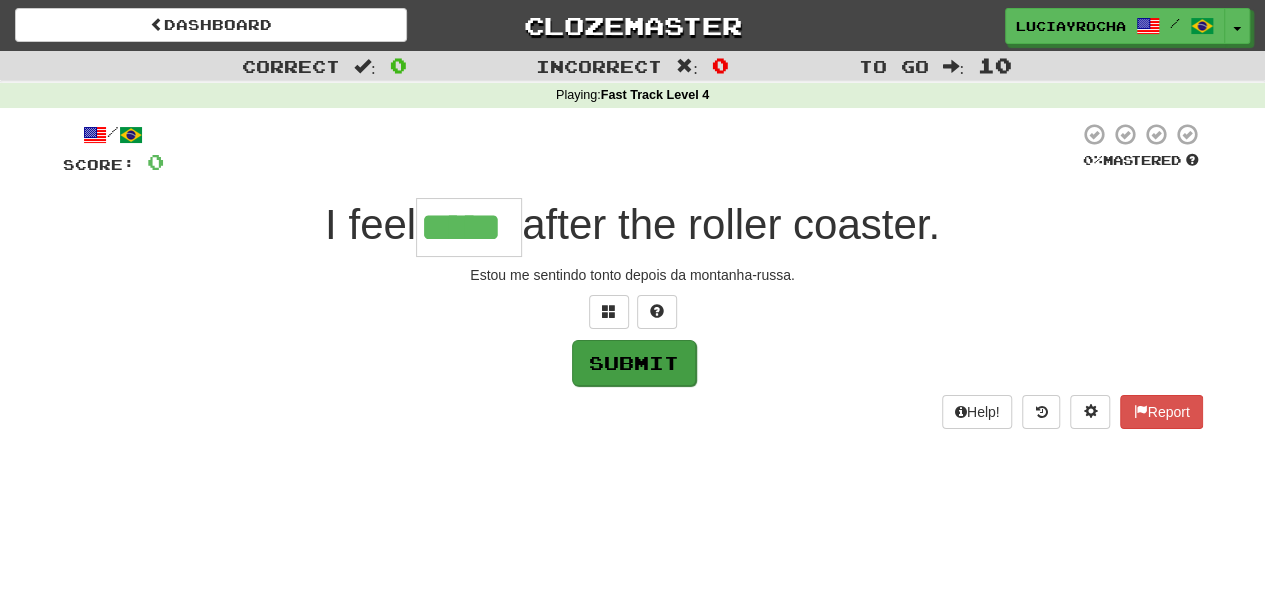 type on "*****" 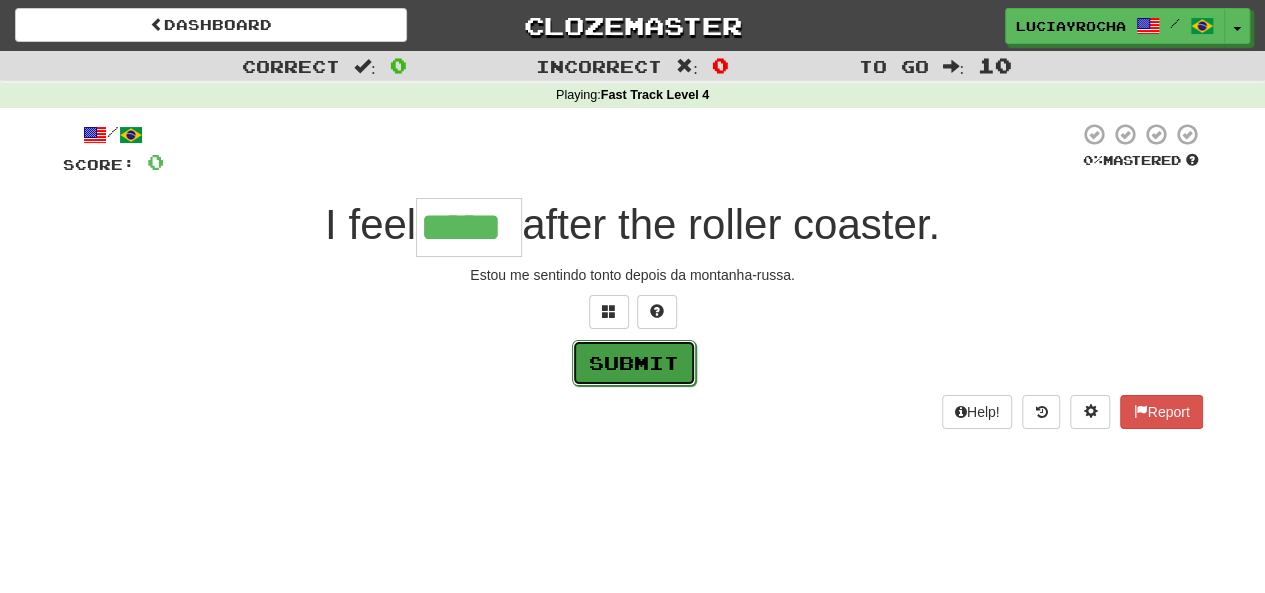 click on "Submit" at bounding box center [634, 363] 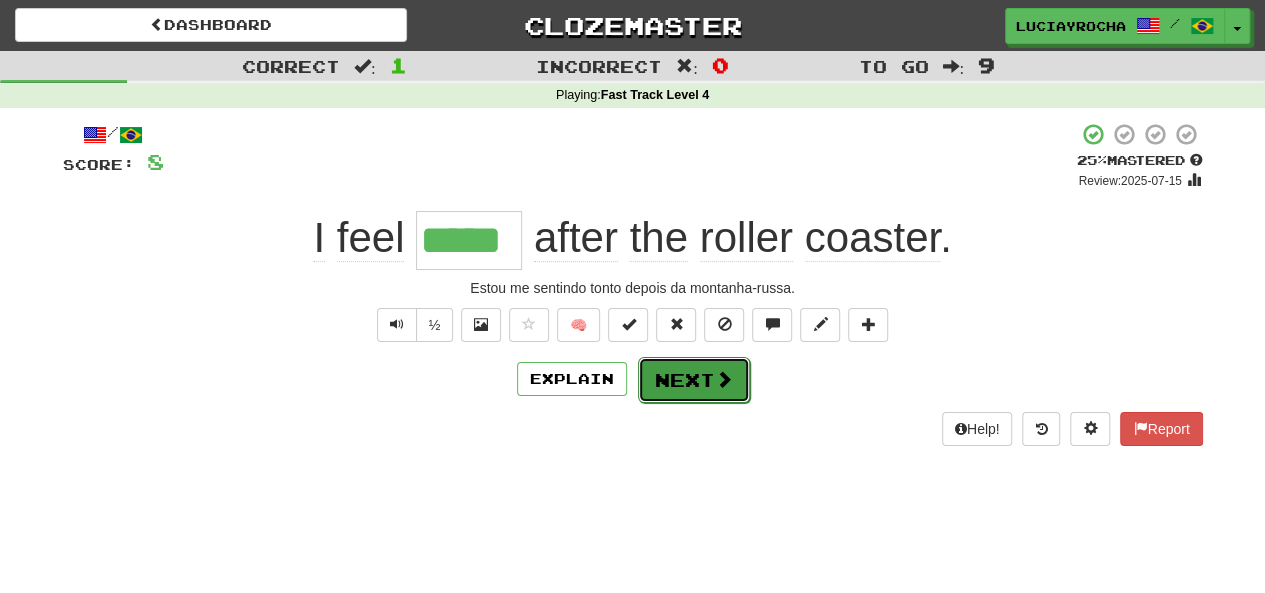 click on "Next" at bounding box center [694, 380] 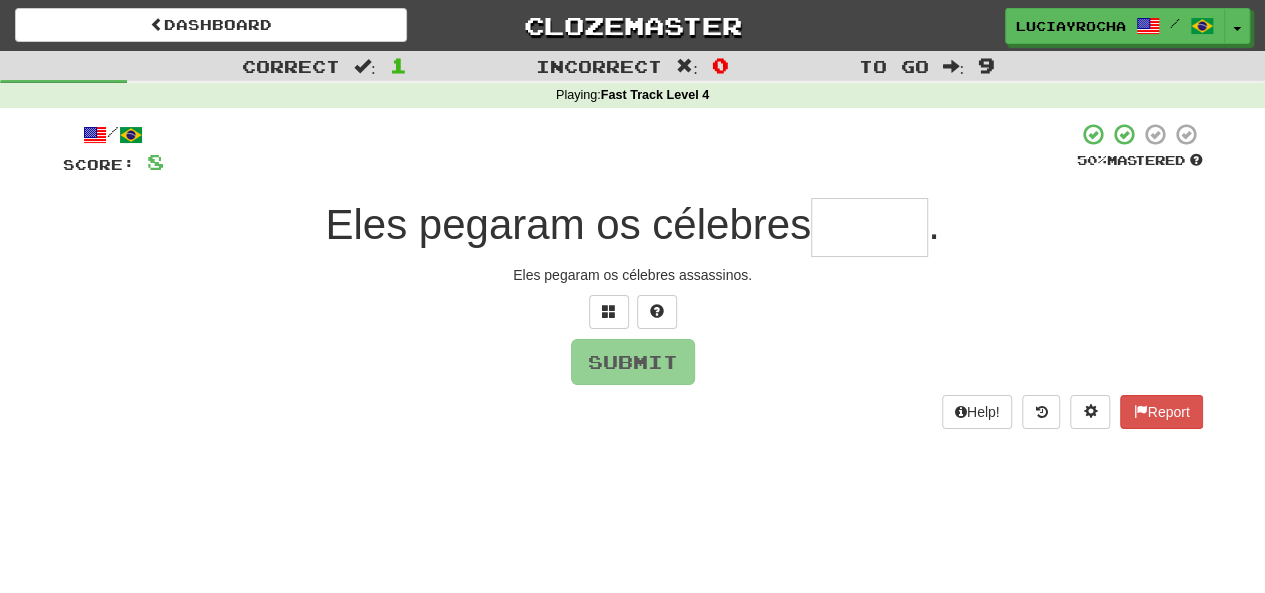 type on "*" 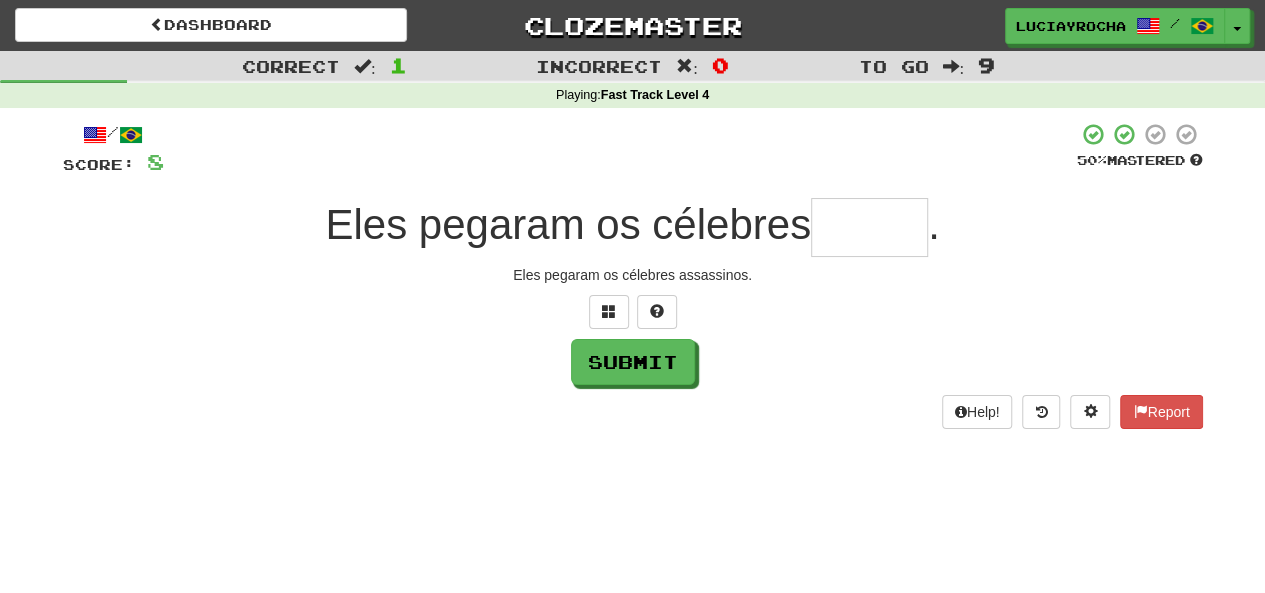 type on "*" 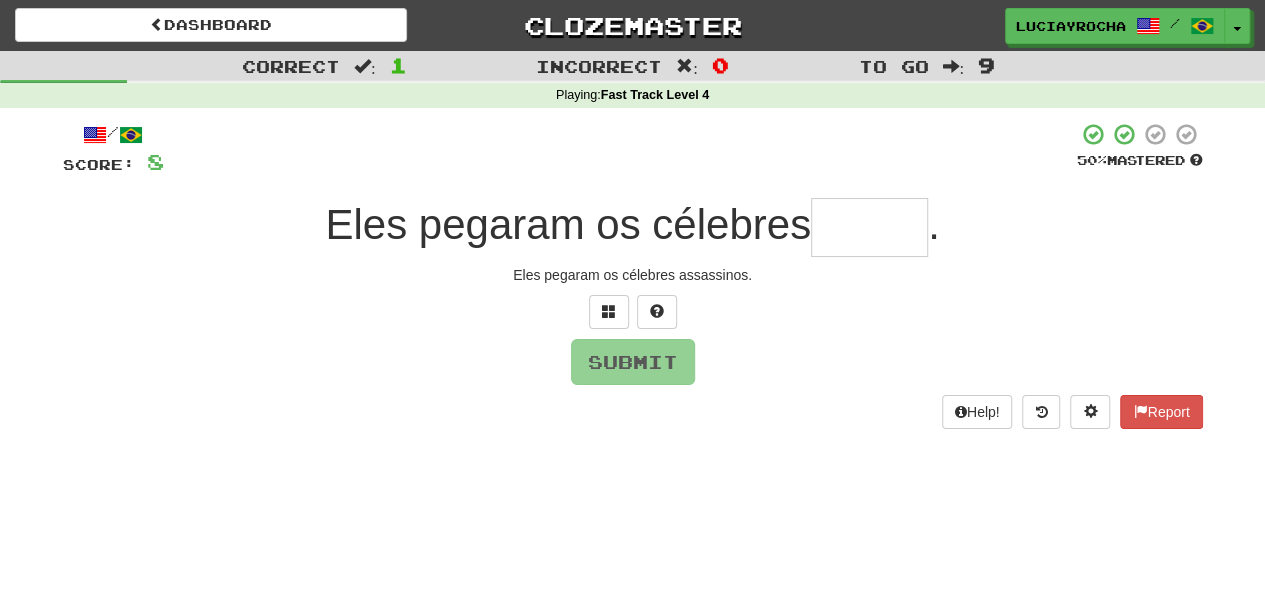 type on "*" 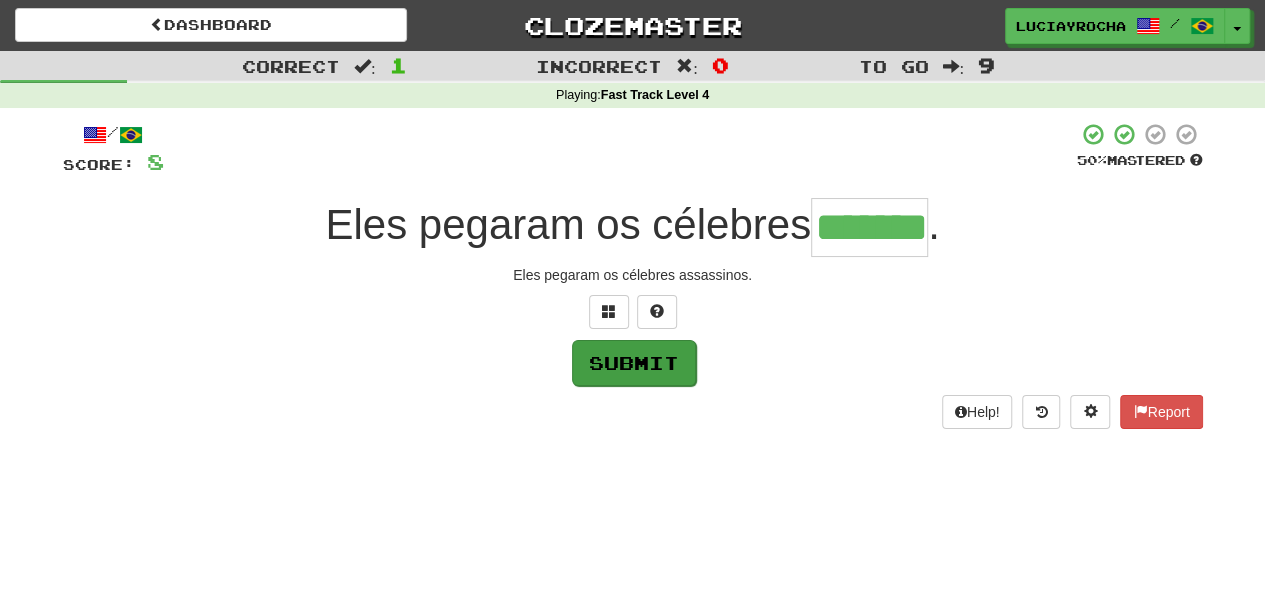 type on "*******" 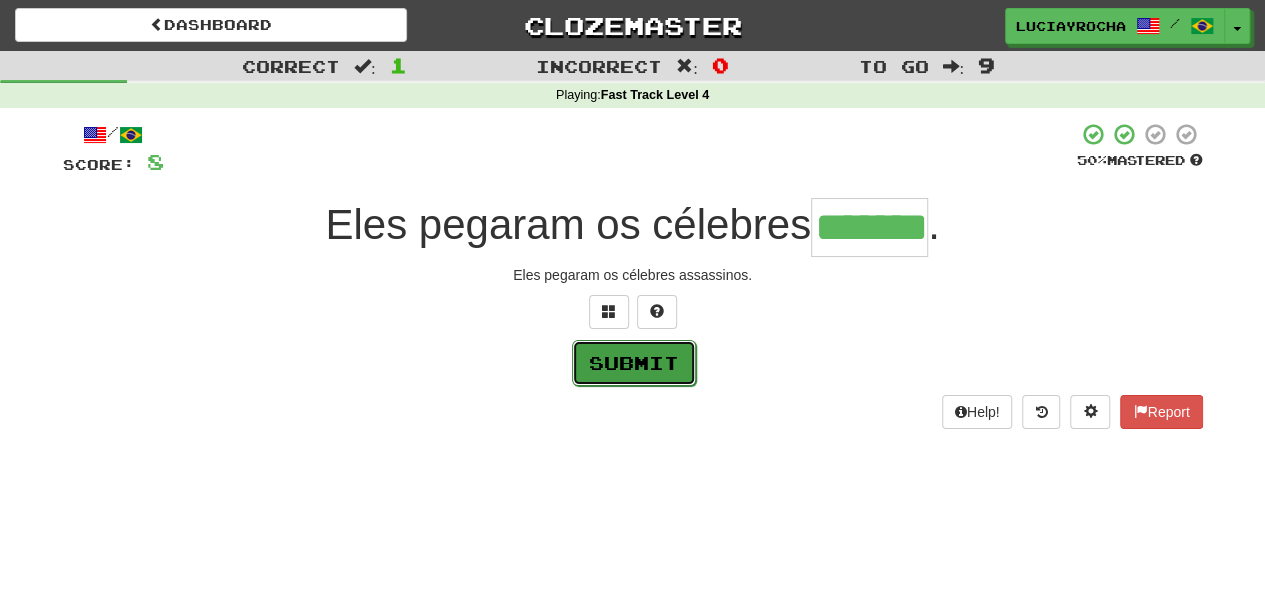 click on "Submit" at bounding box center (634, 363) 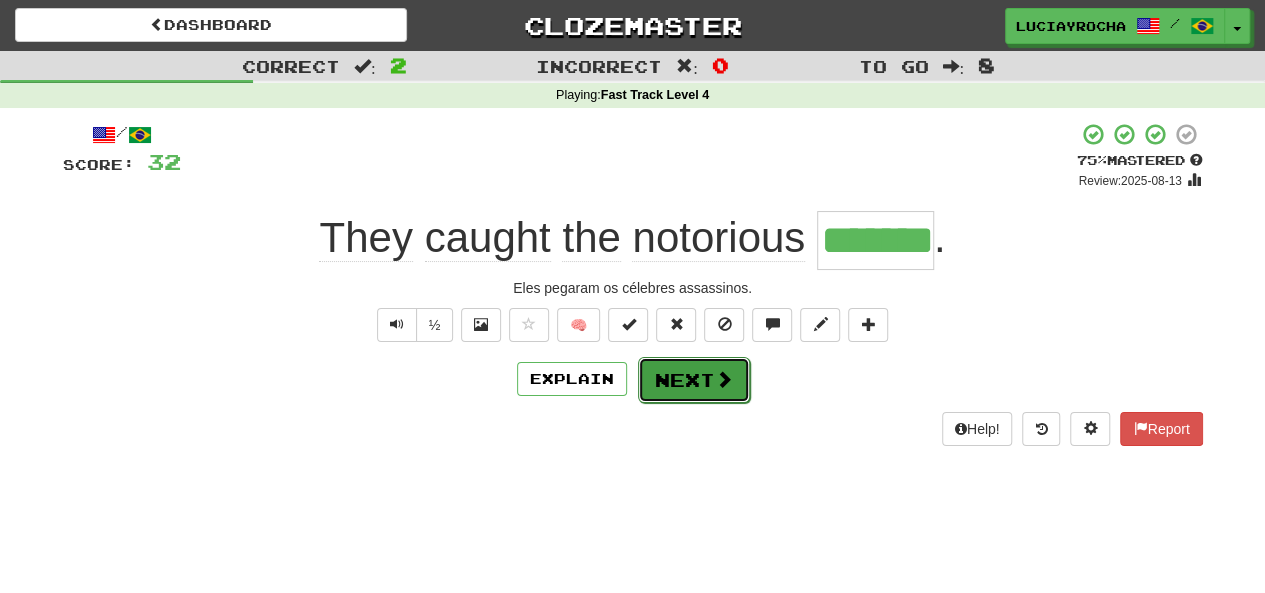 click on "Next" at bounding box center [694, 380] 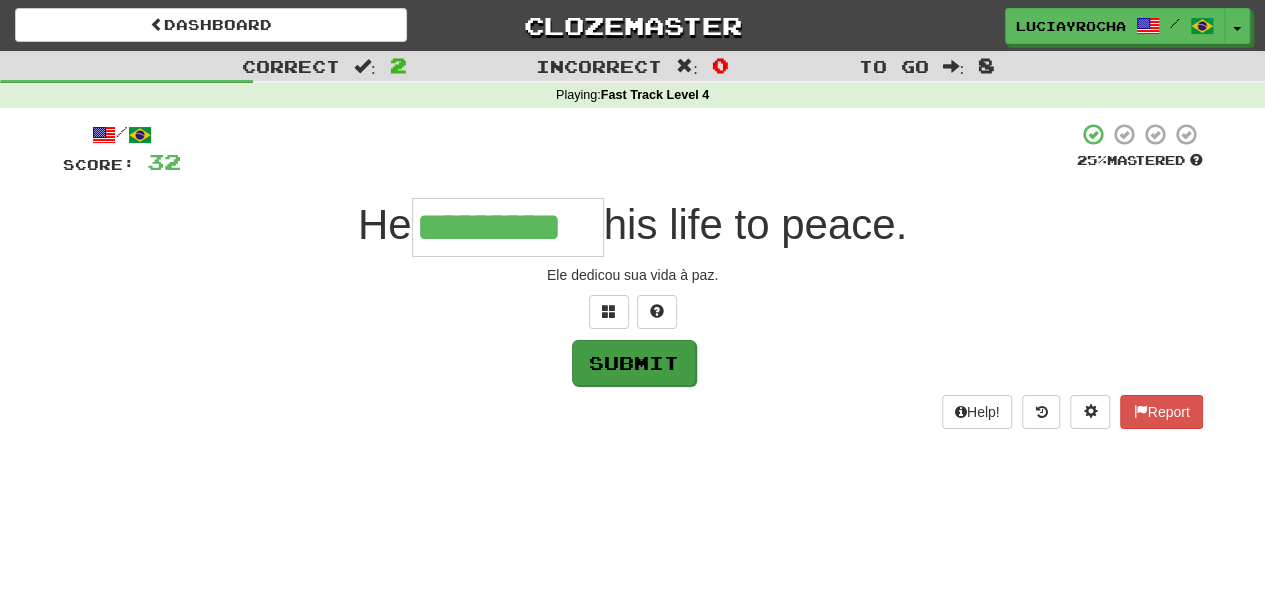 type on "*********" 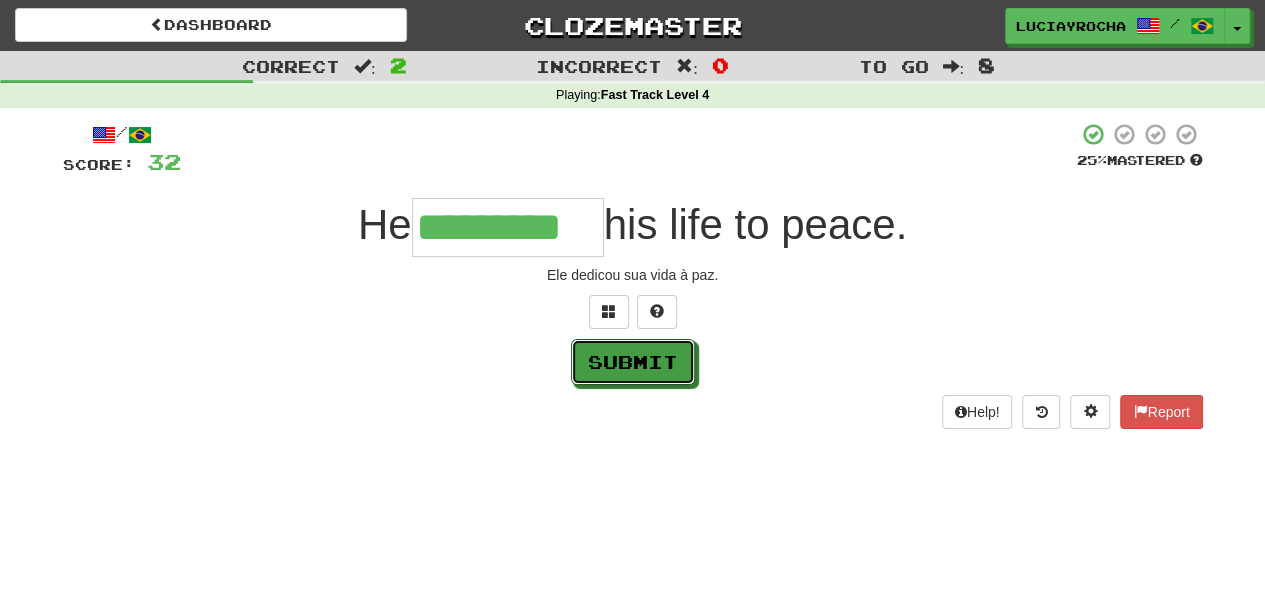 click on "Submit" at bounding box center (633, 362) 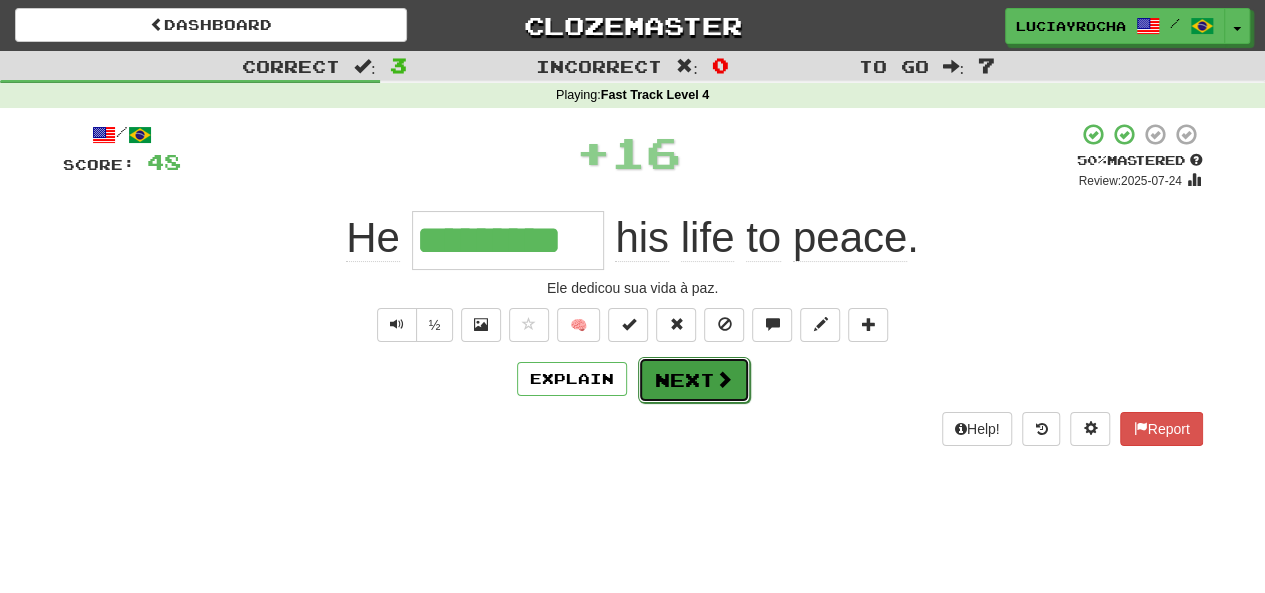 click on "Next" at bounding box center (694, 380) 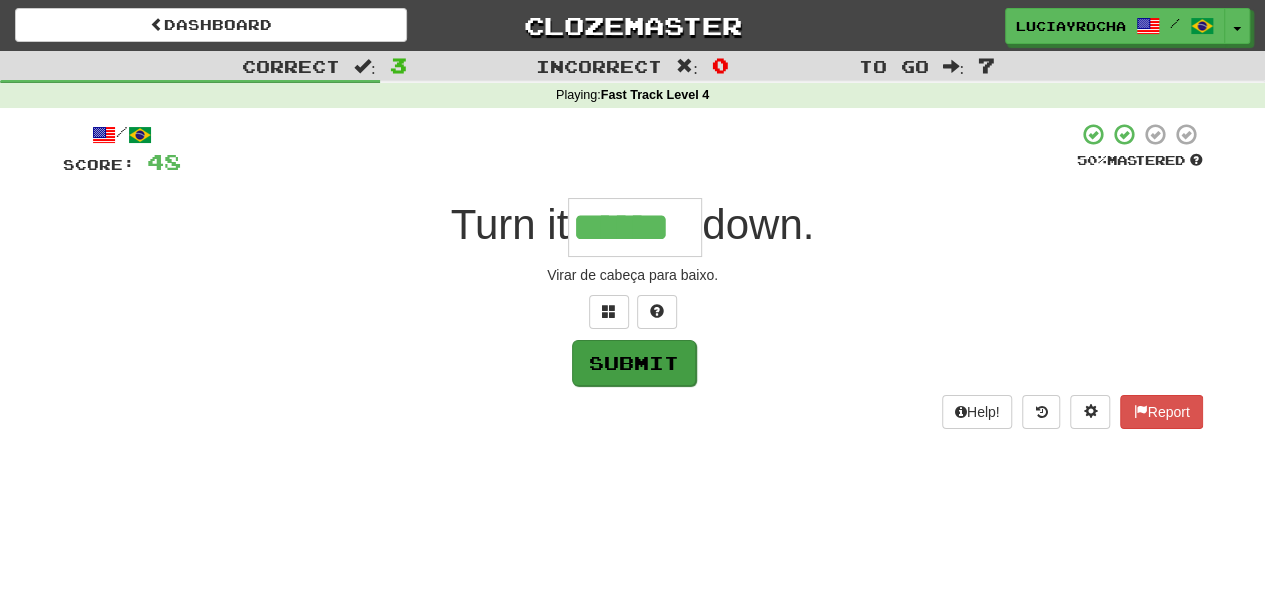 type on "******" 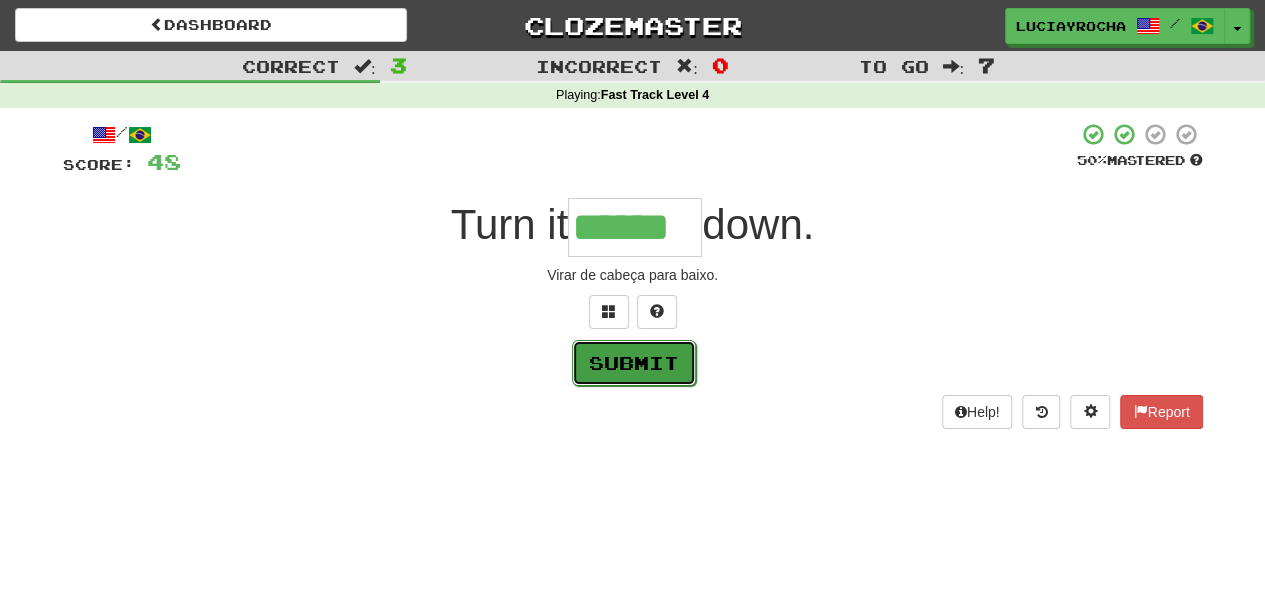 click on "Submit" at bounding box center [634, 363] 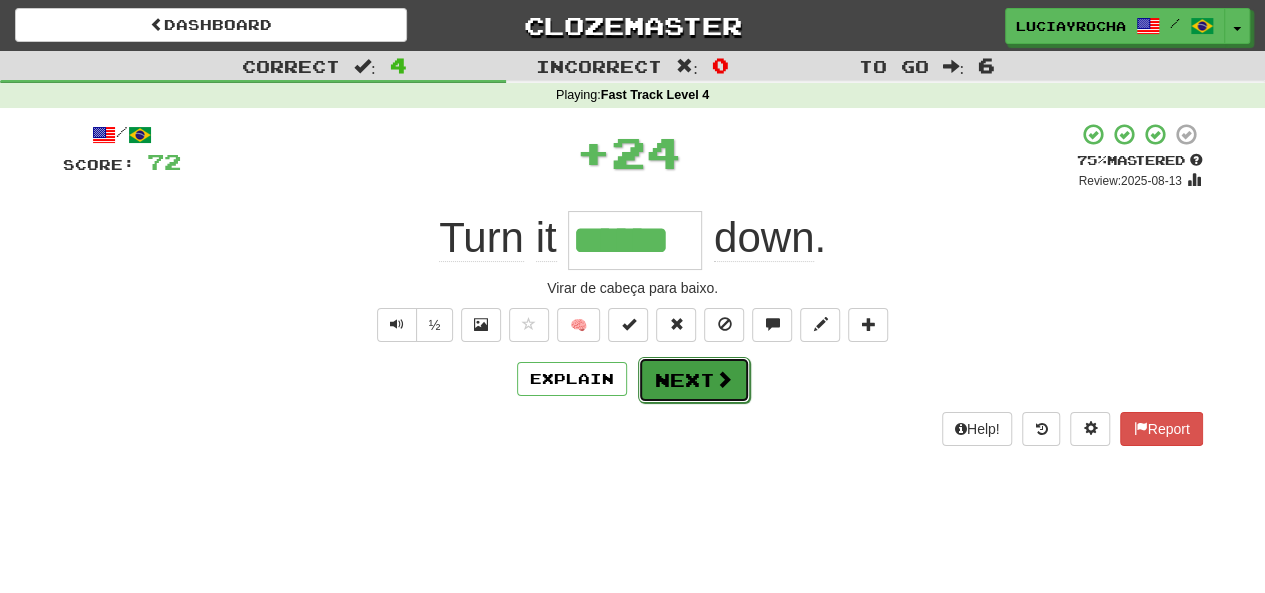 click on "Next" at bounding box center (694, 380) 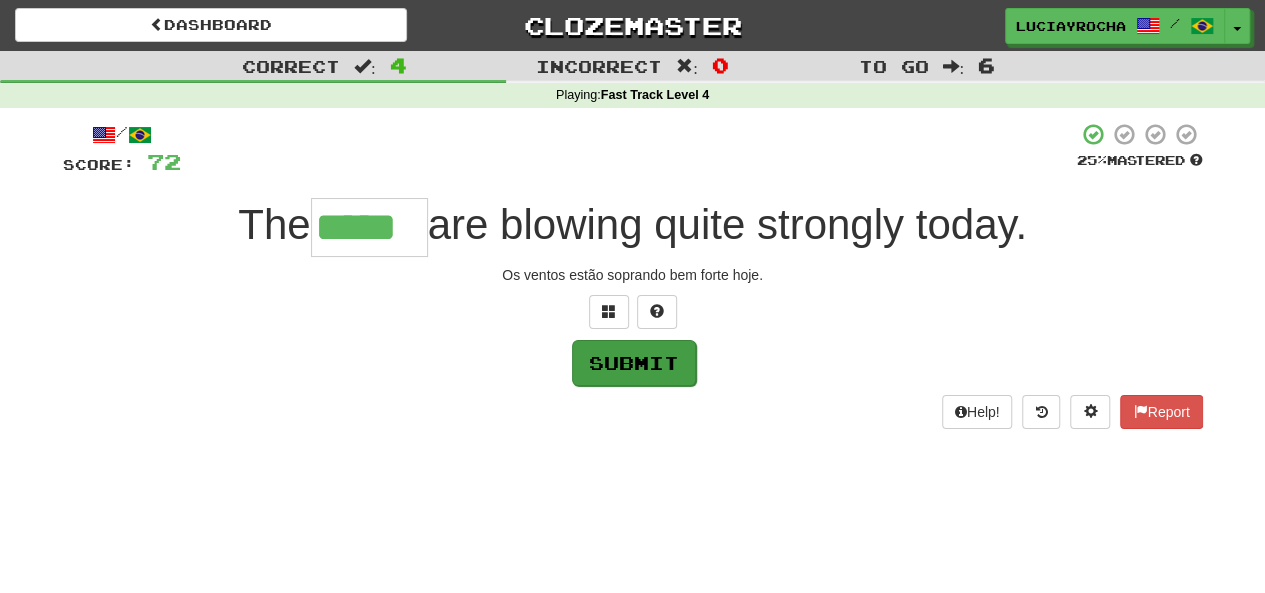 type on "*****" 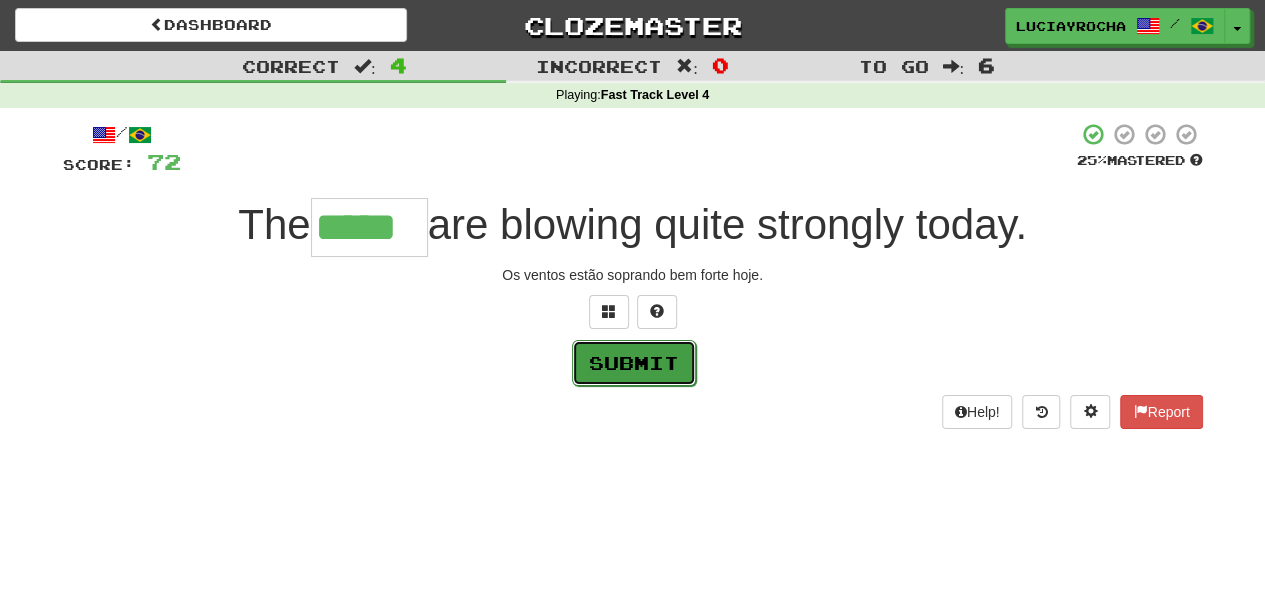 click on "Submit" at bounding box center (634, 363) 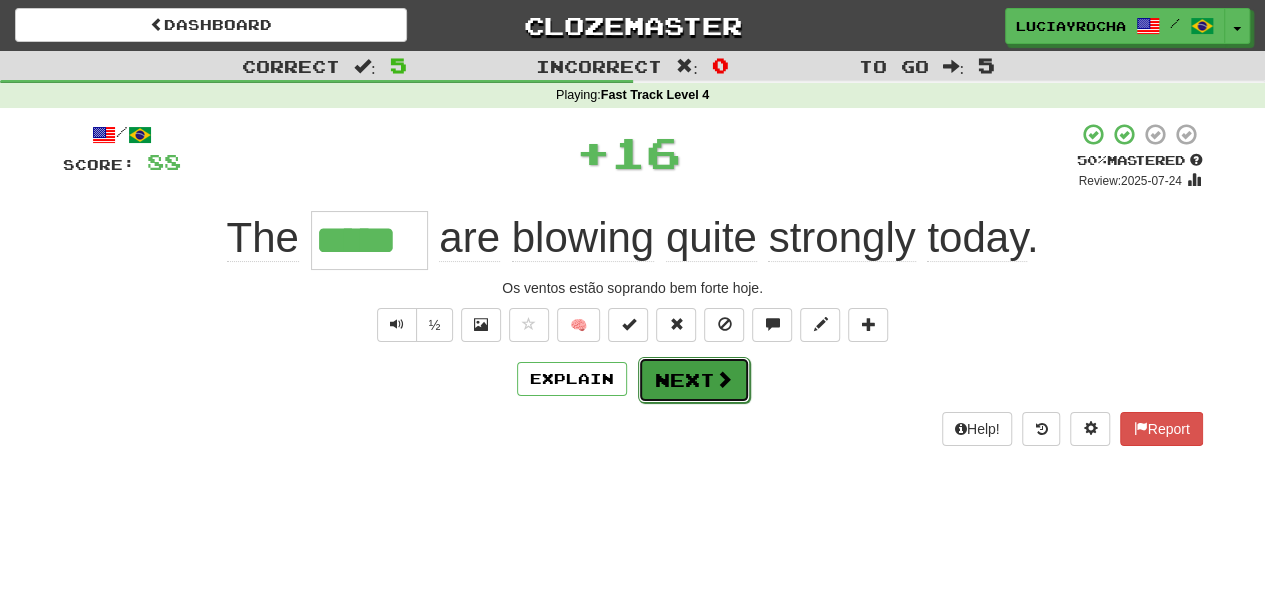 click on "Next" at bounding box center [694, 380] 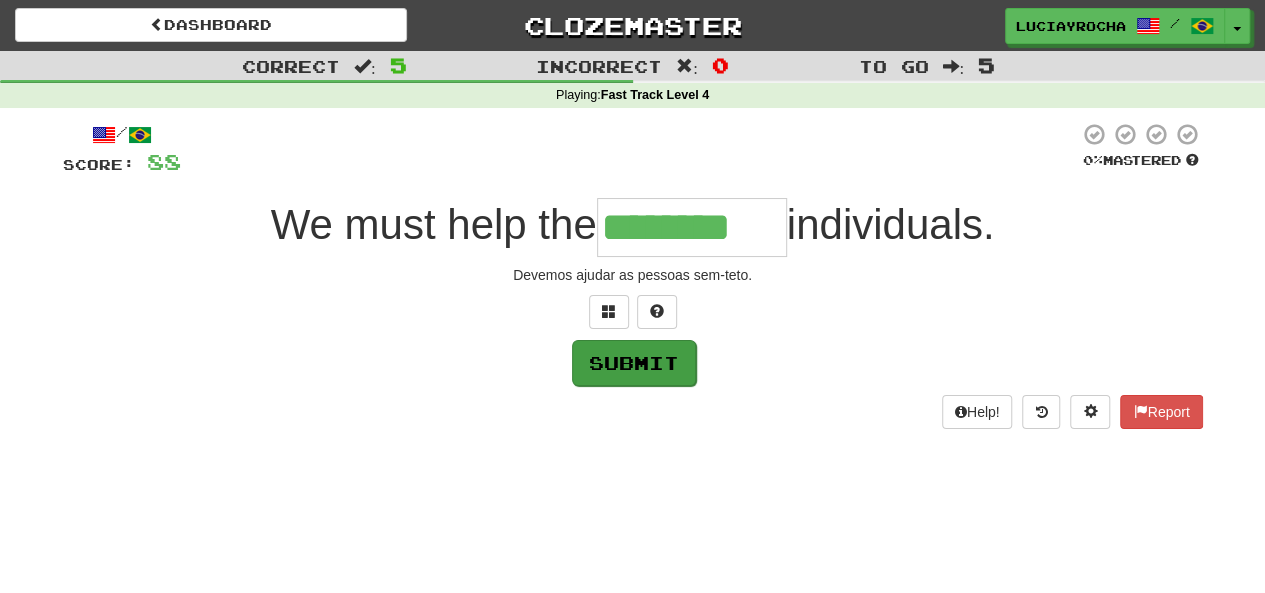 type on "********" 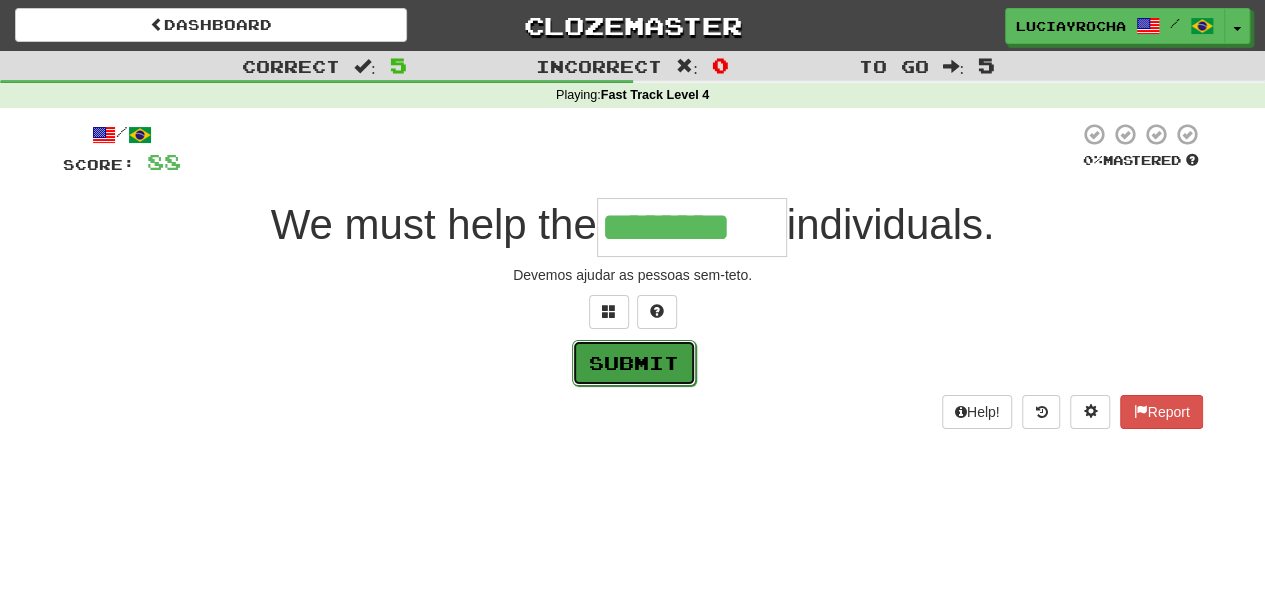 click on "Submit" at bounding box center [634, 363] 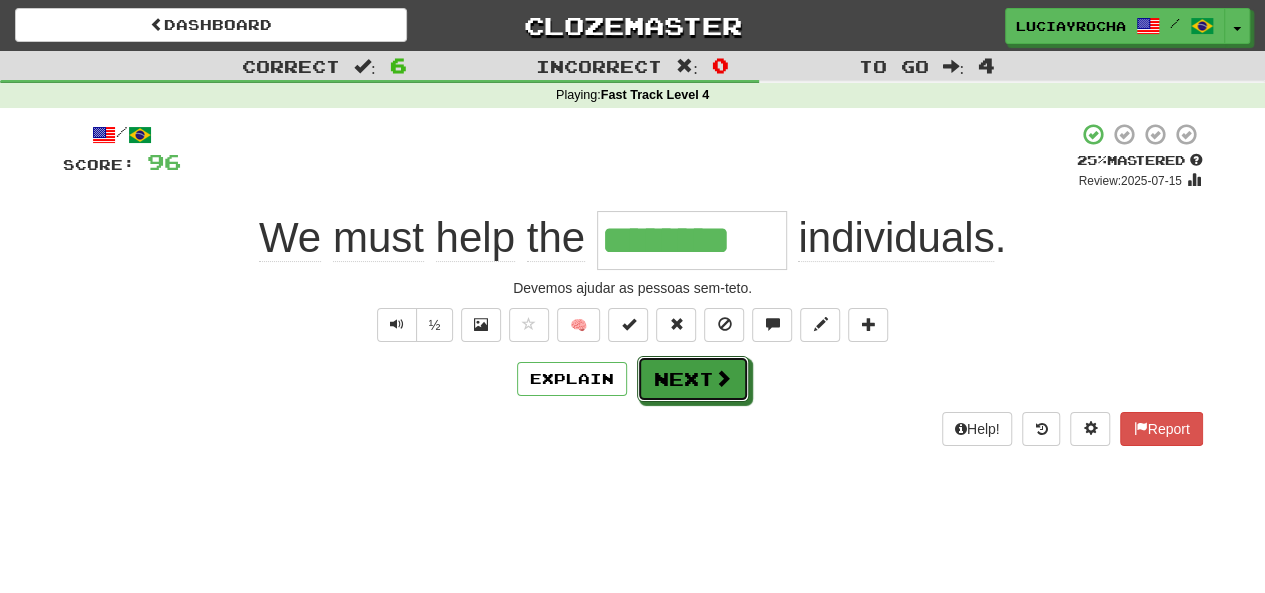 click on "Next" at bounding box center [693, 379] 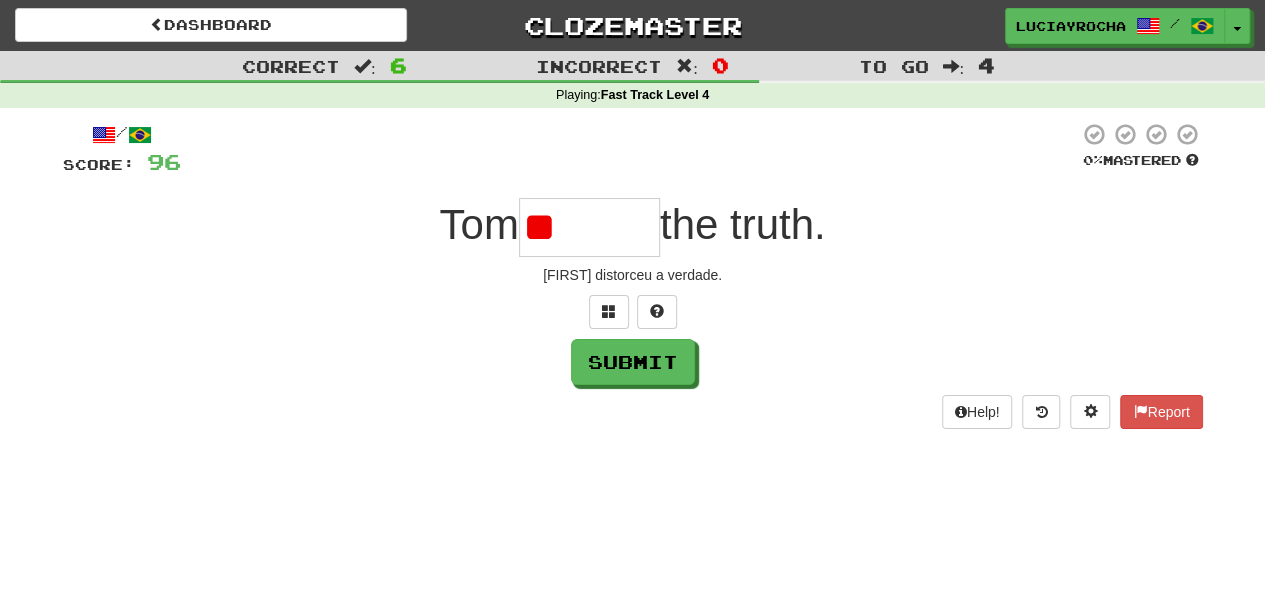 type on "*" 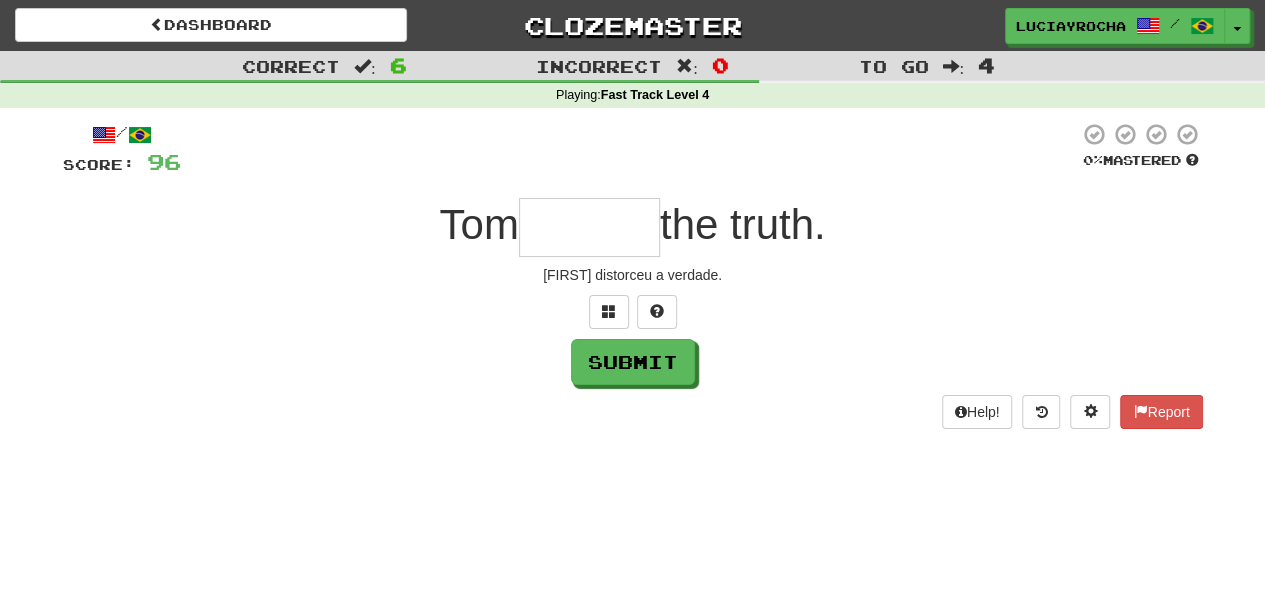 type on "*" 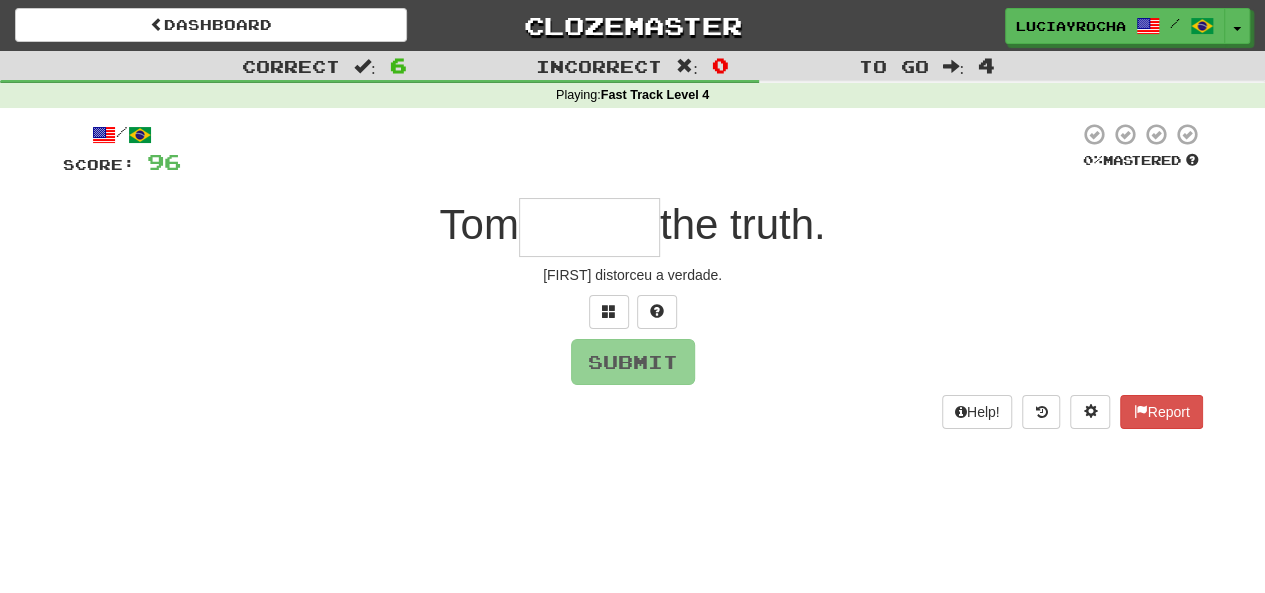 type on "*" 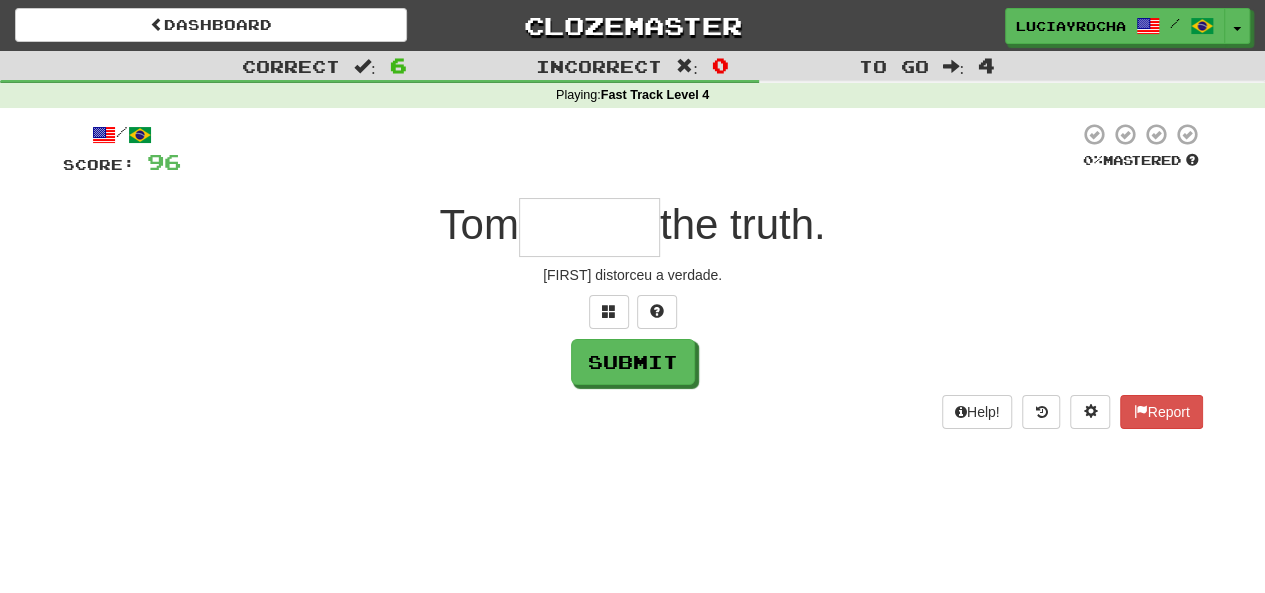 type on "*" 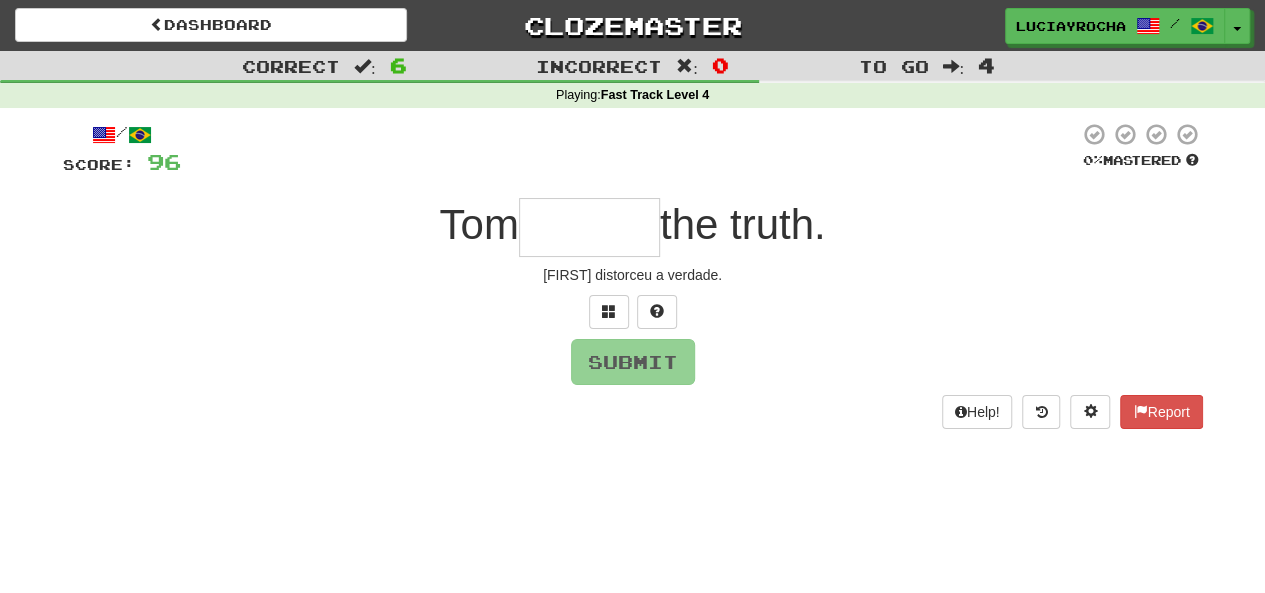 type on "*" 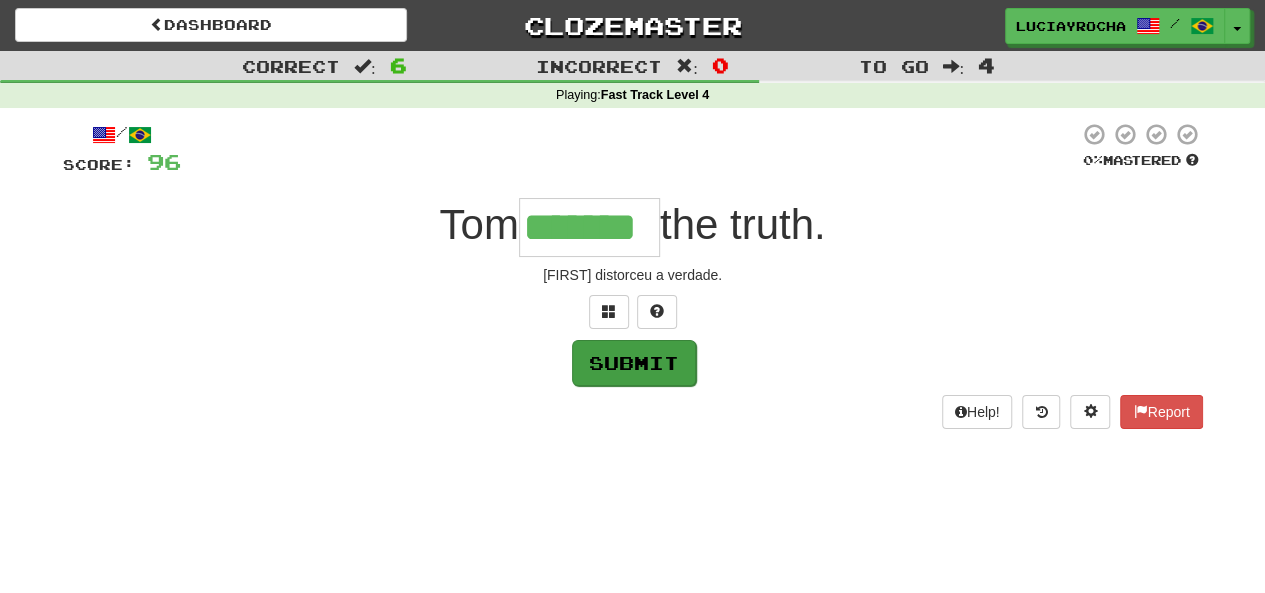 type on "*******" 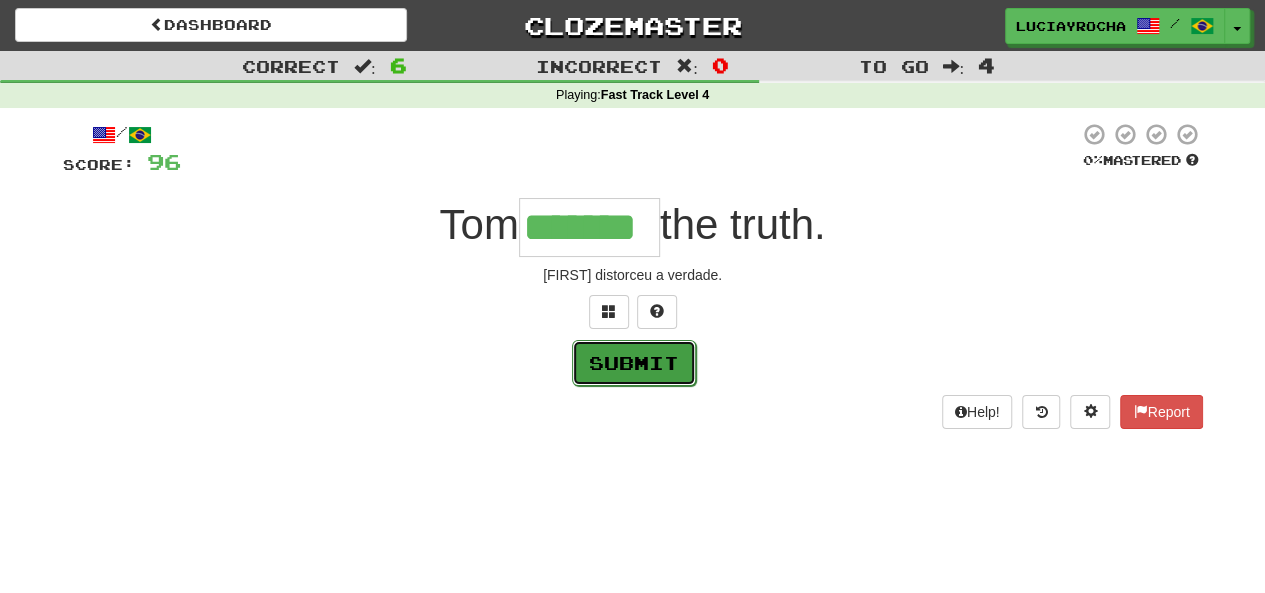 click on "Submit" at bounding box center [634, 363] 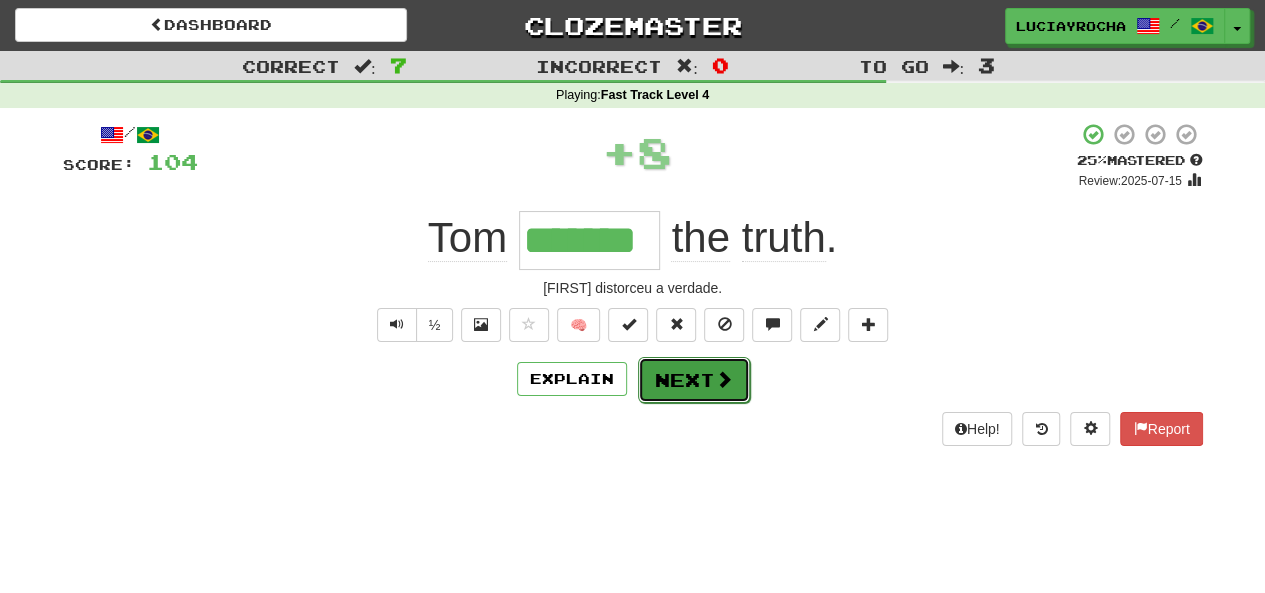 click on "Next" at bounding box center (694, 380) 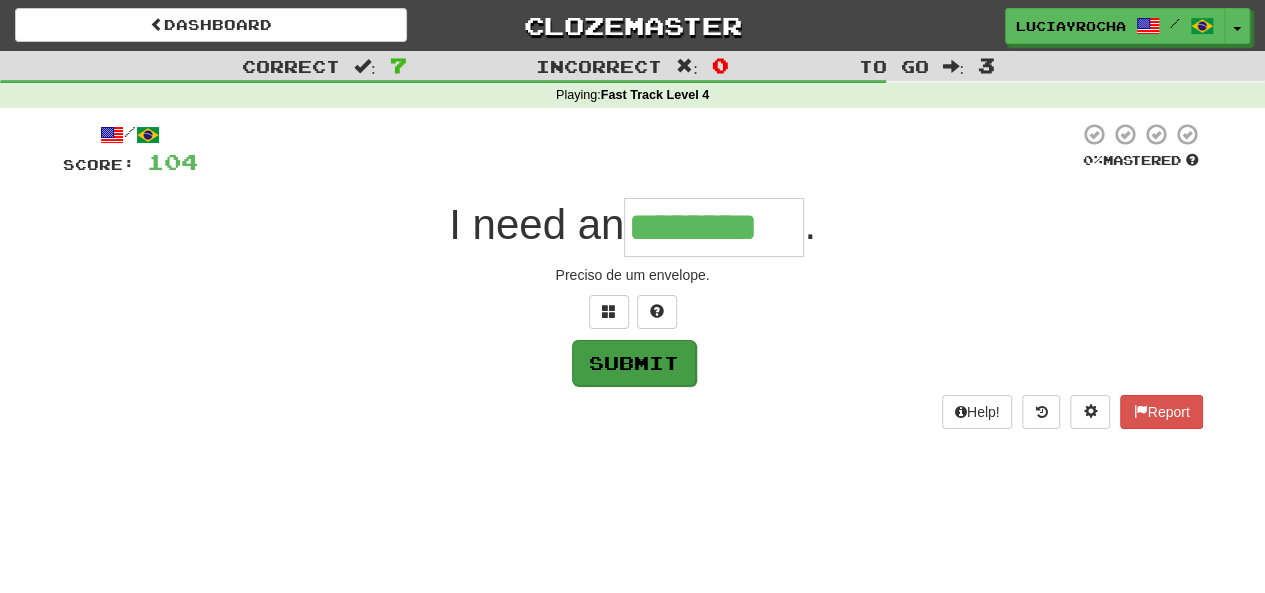 type on "********" 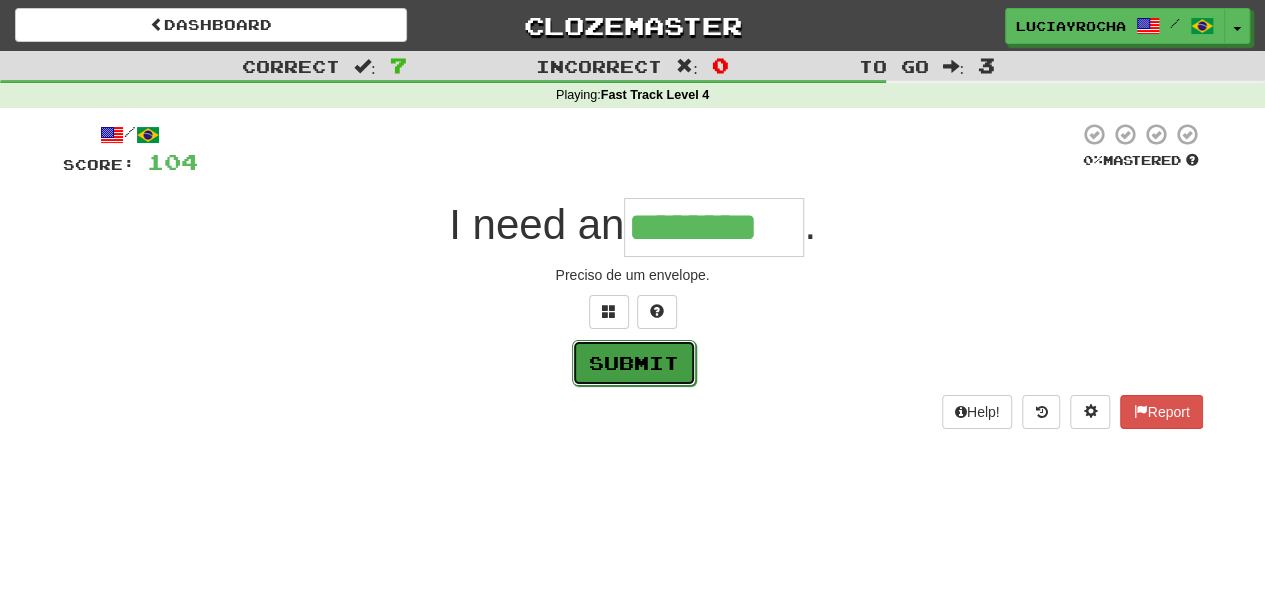click on "Submit" at bounding box center [634, 363] 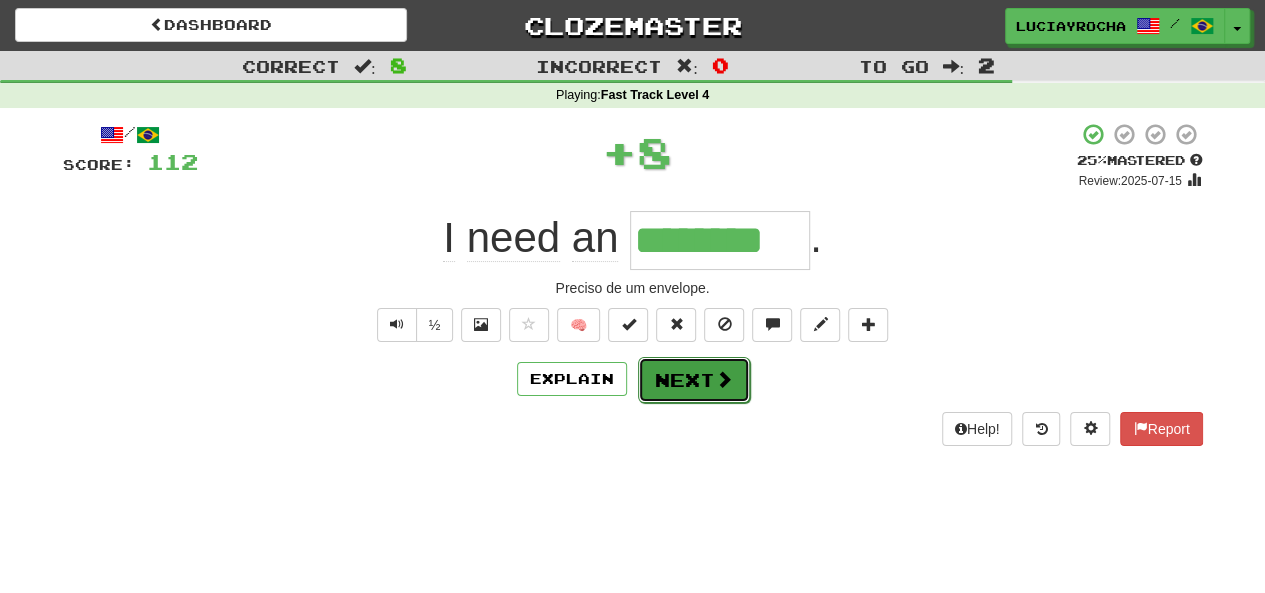 click on "Next" at bounding box center [694, 380] 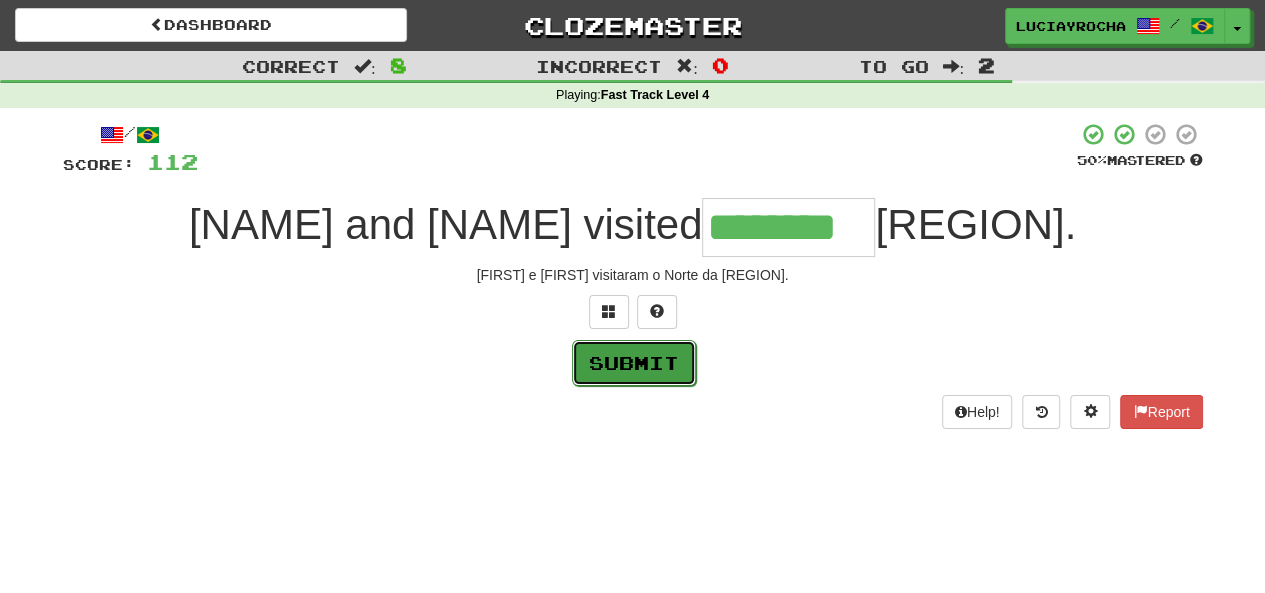 click on "Submit" at bounding box center [634, 363] 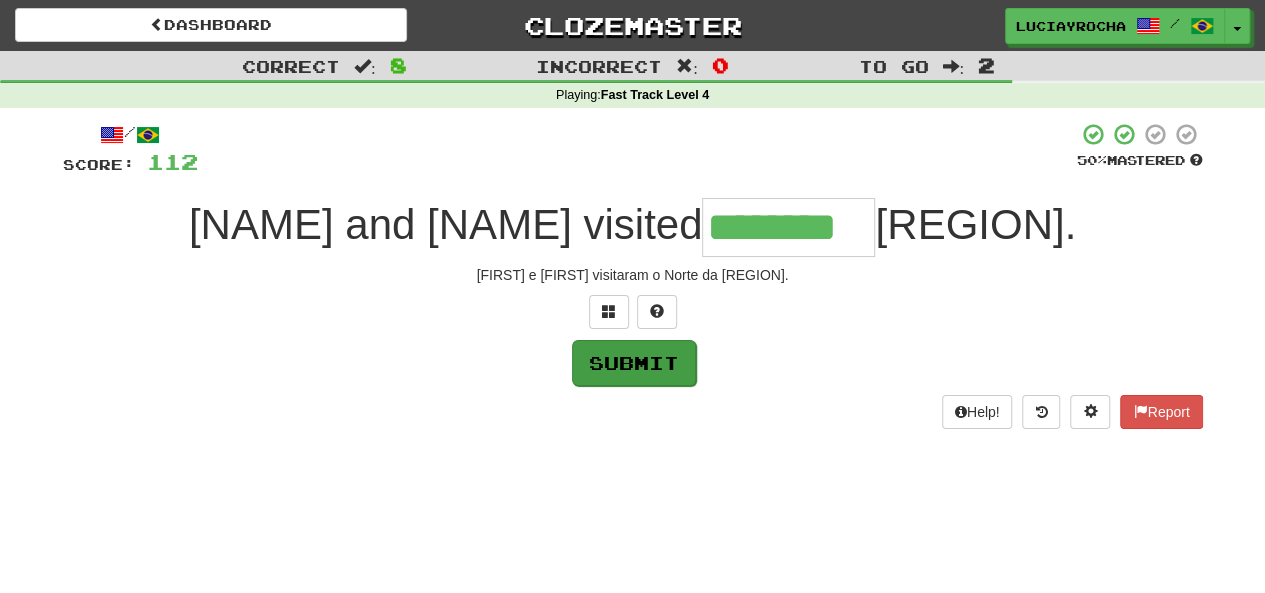 type on "********" 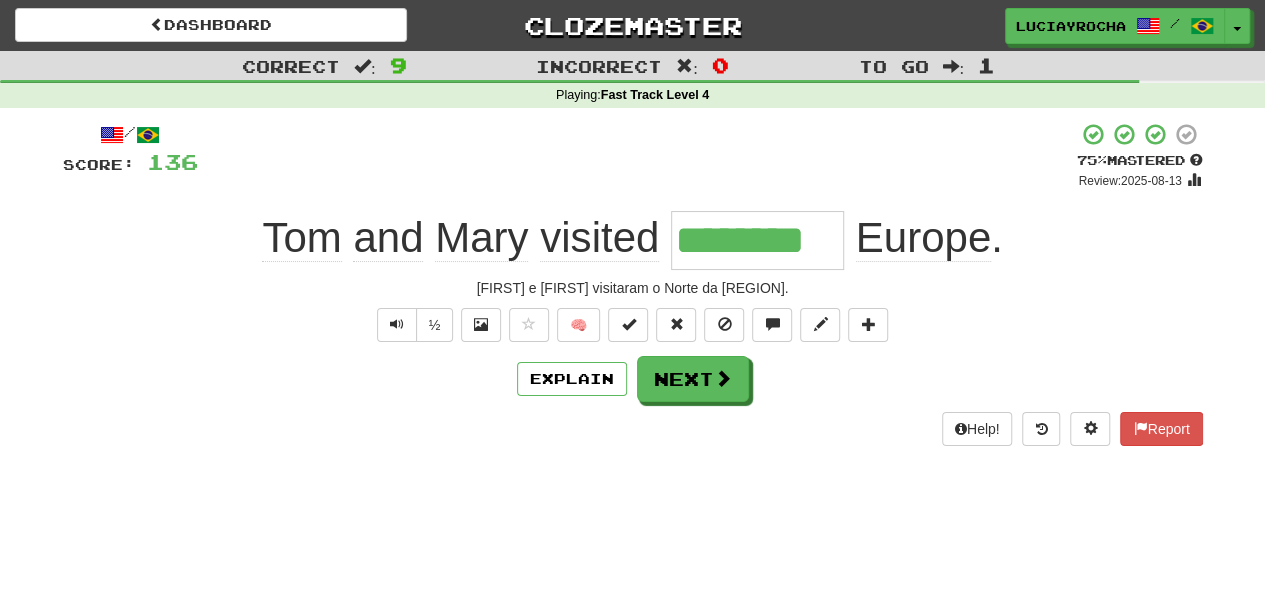 click on "/  Score:   136 + 24 75 %  Mastered Review:  2025-08-13 Tom   and   Mary   visited   ********   Europe . Tom e Mary visitaram o Norte da Europa. ½ 🧠 Explain Next  Help!  Report" at bounding box center (633, 284) 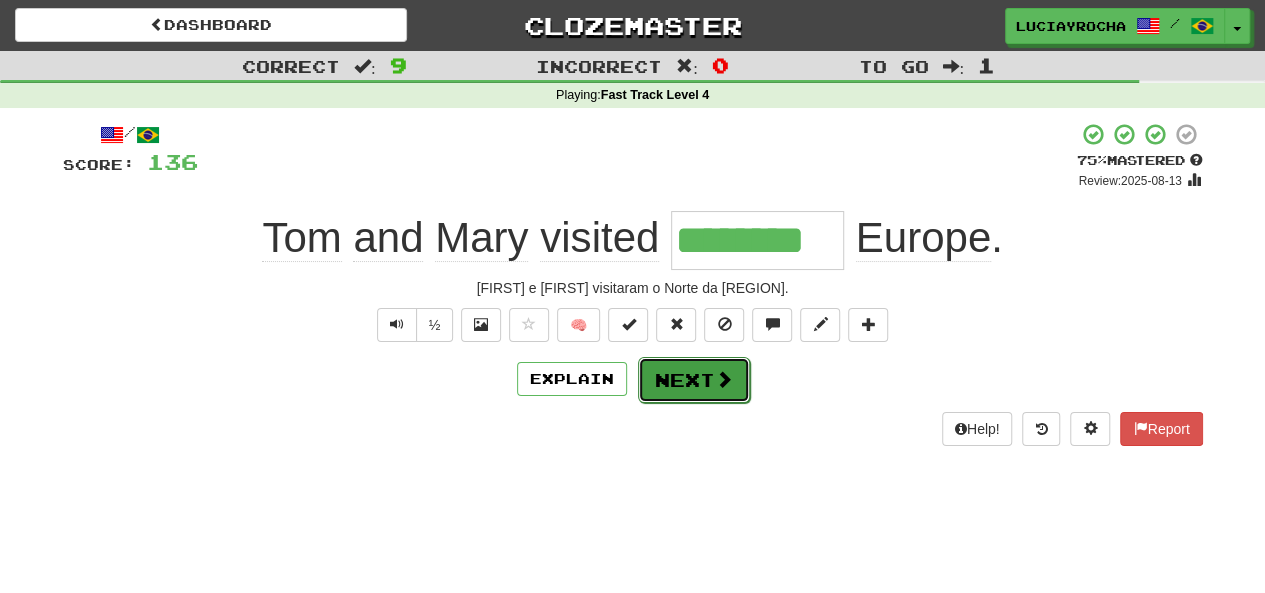 click on "Next" at bounding box center (694, 380) 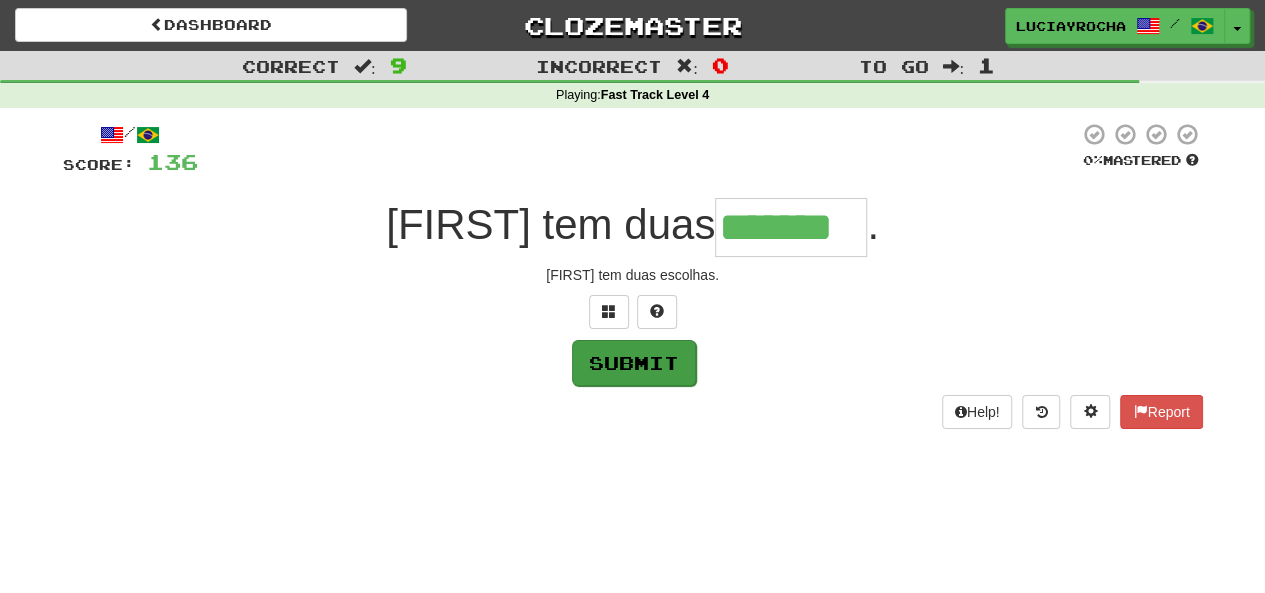type on "*******" 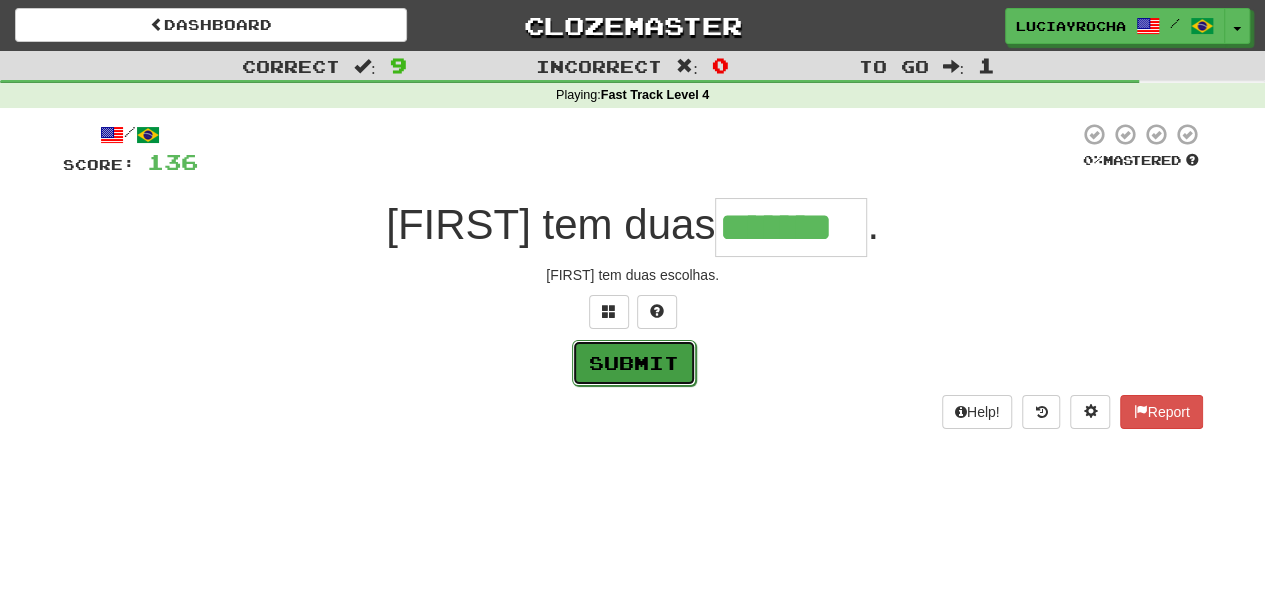 click on "Submit" at bounding box center (634, 363) 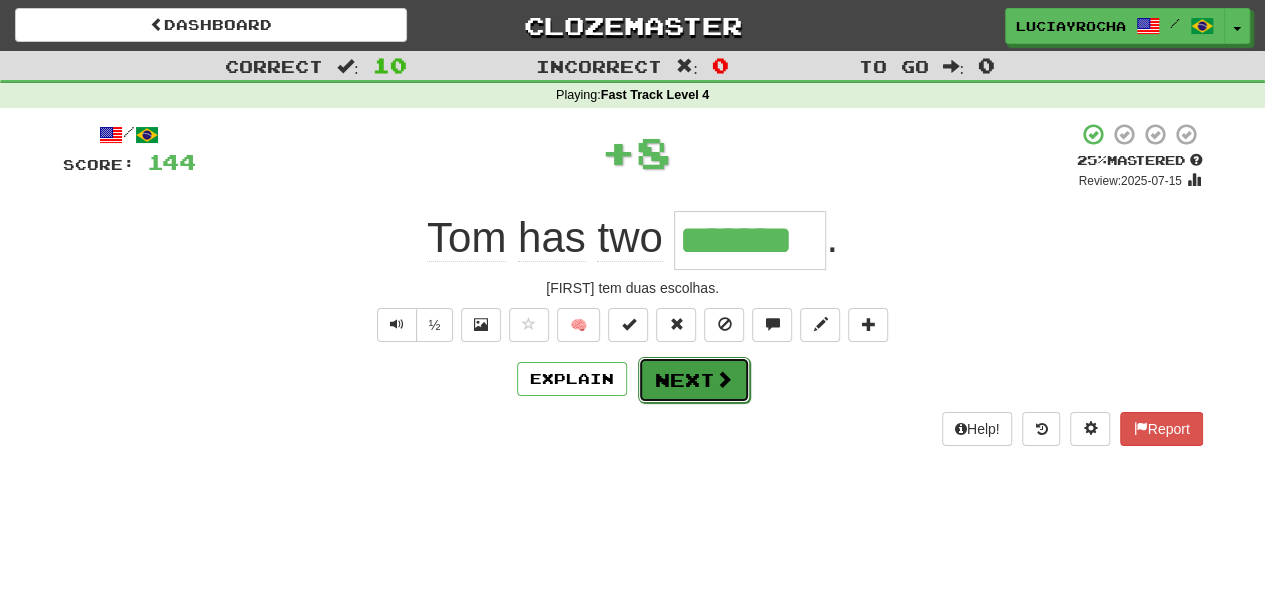 click on "Next" at bounding box center (694, 380) 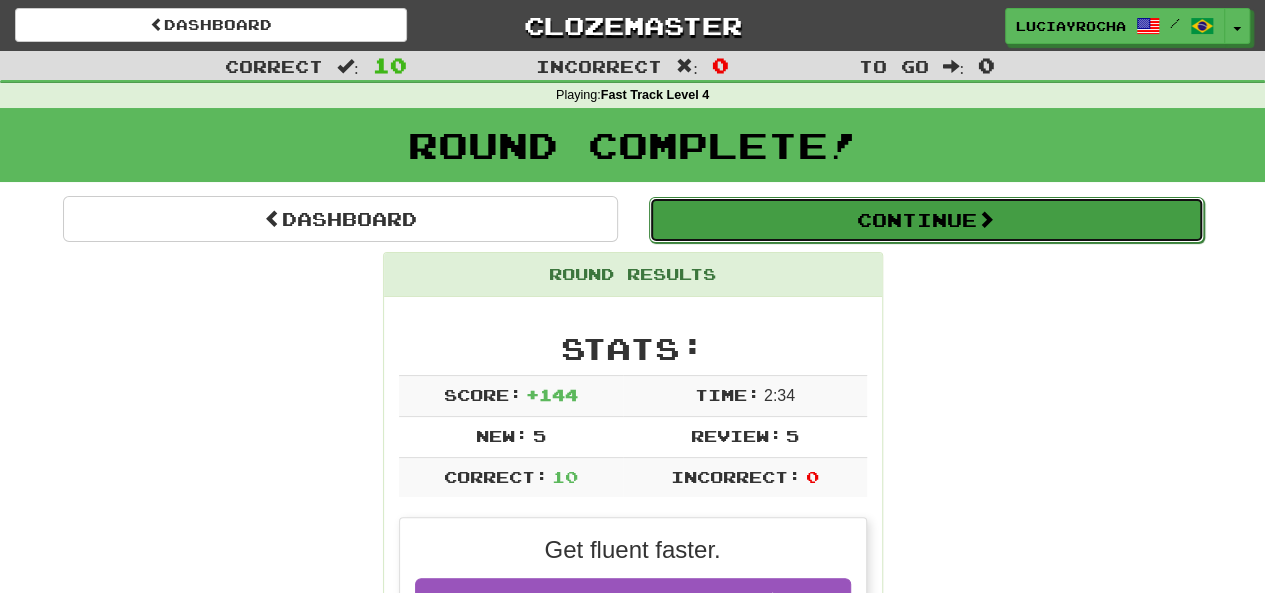 click on "Continue" at bounding box center (926, 220) 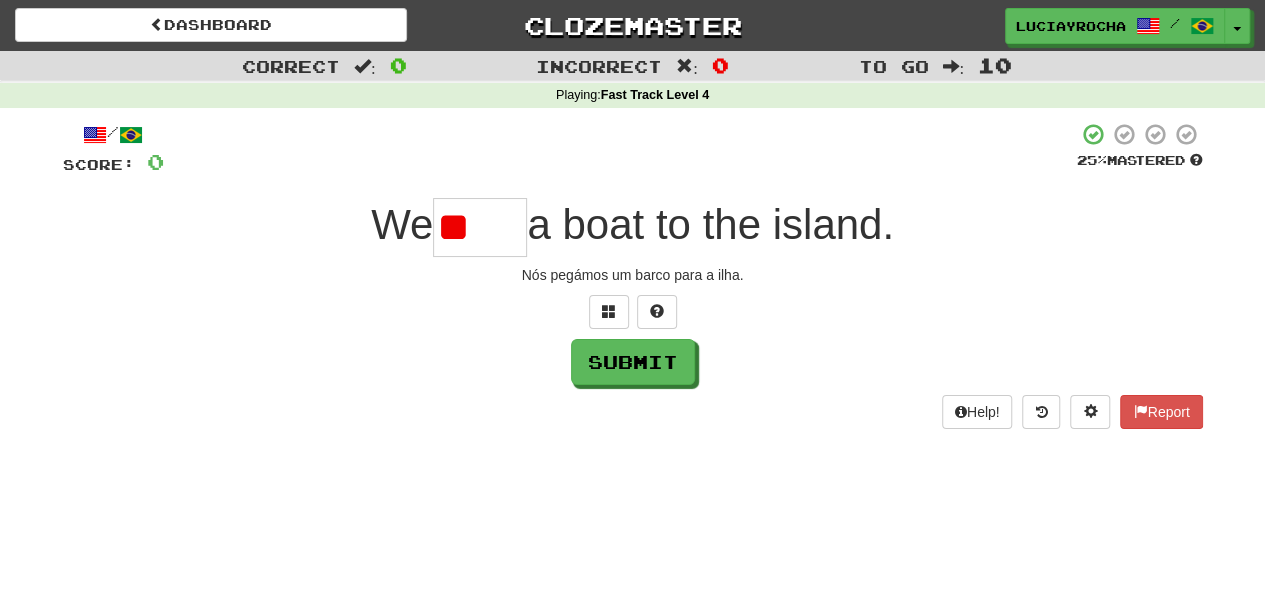 type on "*" 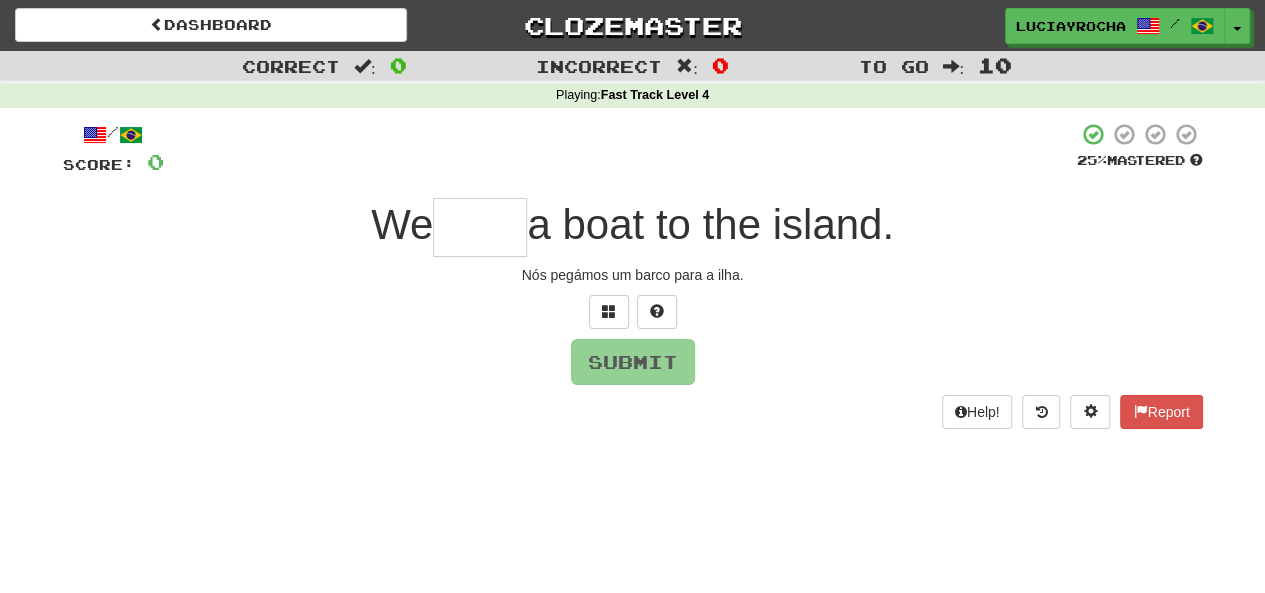 type on "*" 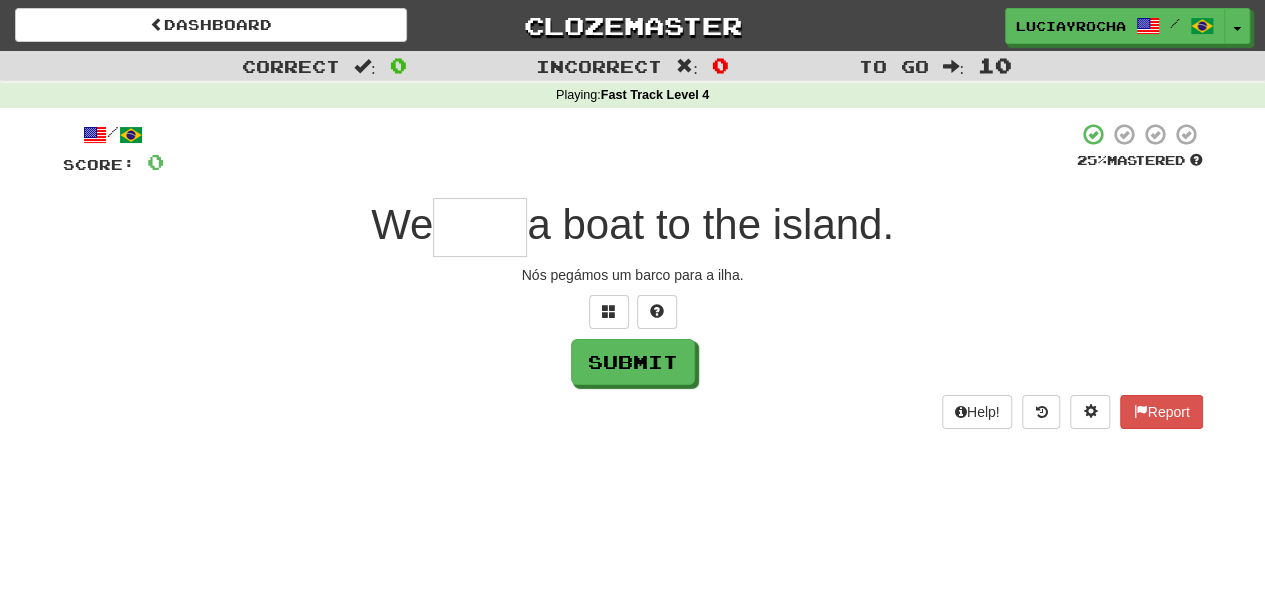 type on "*" 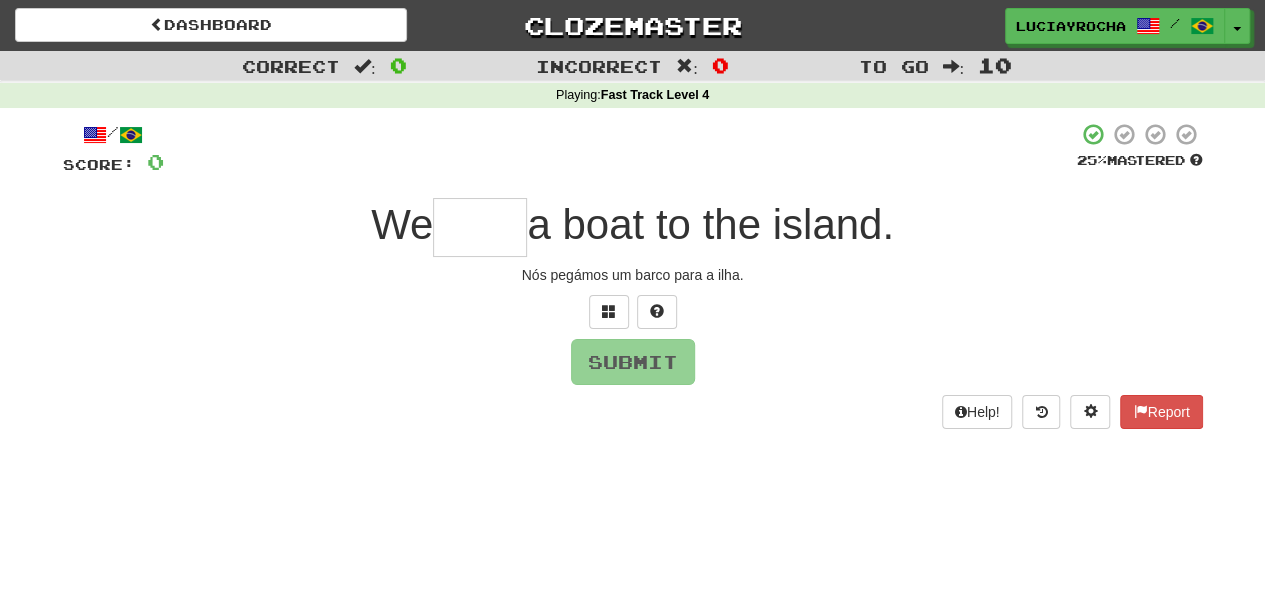 type on "*" 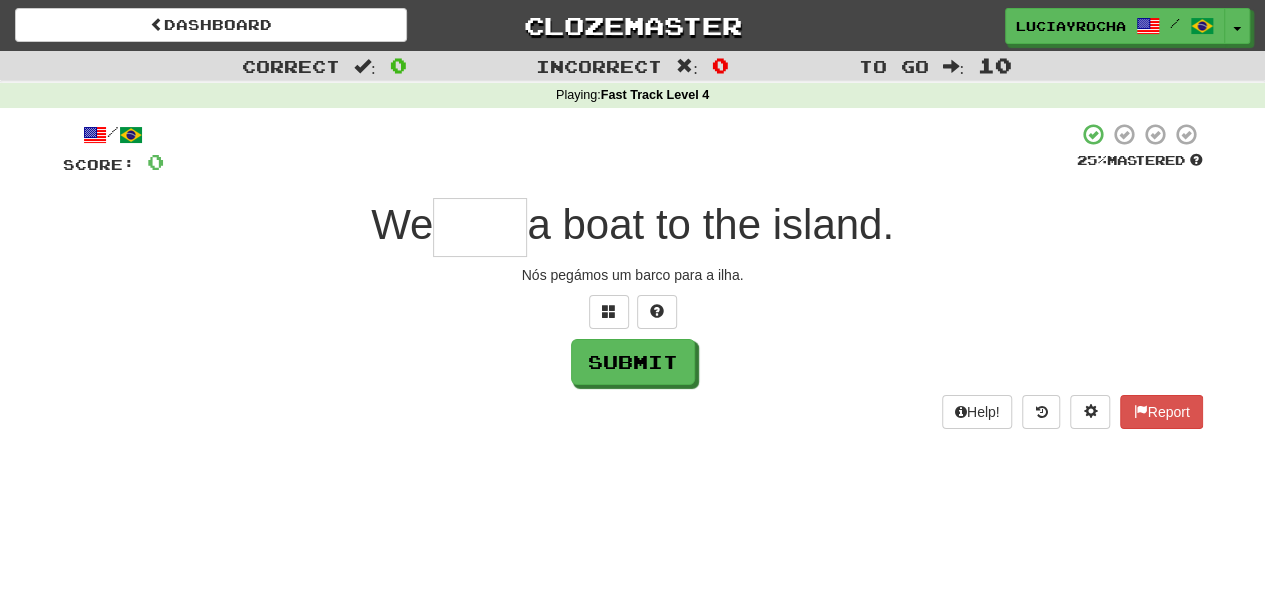 type on "*" 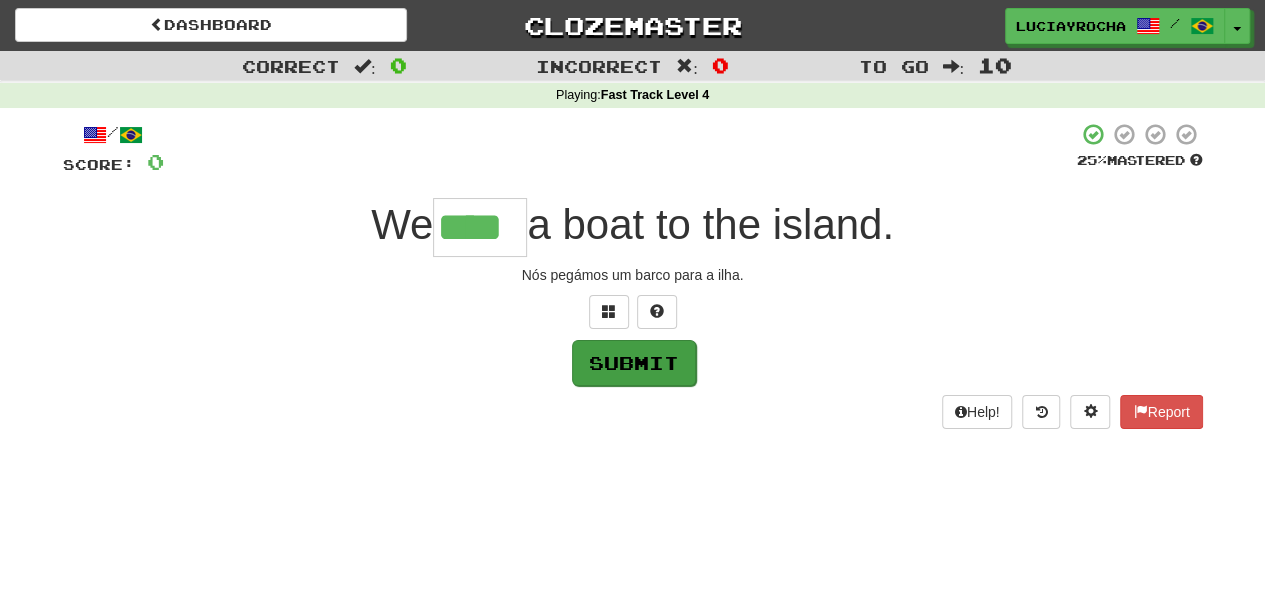 type on "****" 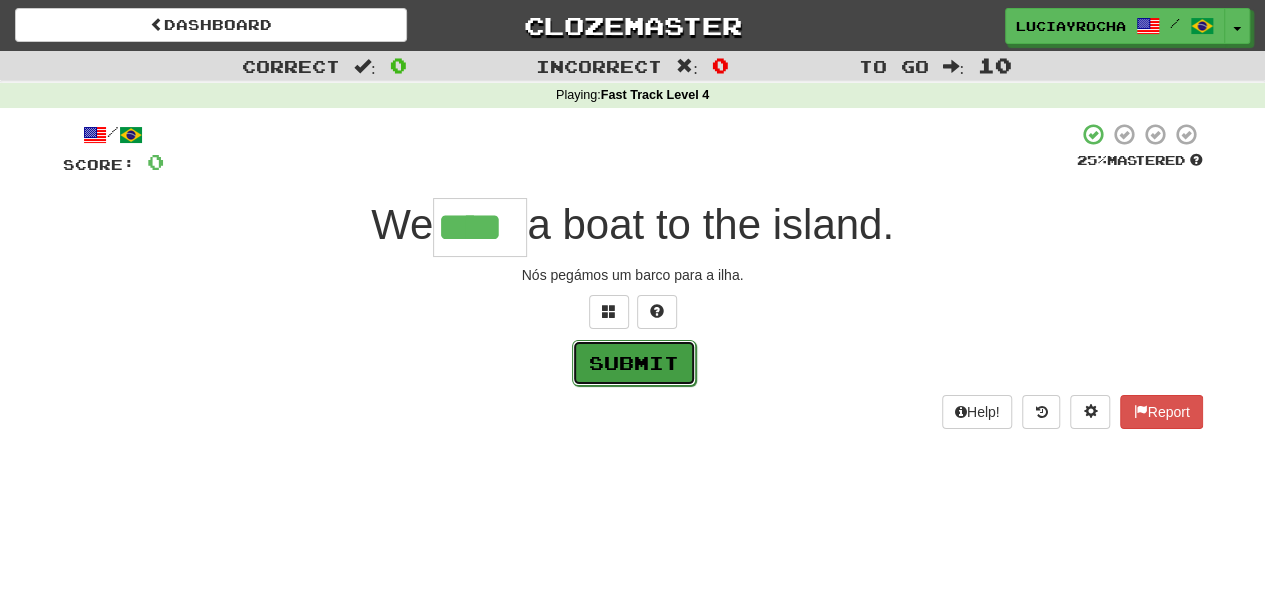 click on "Submit" at bounding box center [634, 363] 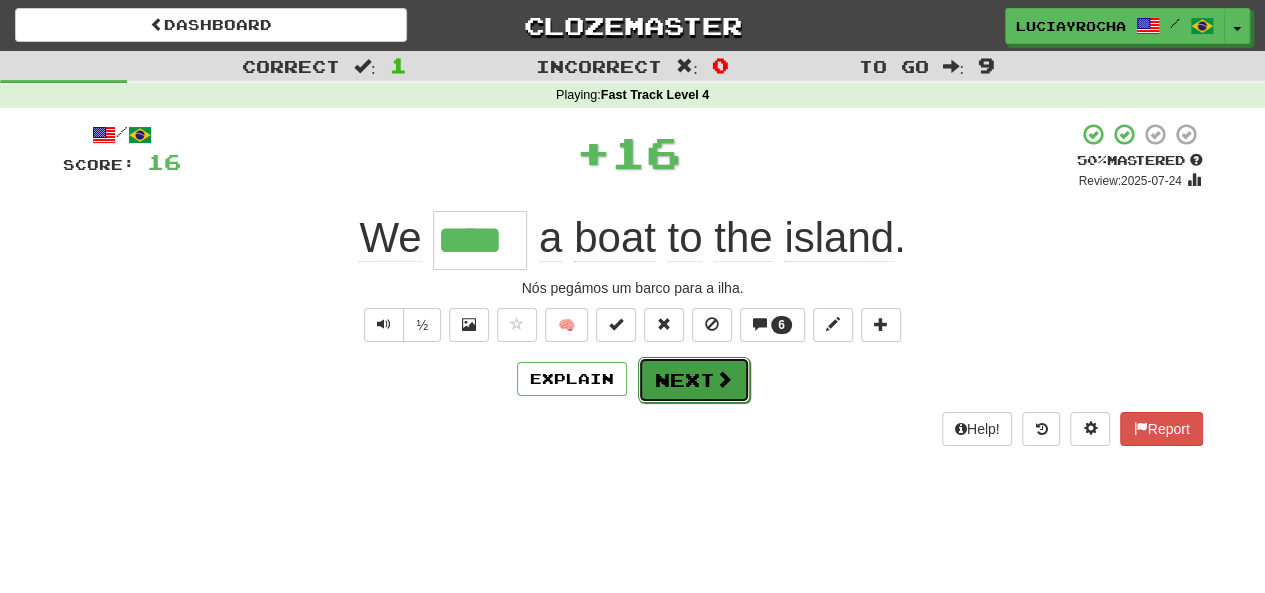 click on "Next" at bounding box center [694, 380] 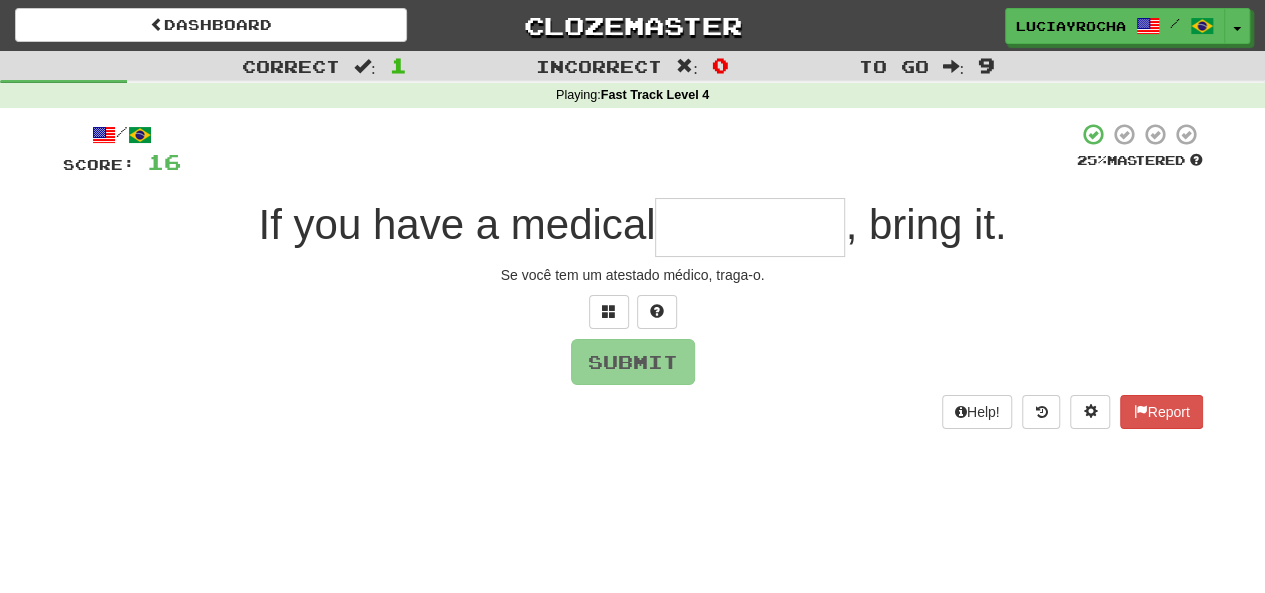 type on "*" 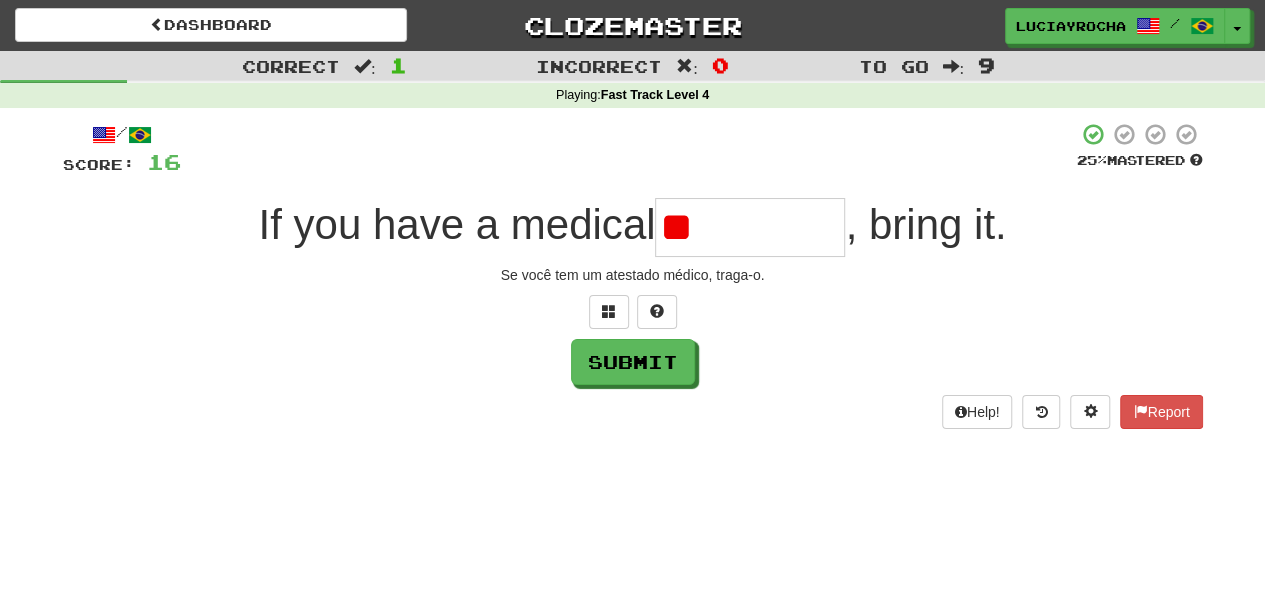 type on "*" 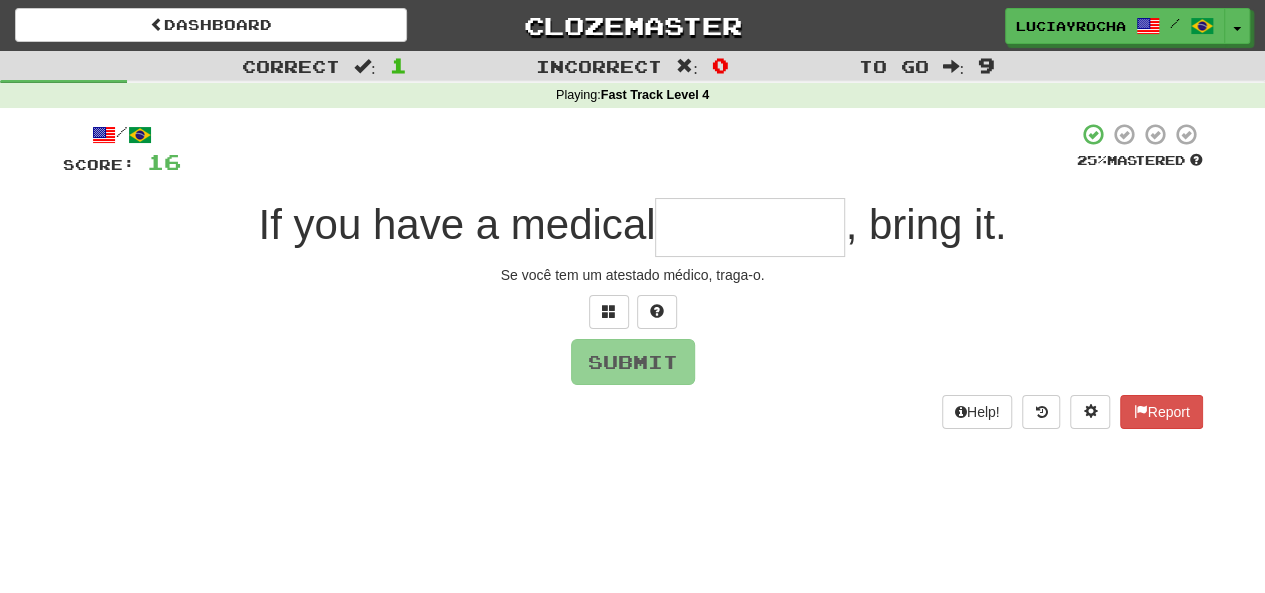 type on "*" 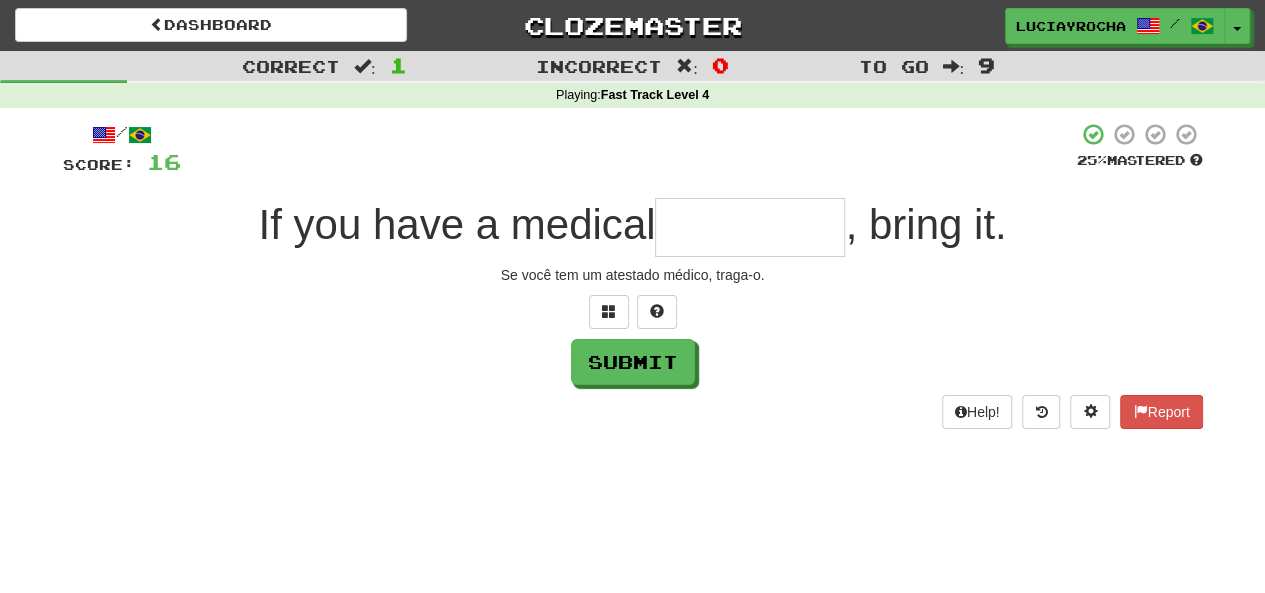 type on "*" 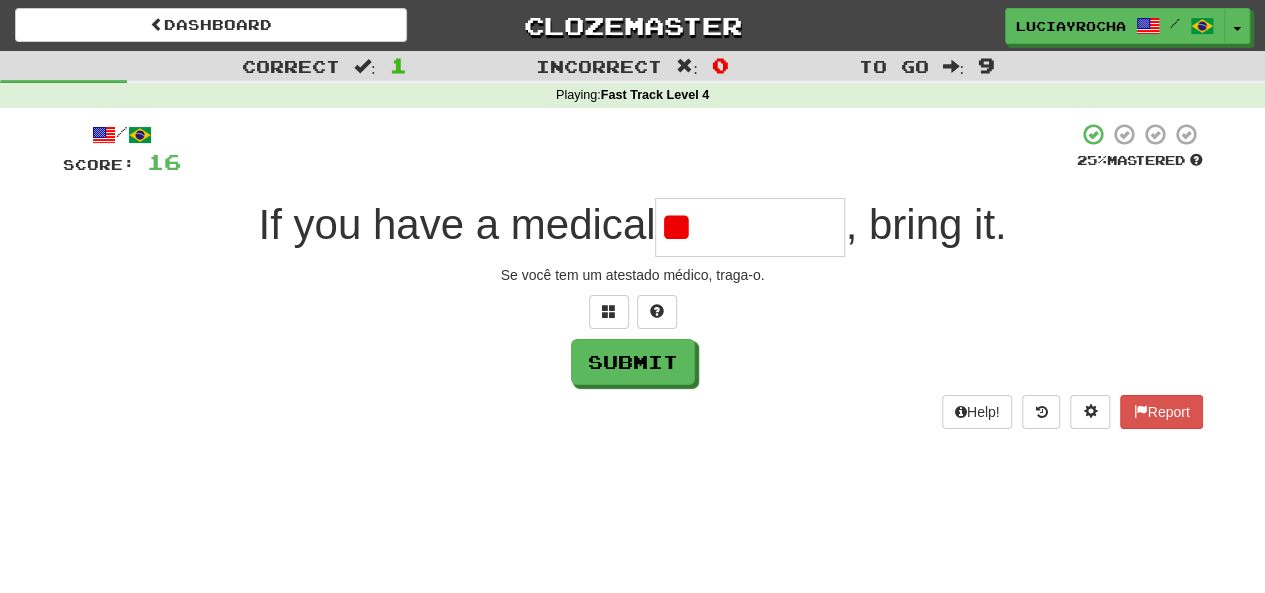 type on "*" 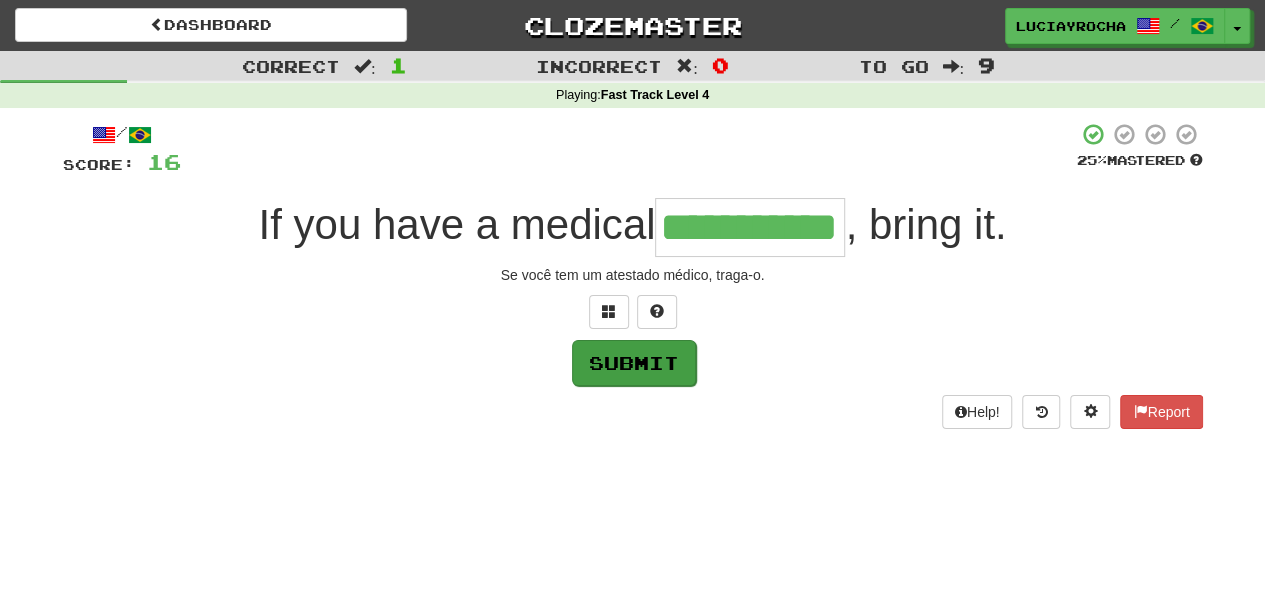 type on "**********" 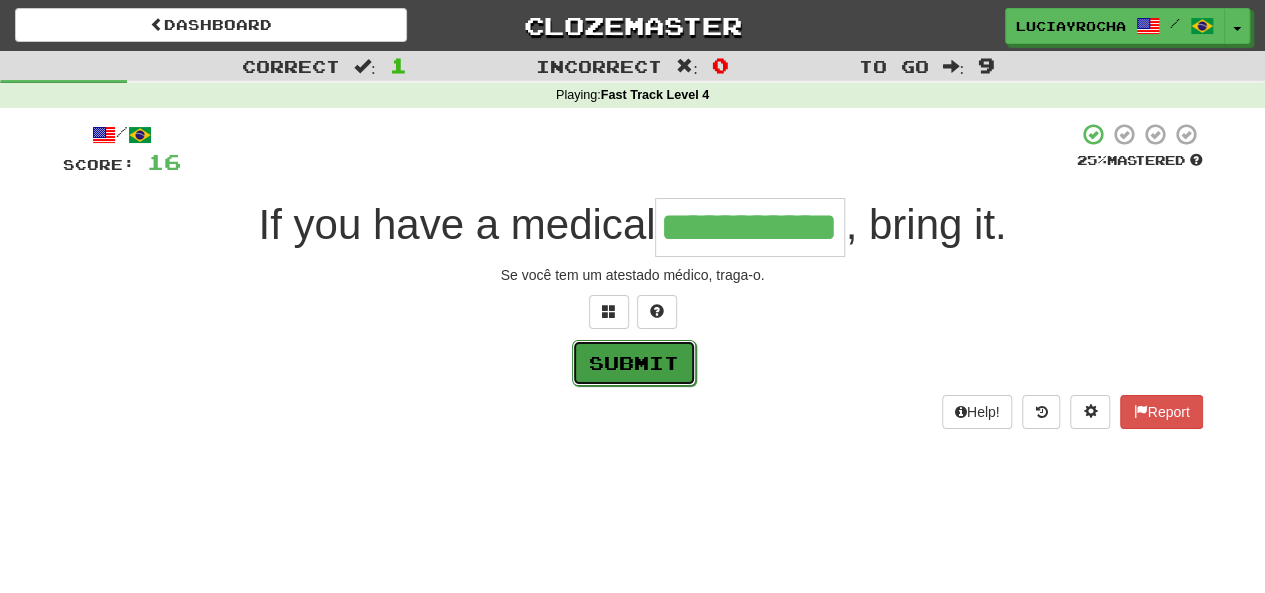 click on "Submit" at bounding box center (634, 363) 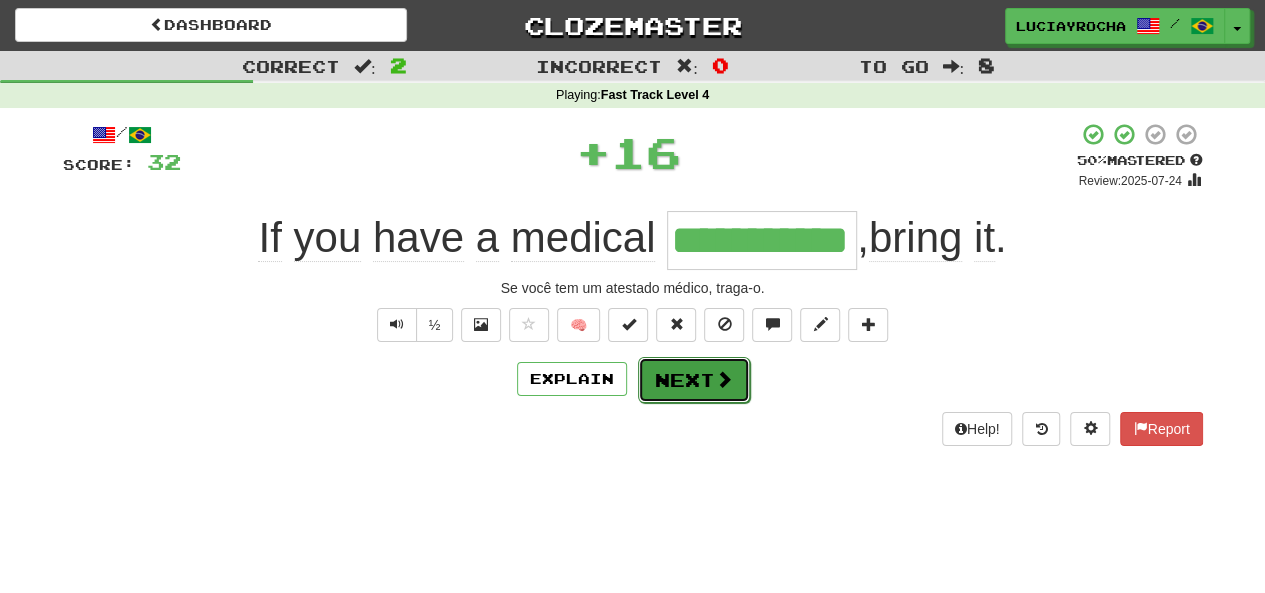 click on "Next" at bounding box center (694, 380) 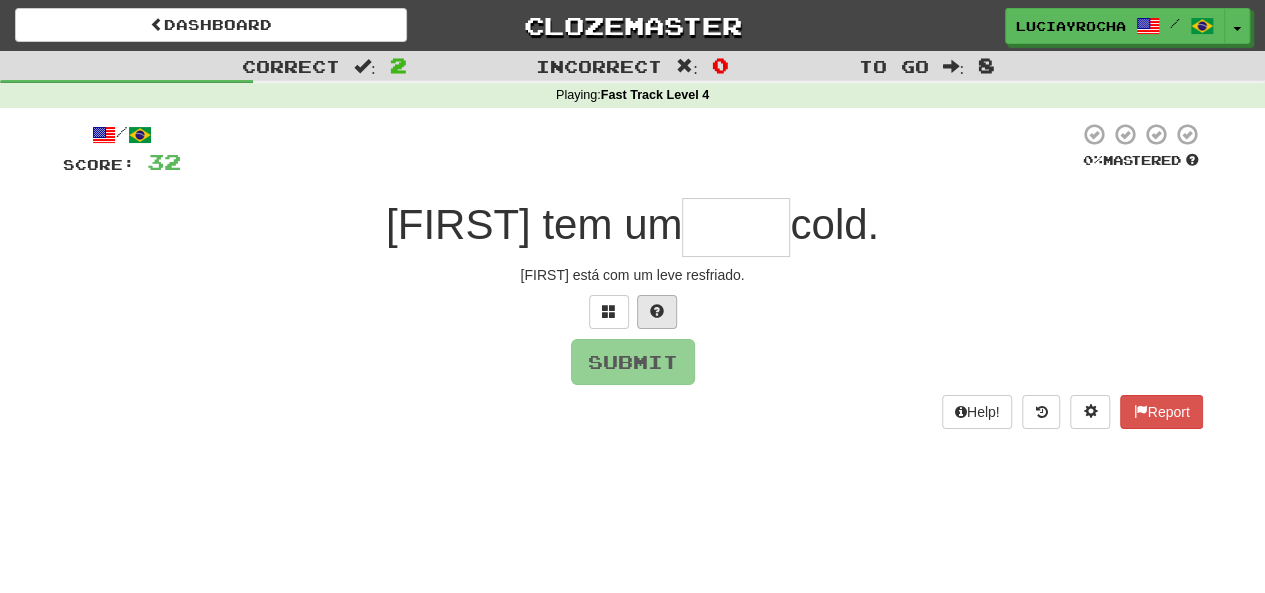 type on "*" 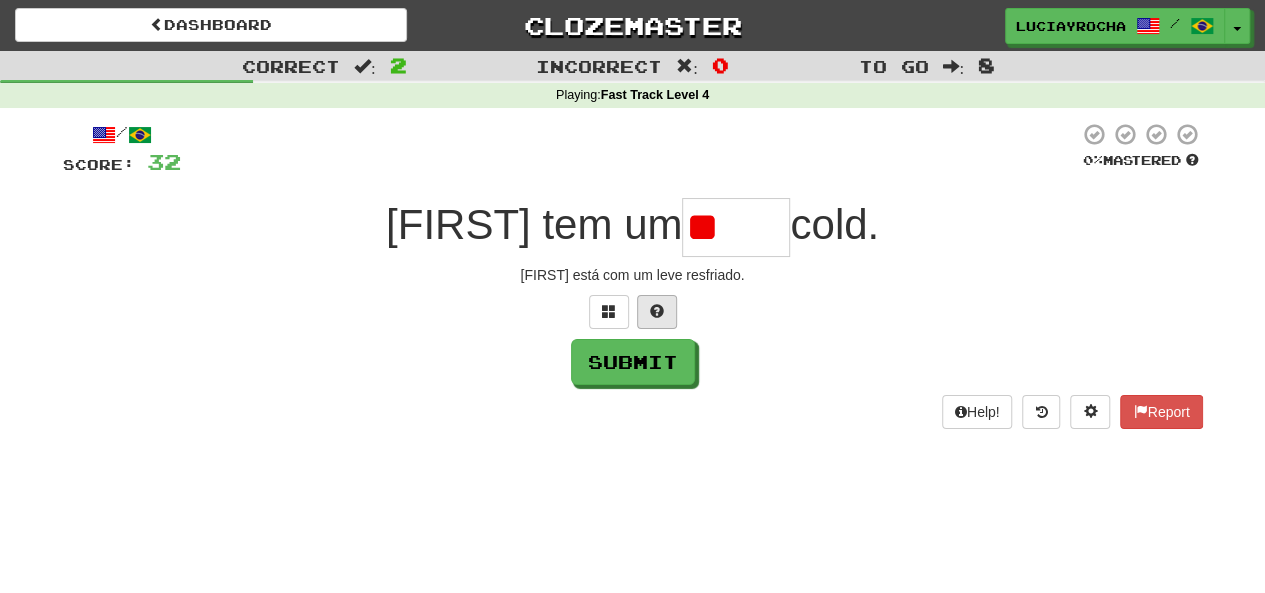 type on "*" 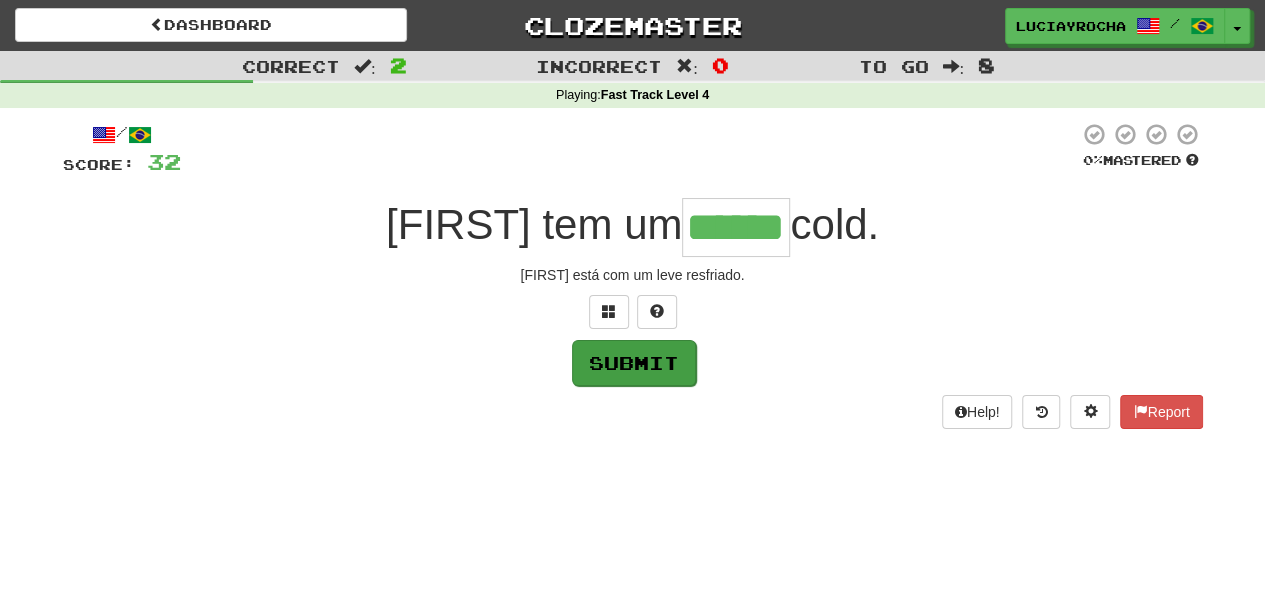 type on "******" 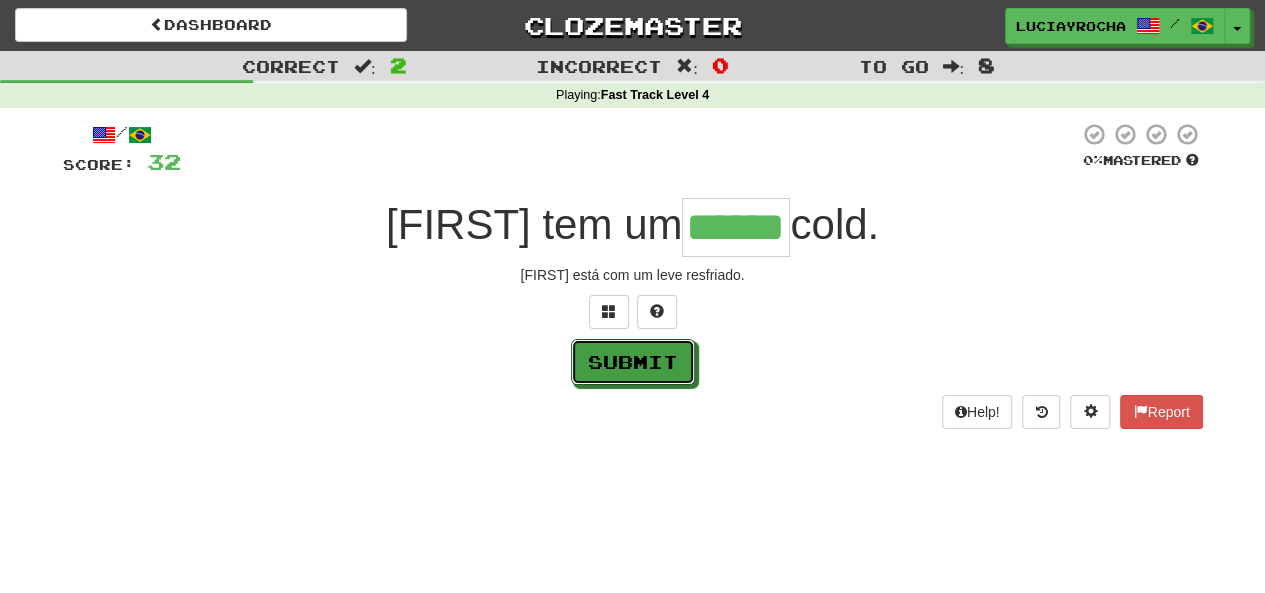 click on "Submit" at bounding box center [633, 362] 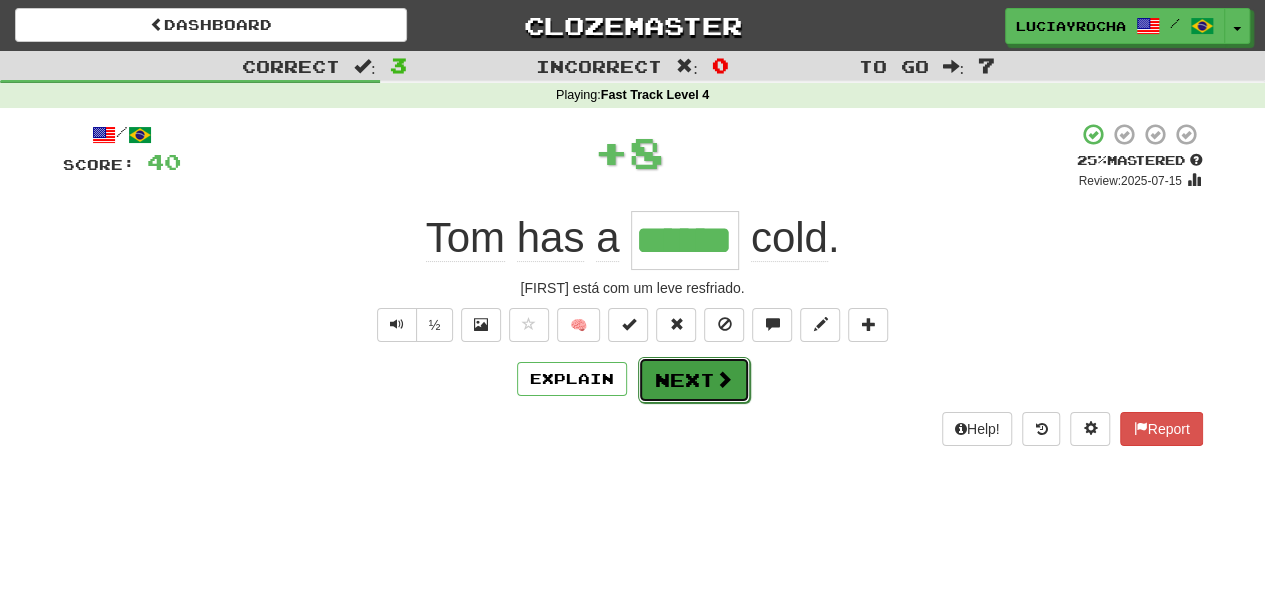 click on "Next" at bounding box center (694, 380) 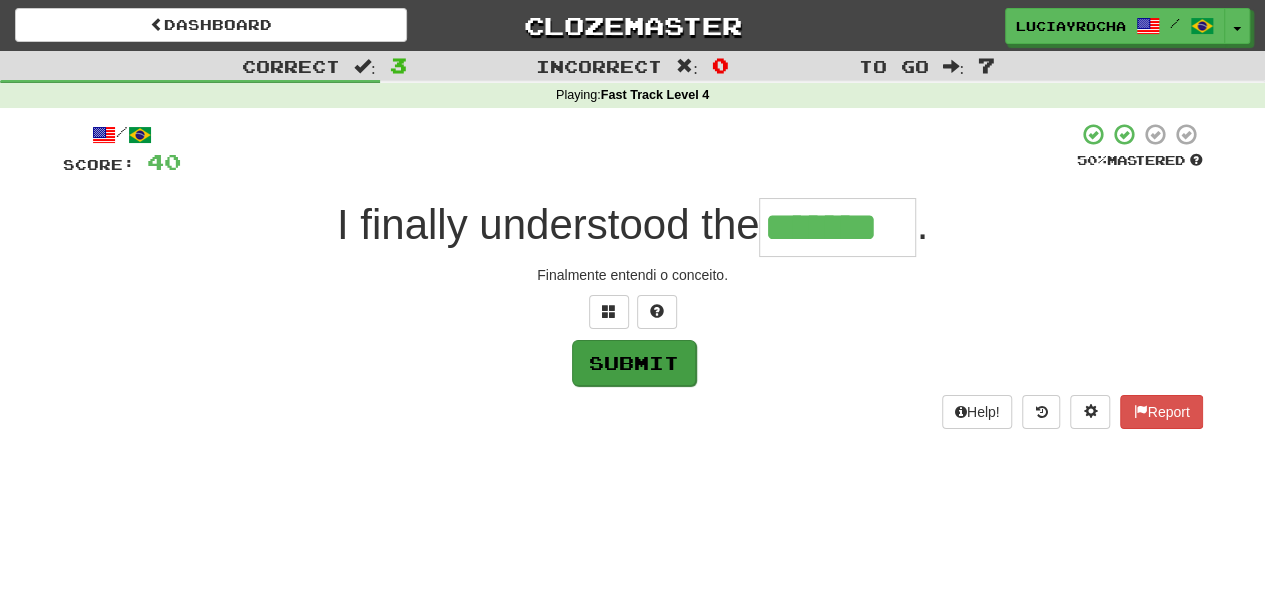 type on "*******" 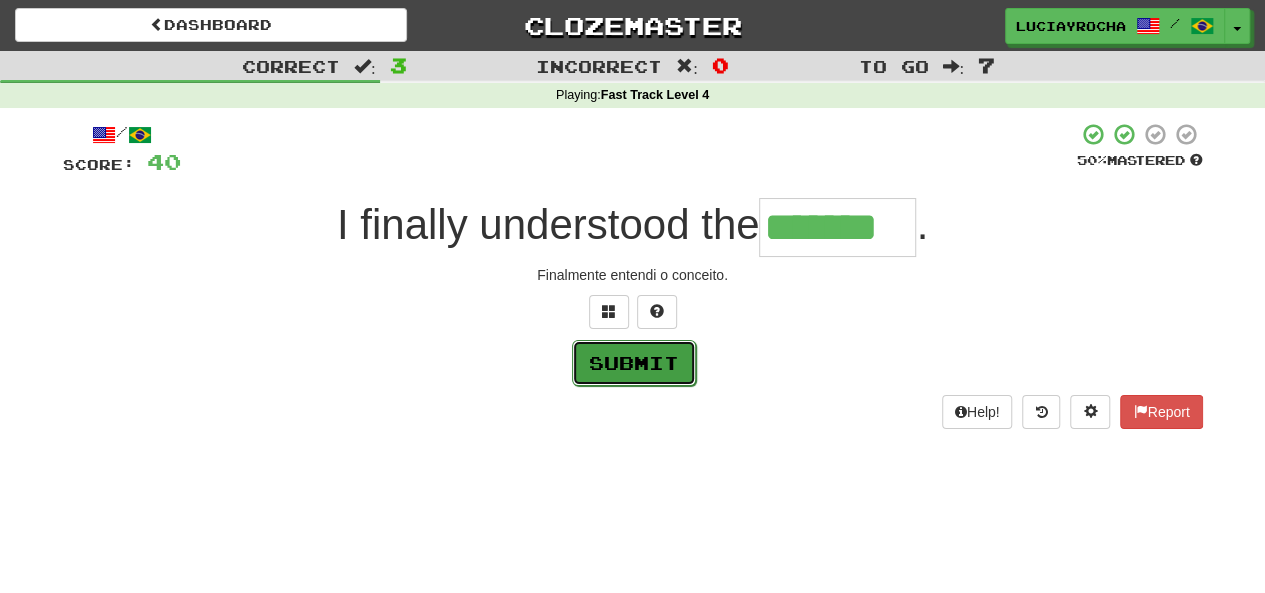 click on "Submit" at bounding box center (634, 363) 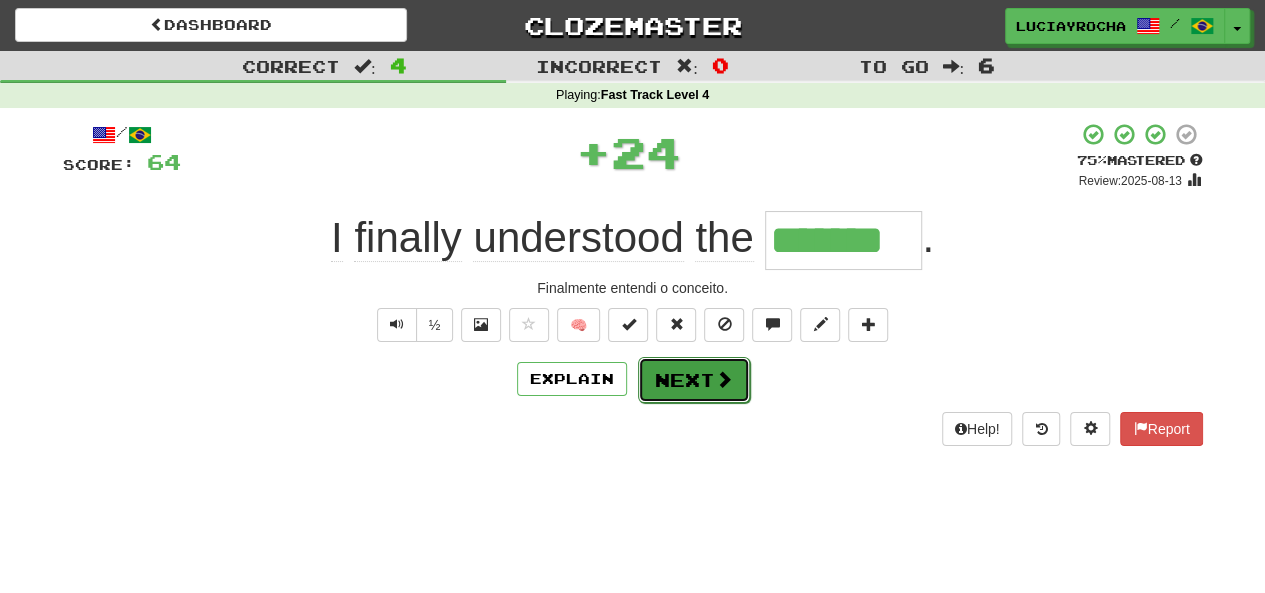 click on "Next" at bounding box center [694, 380] 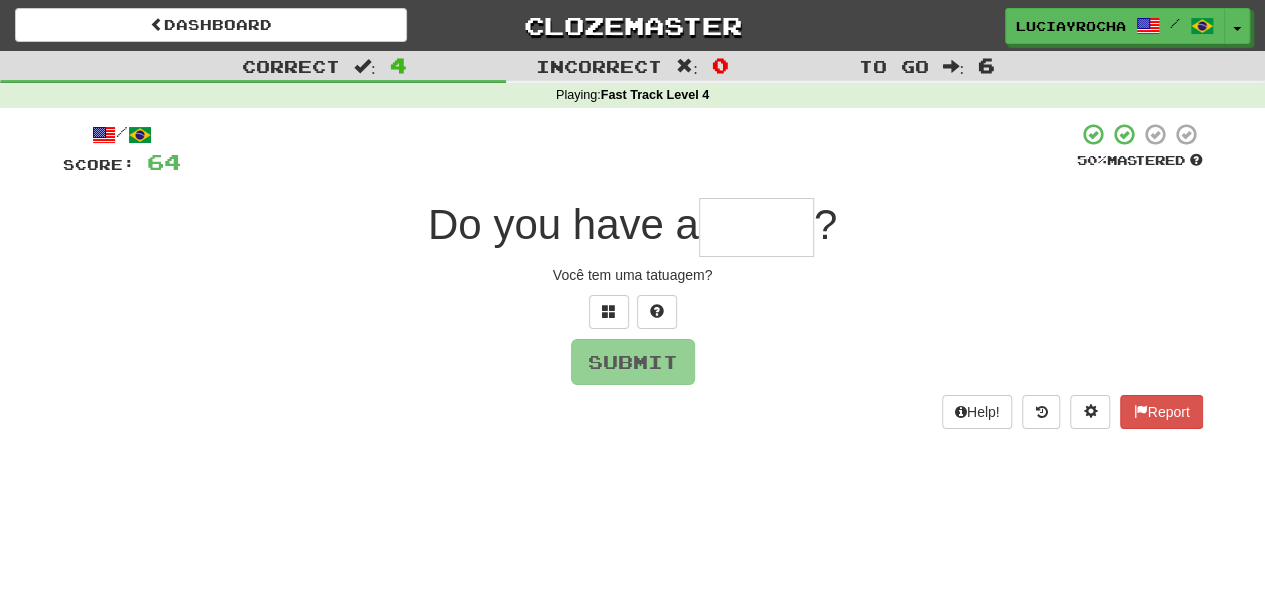 click at bounding box center (756, 227) 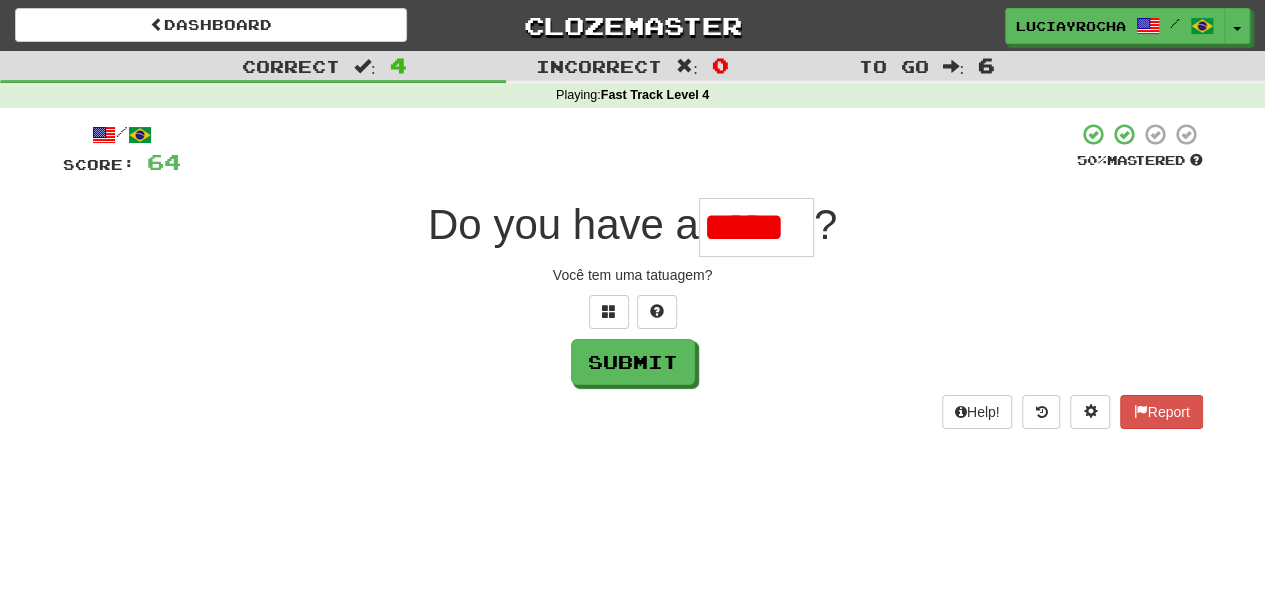 click on "*****" at bounding box center (756, 227) 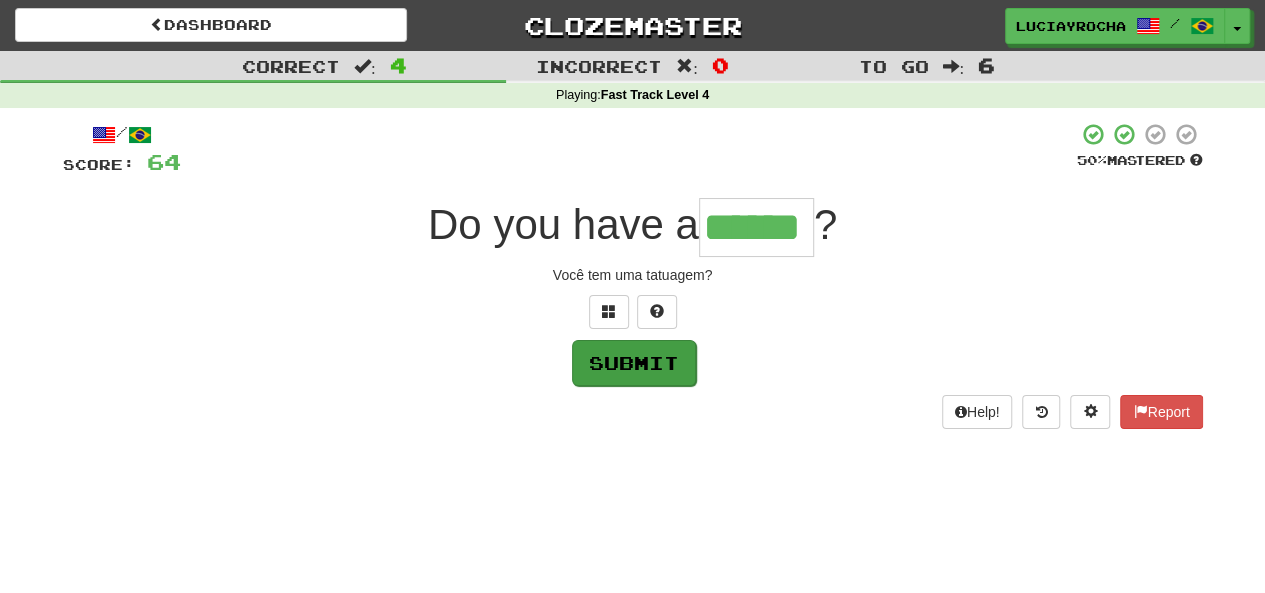 type on "******" 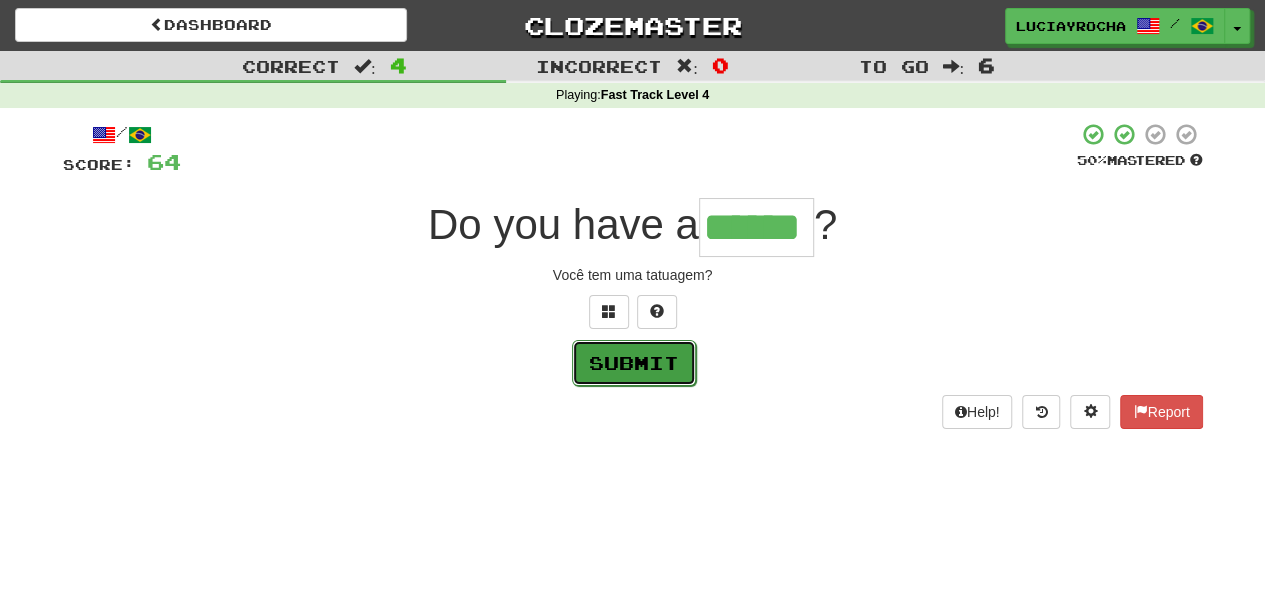 click on "Submit" at bounding box center [634, 363] 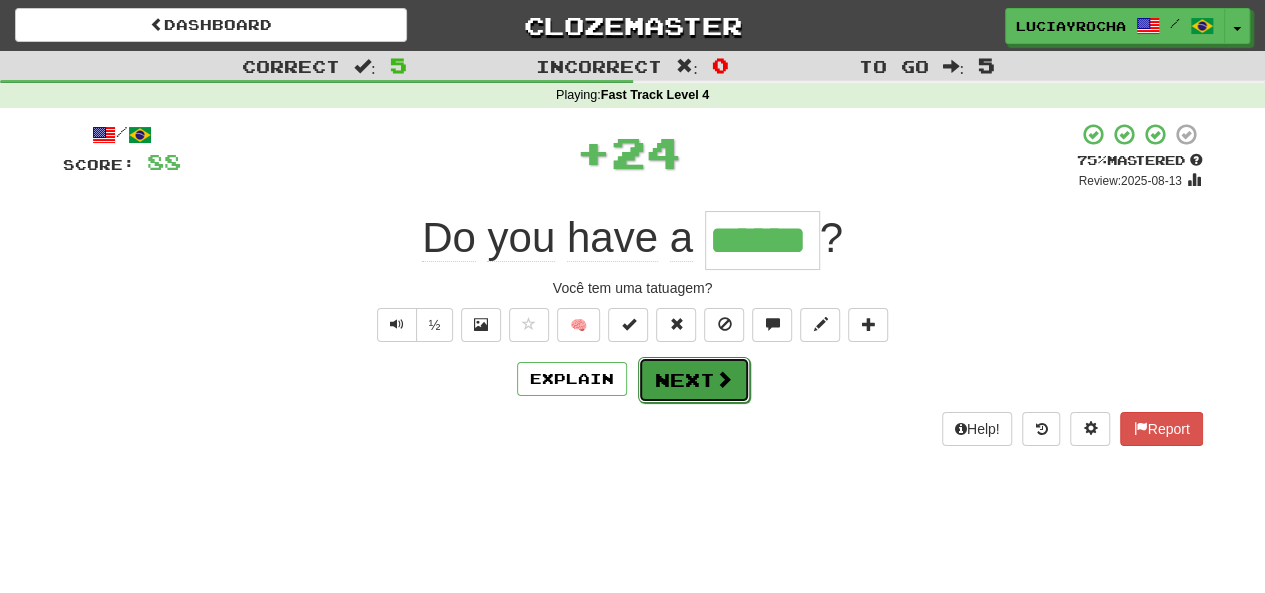 click on "Next" at bounding box center [694, 380] 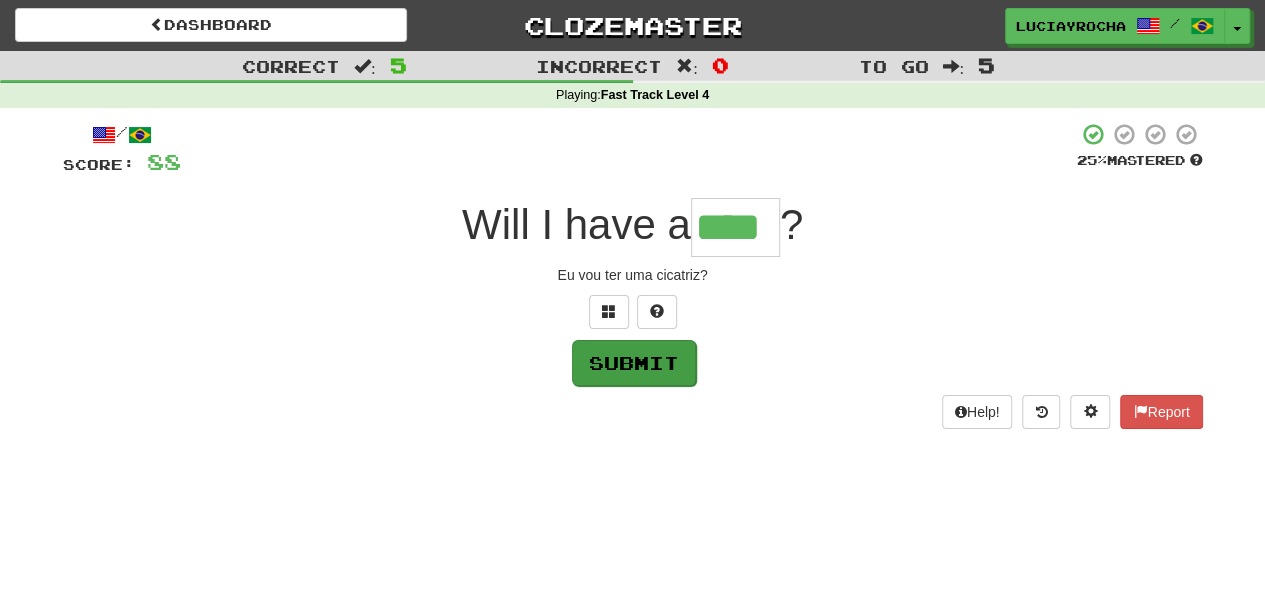 type on "****" 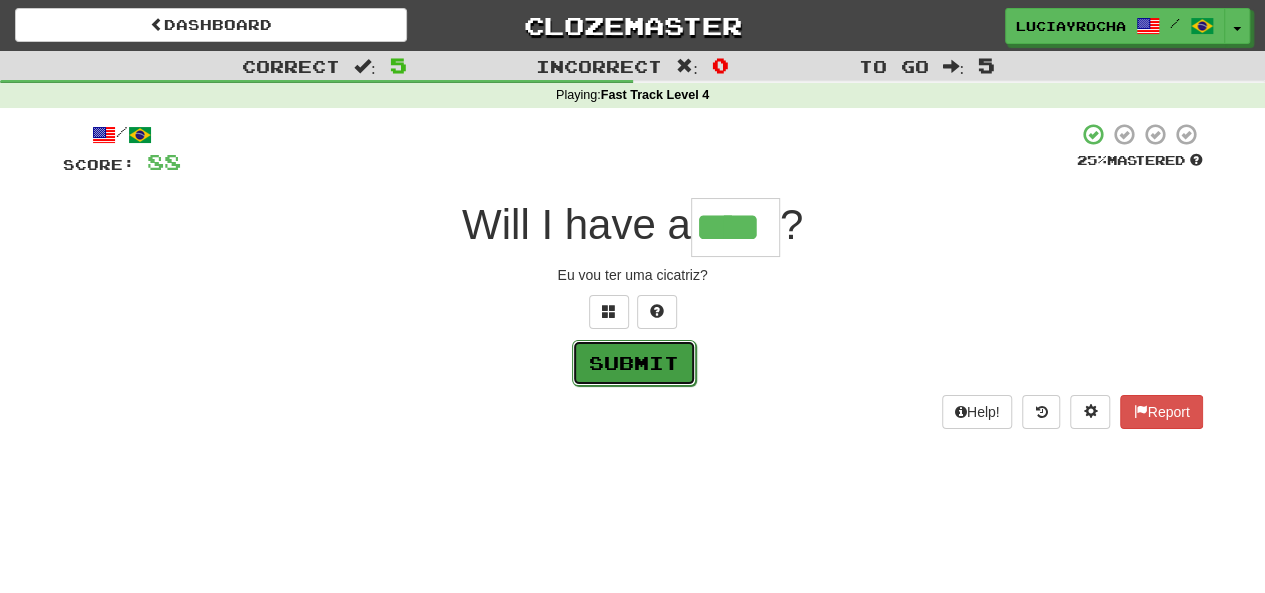 click on "Submit" at bounding box center [634, 363] 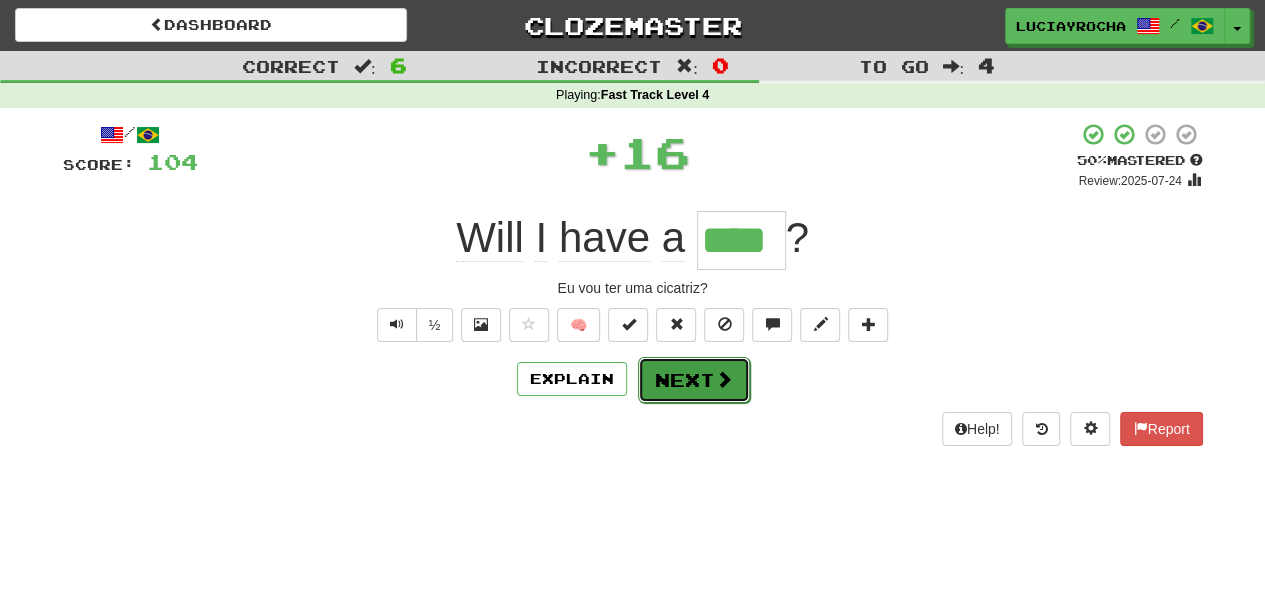 click on "Next" at bounding box center [694, 380] 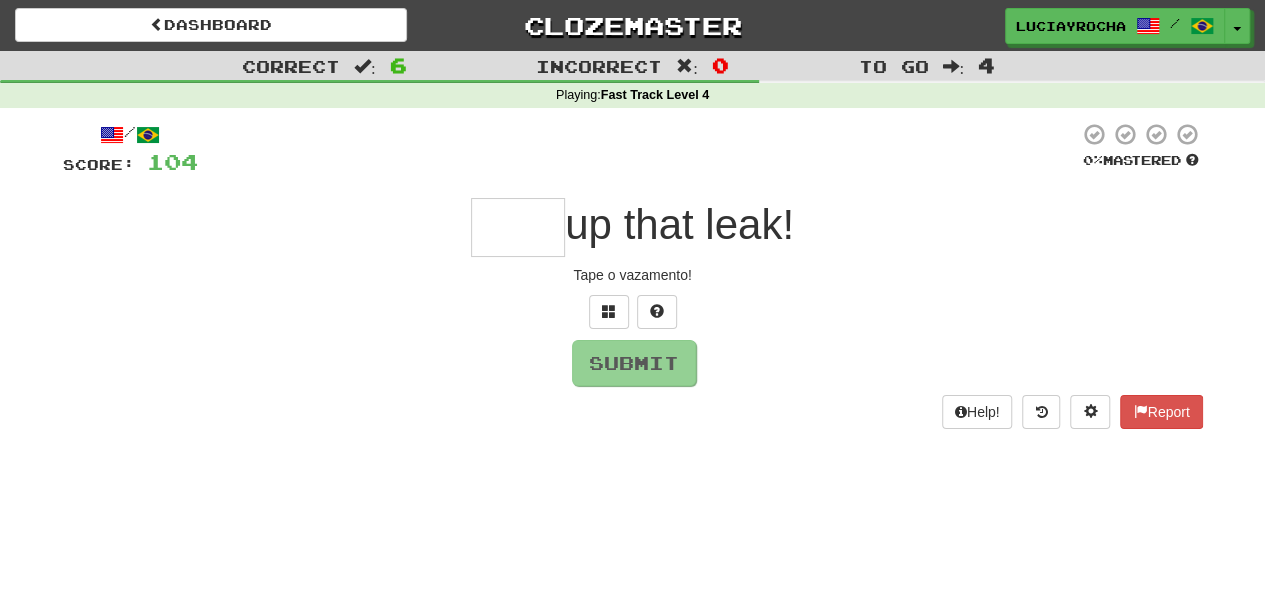 type on "*" 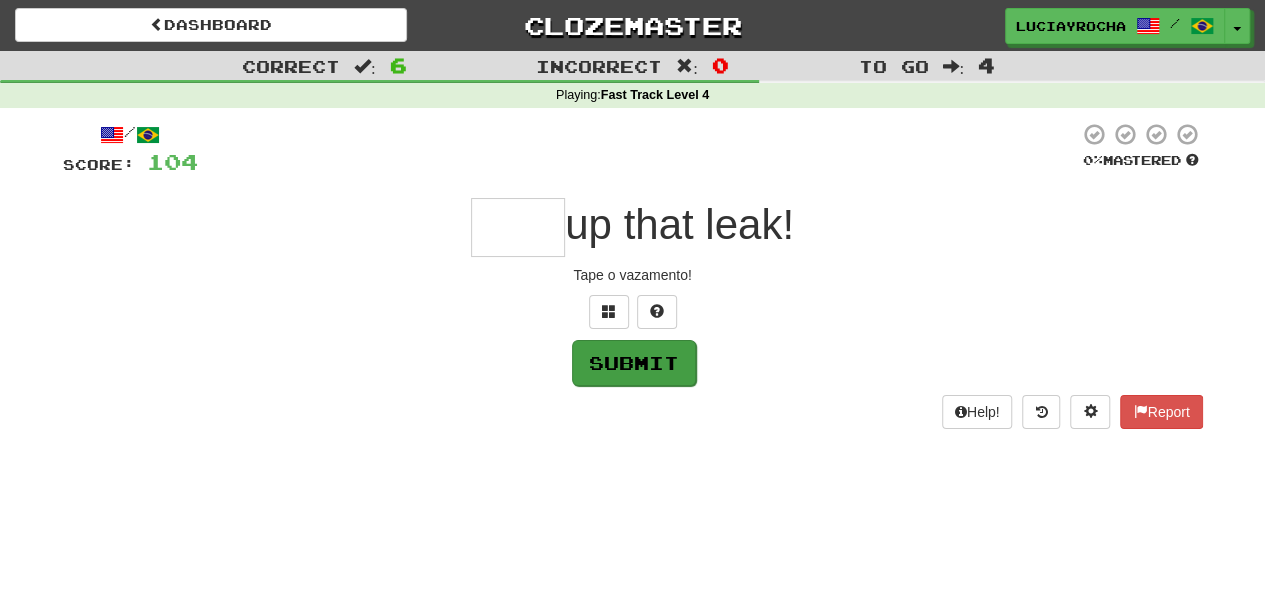 type on "*" 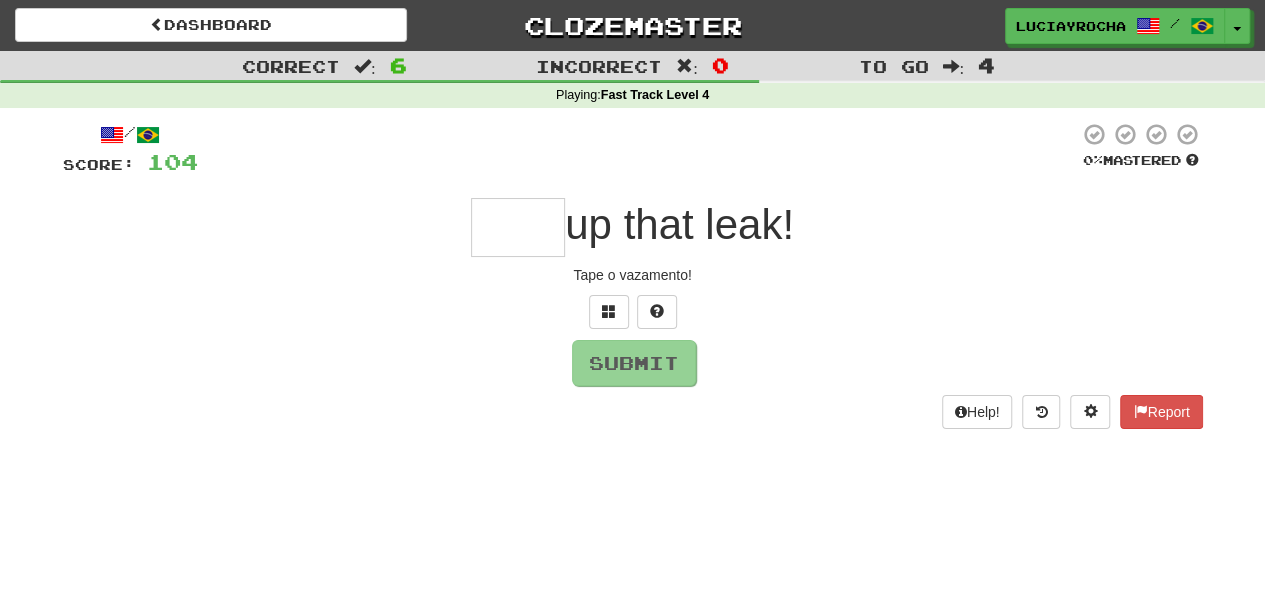 type on "*" 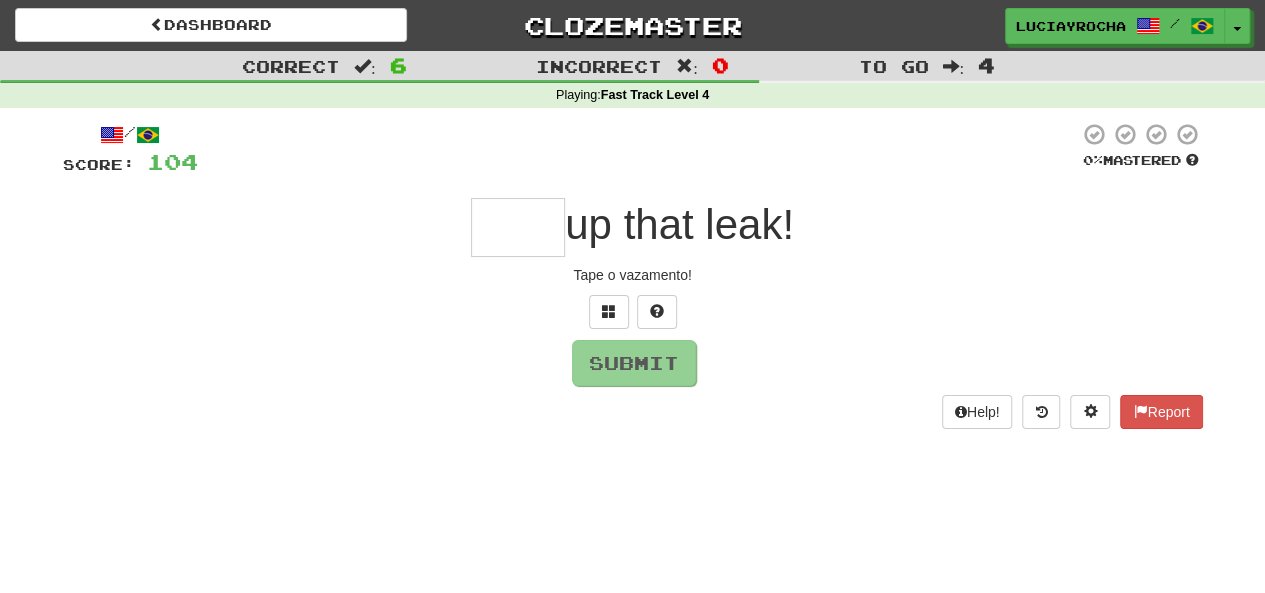 type on "*" 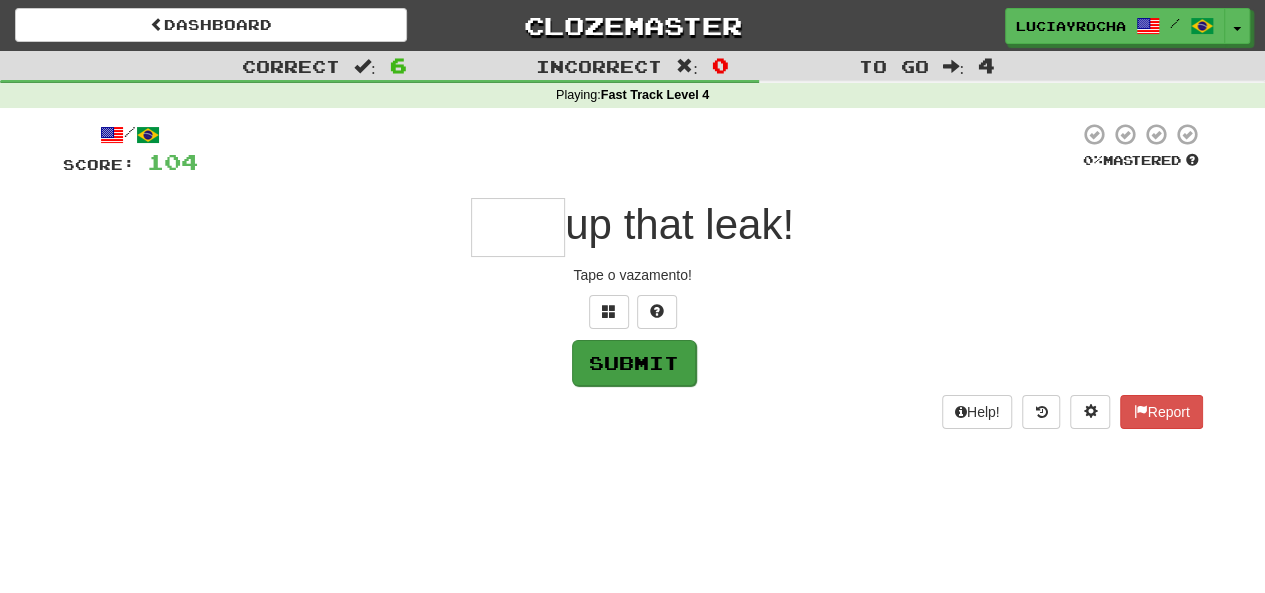 type on "*" 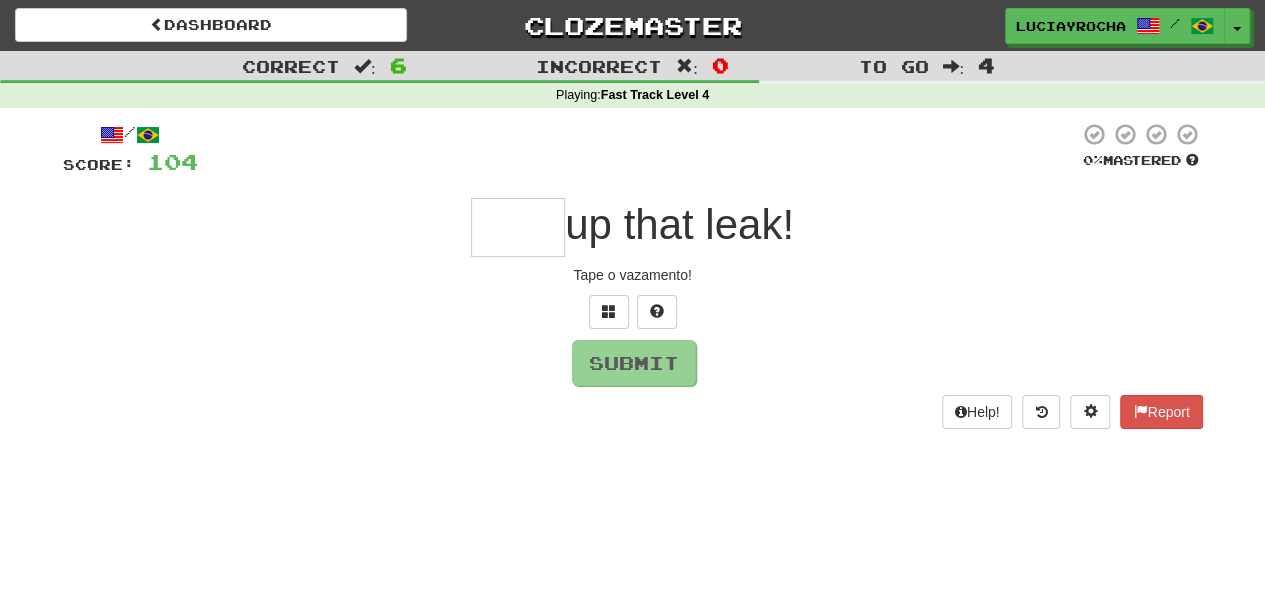 type on "*" 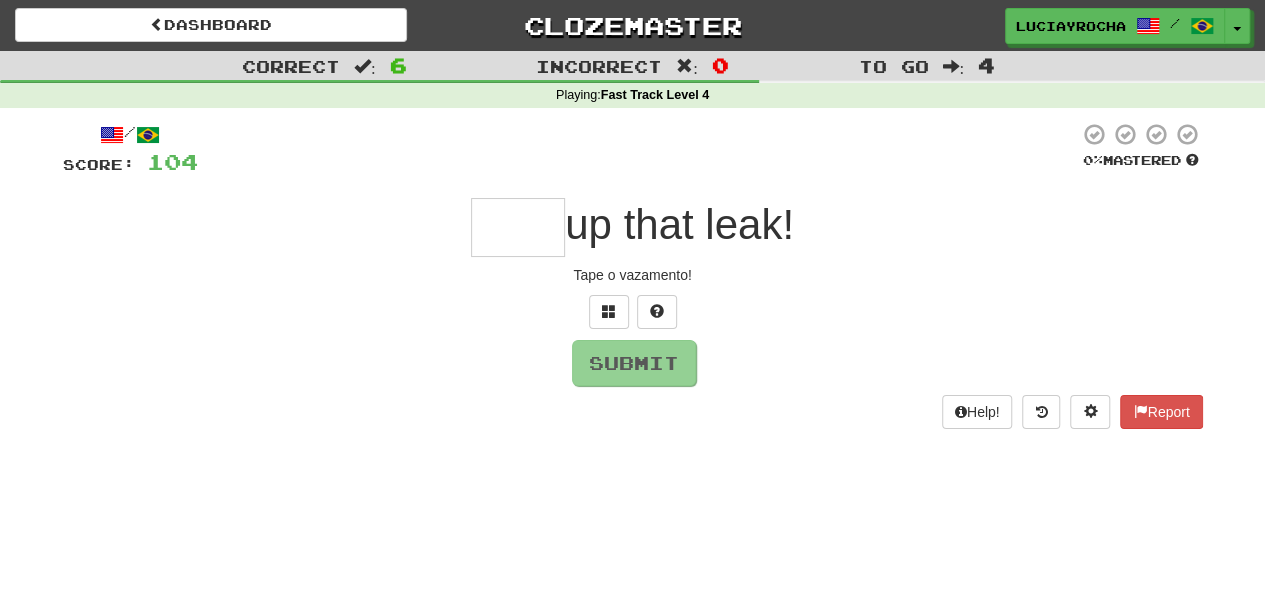 type on "*" 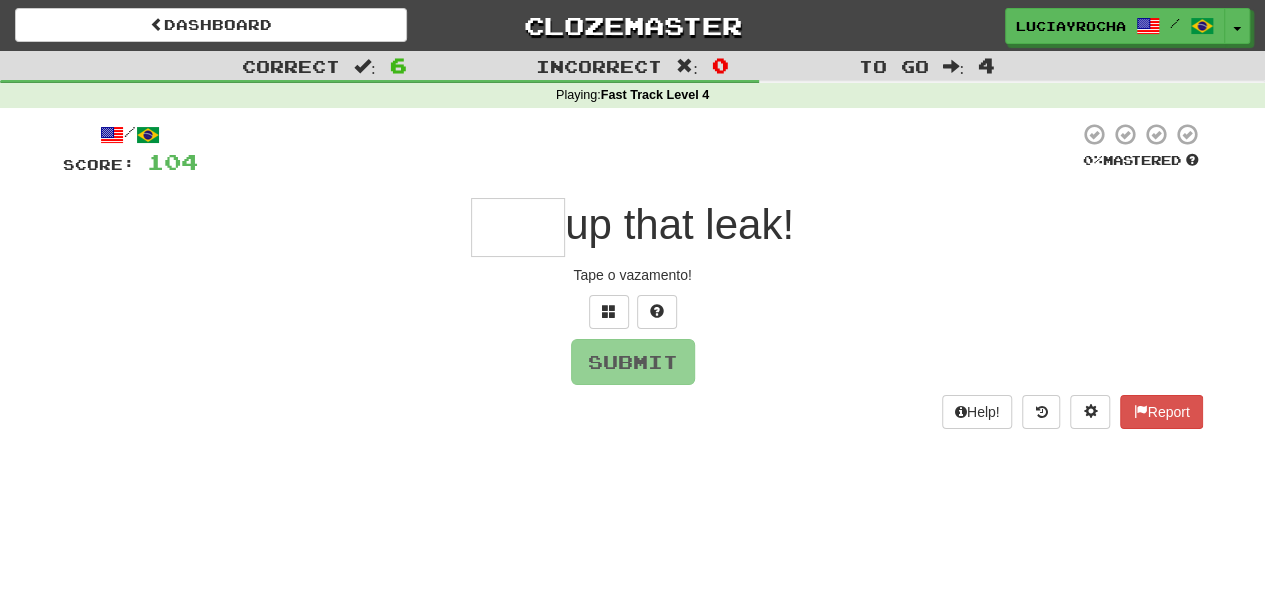 type on "*" 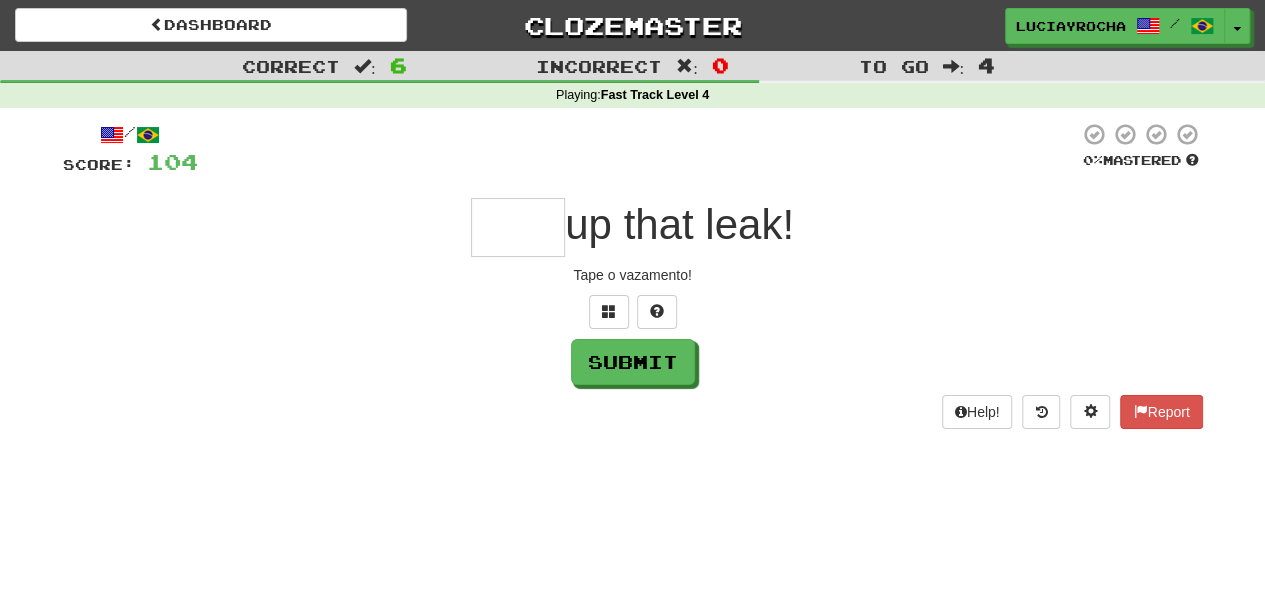 type on "*" 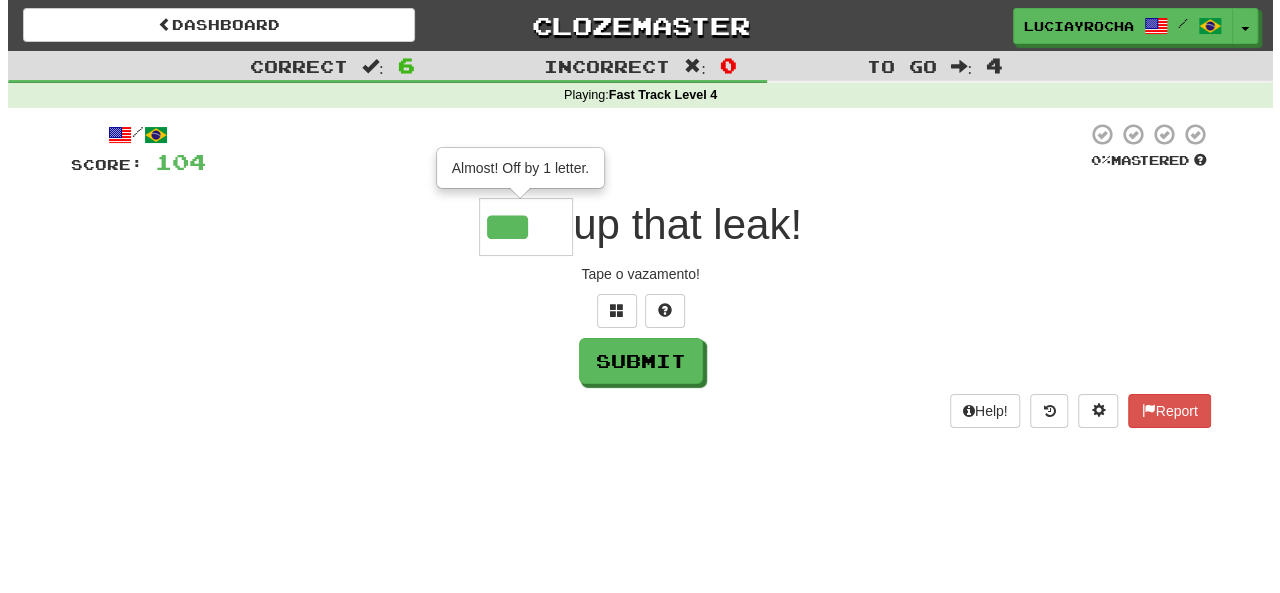 scroll, scrollTop: 0, scrollLeft: 0, axis: both 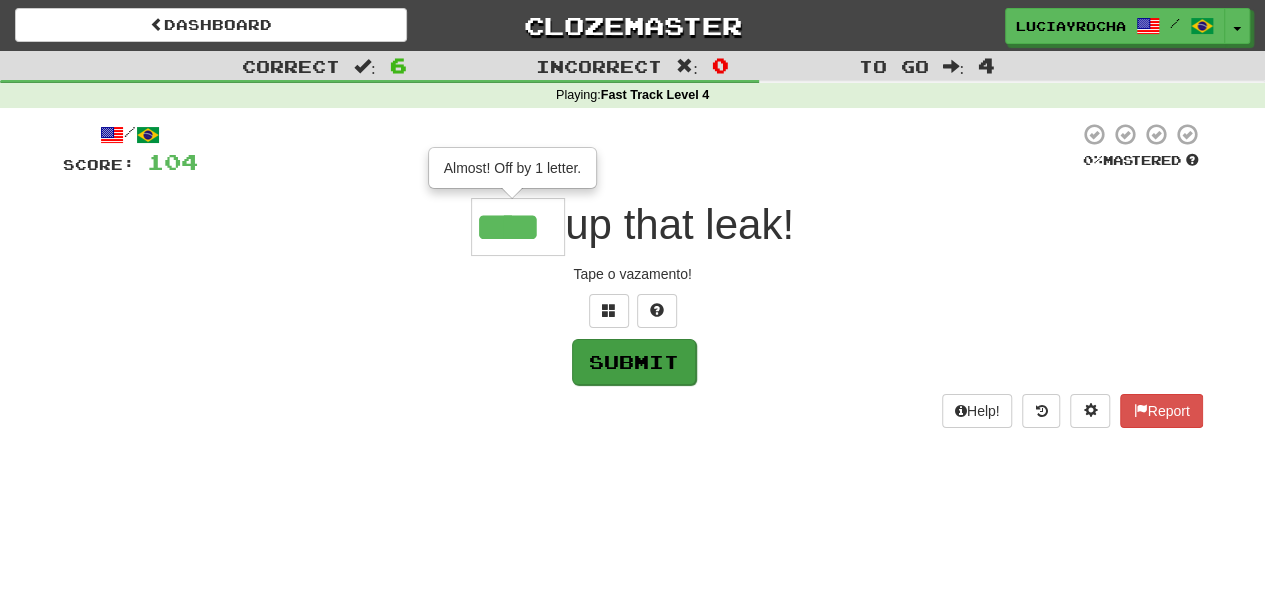 type on "****" 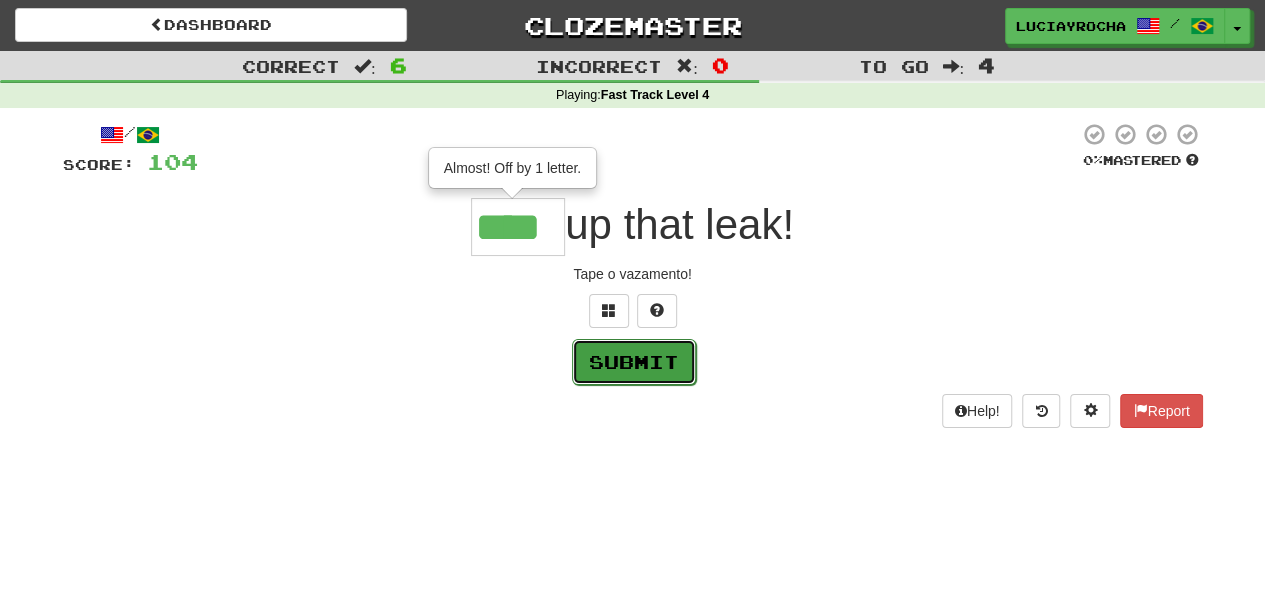 click on "Submit" at bounding box center (634, 362) 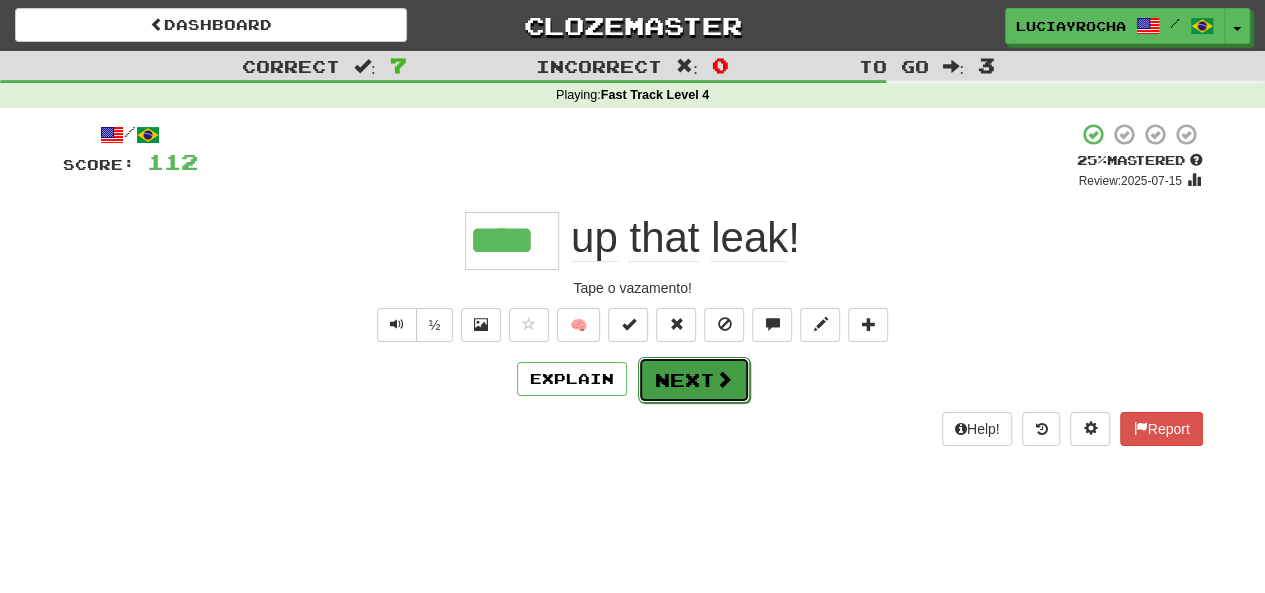 click at bounding box center (724, 379) 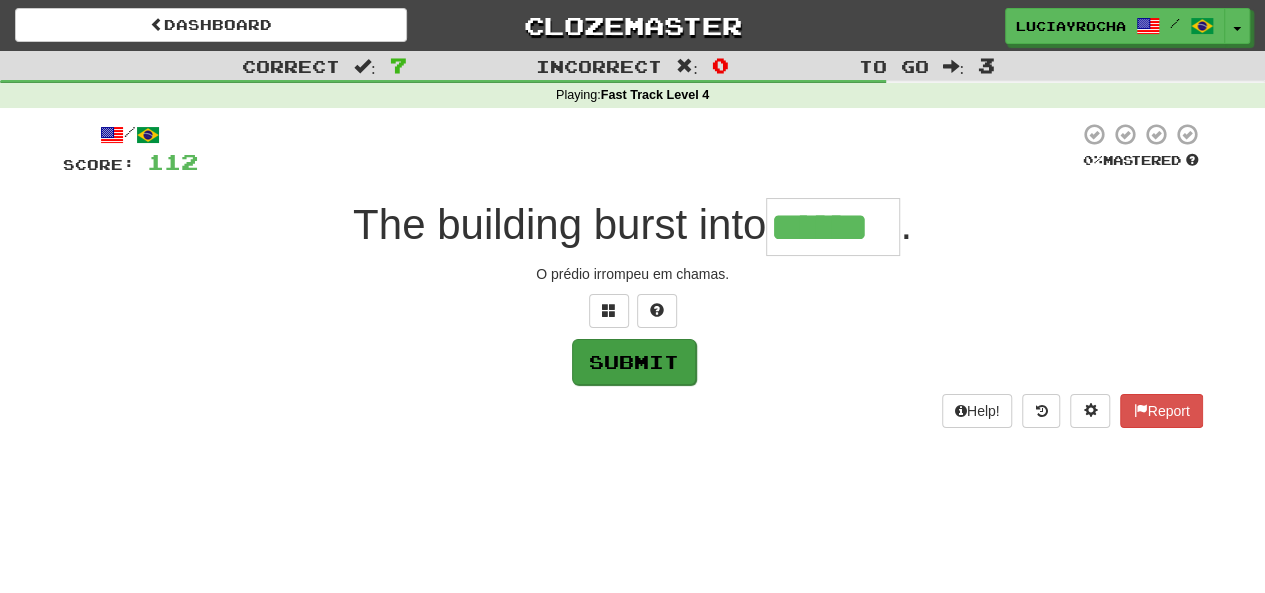 type on "******" 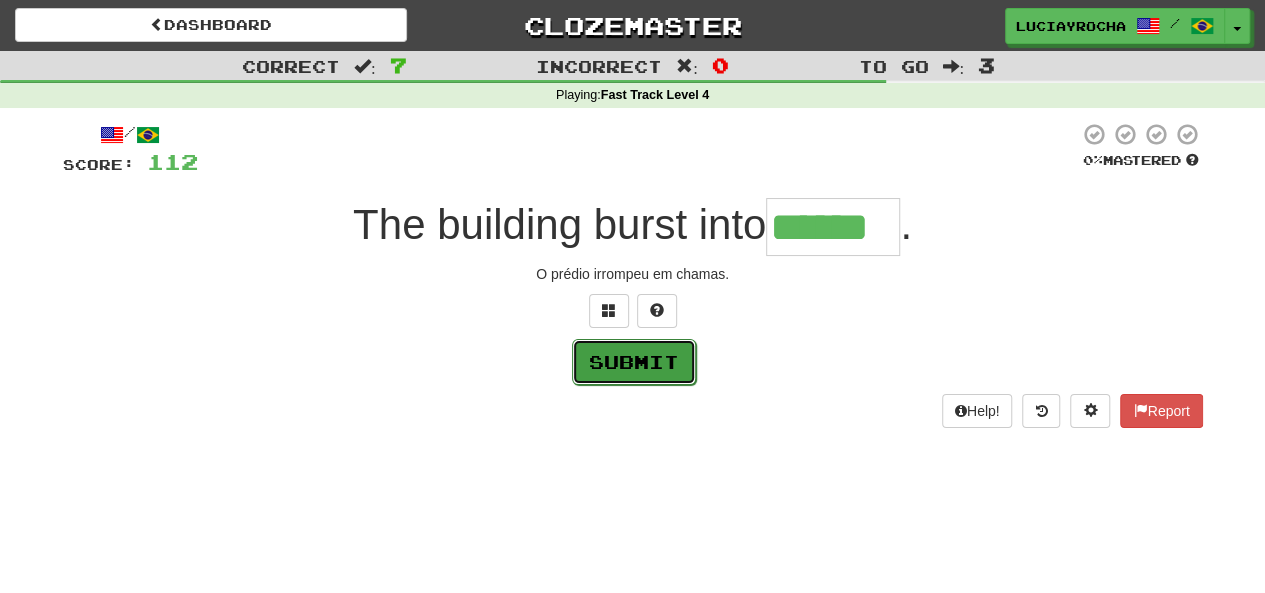 click on "Submit" at bounding box center (634, 362) 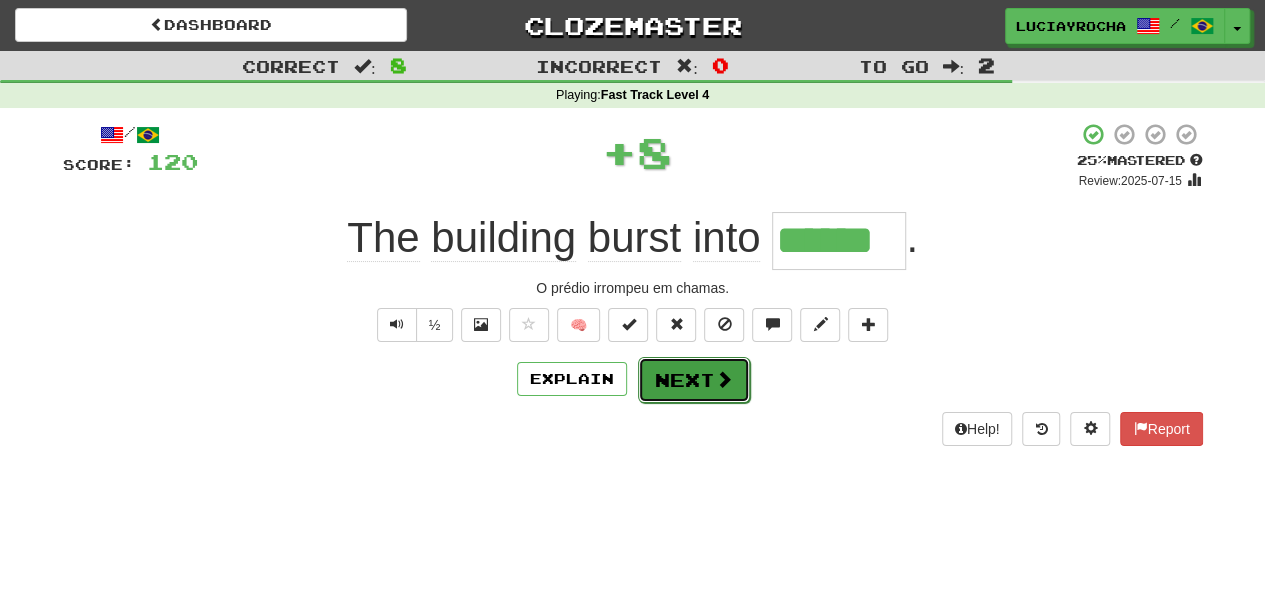 click on "Next" at bounding box center [694, 380] 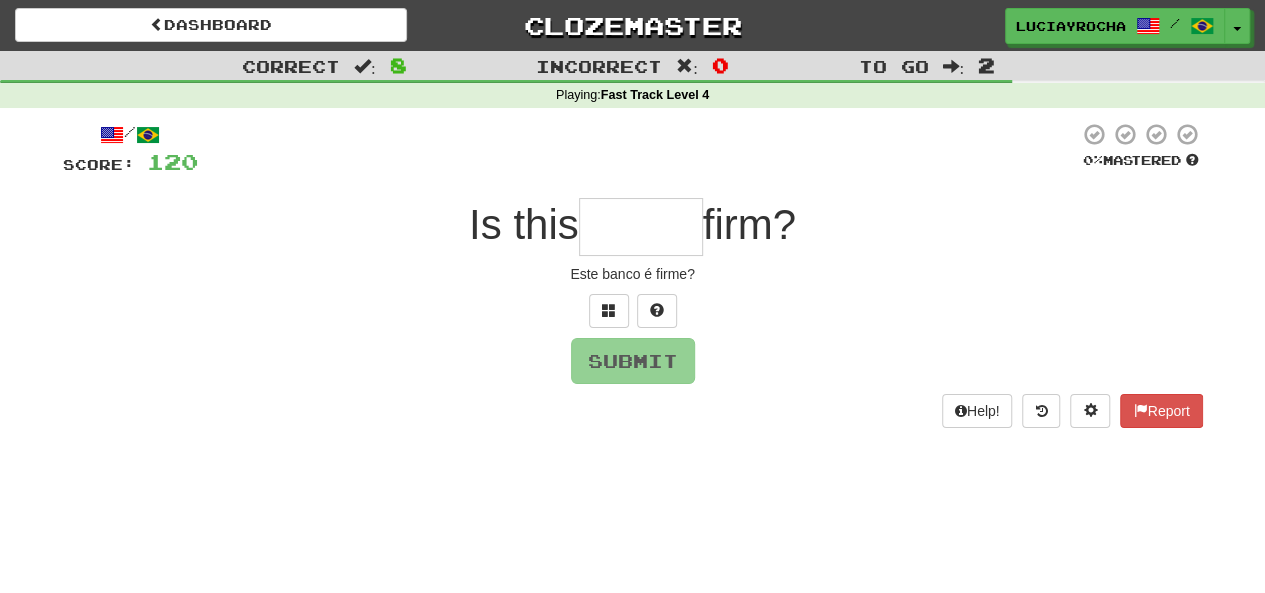 click on "firm?" at bounding box center (749, 224) 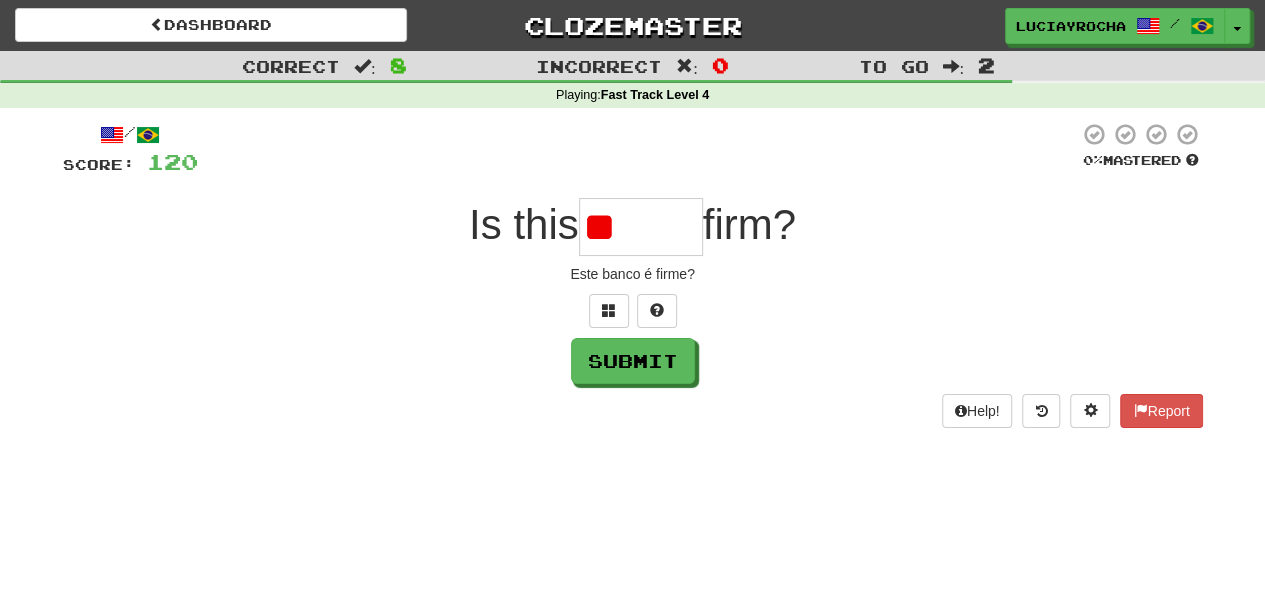 type on "*" 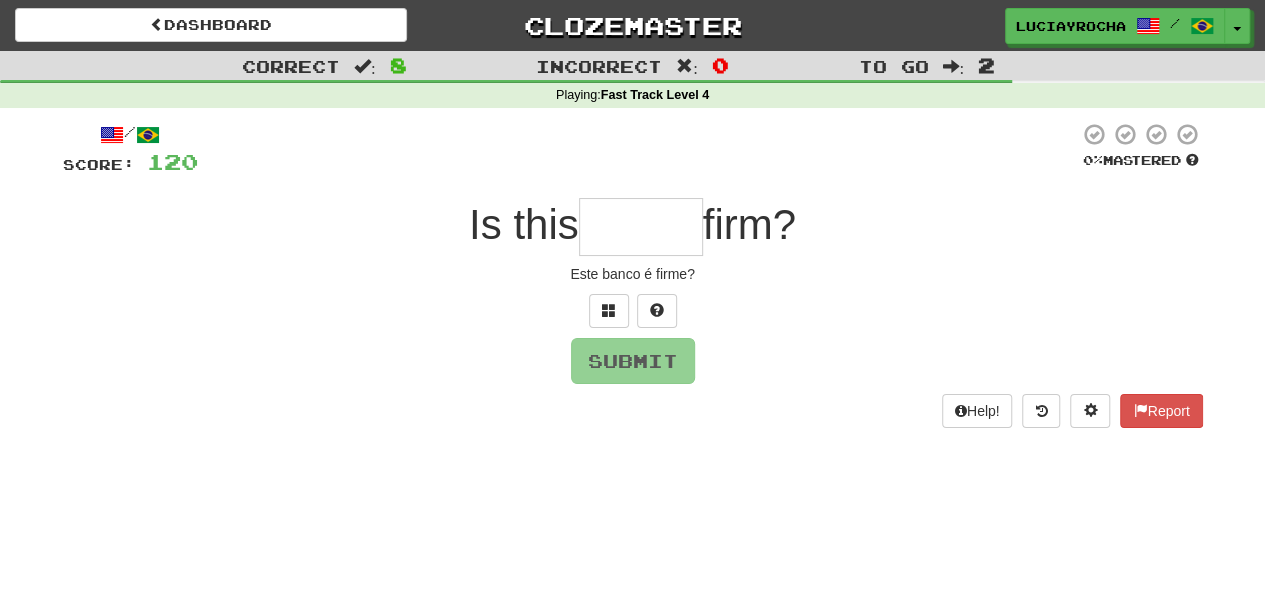 type on "*" 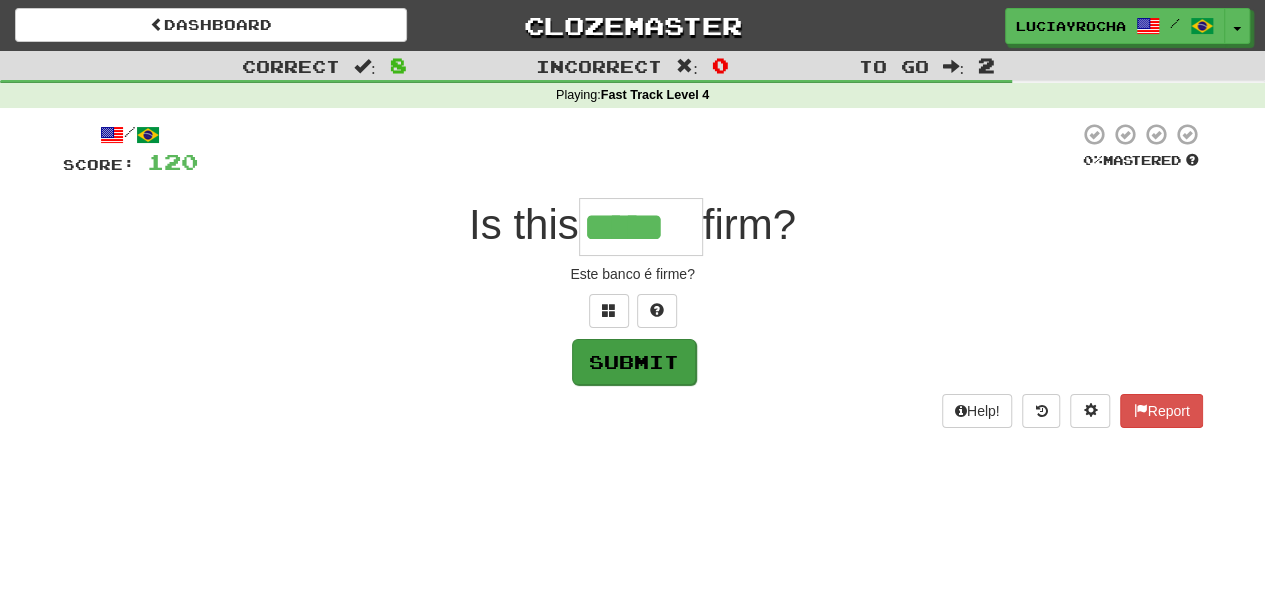 type on "*****" 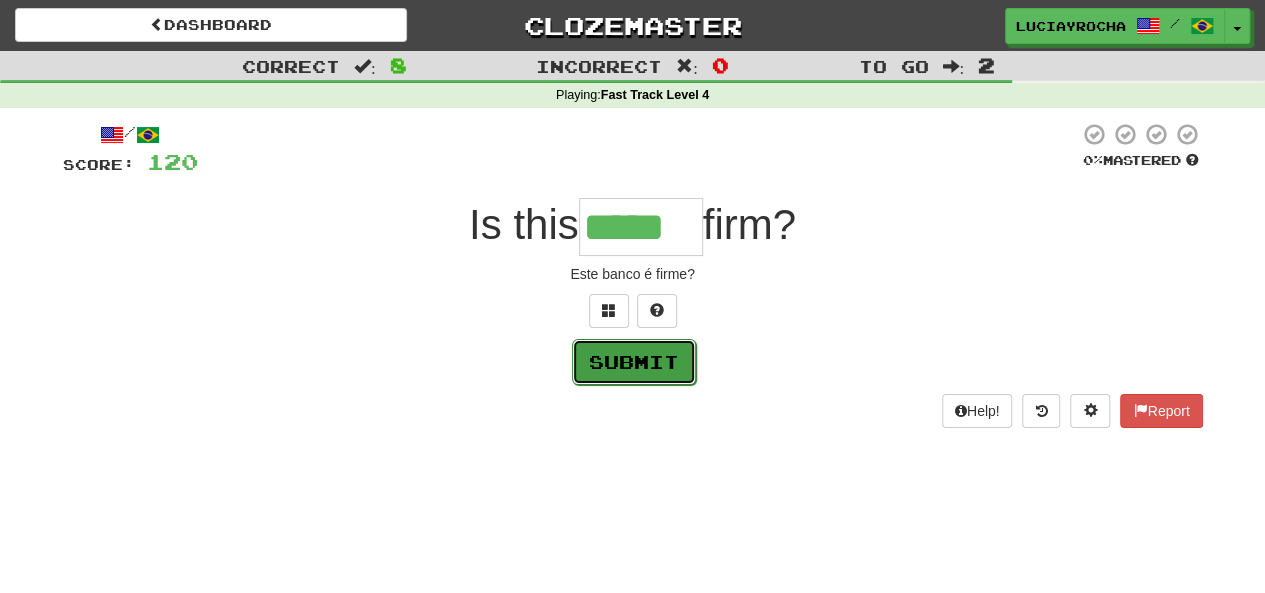 click on "Submit" at bounding box center [634, 362] 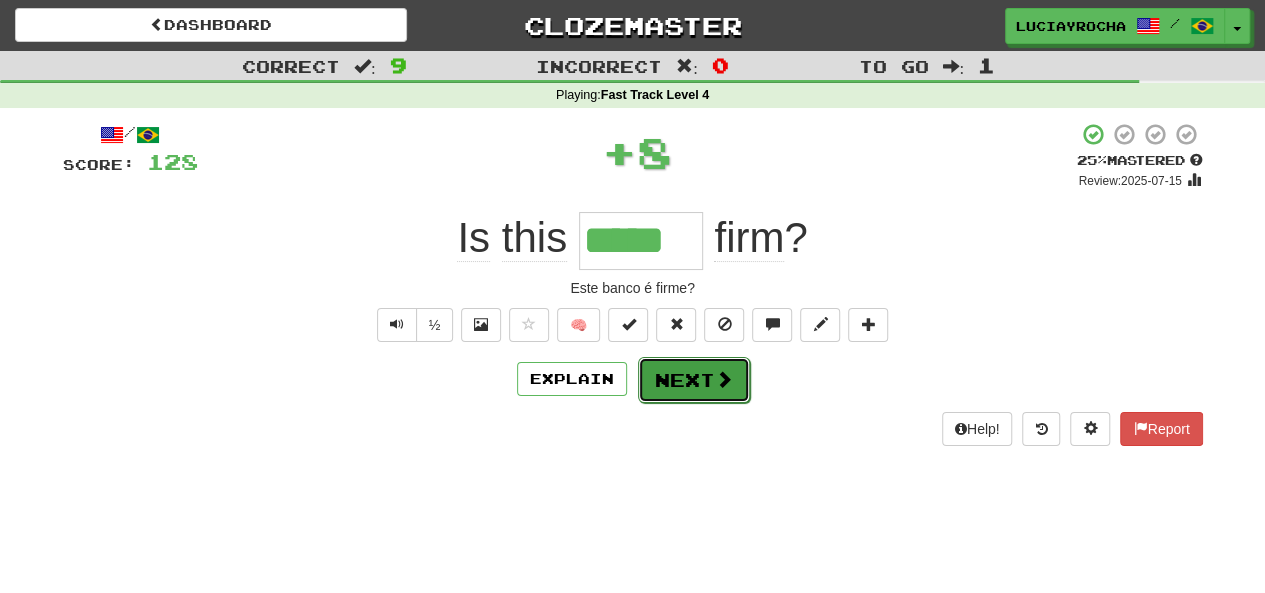 click on "Next" at bounding box center [694, 380] 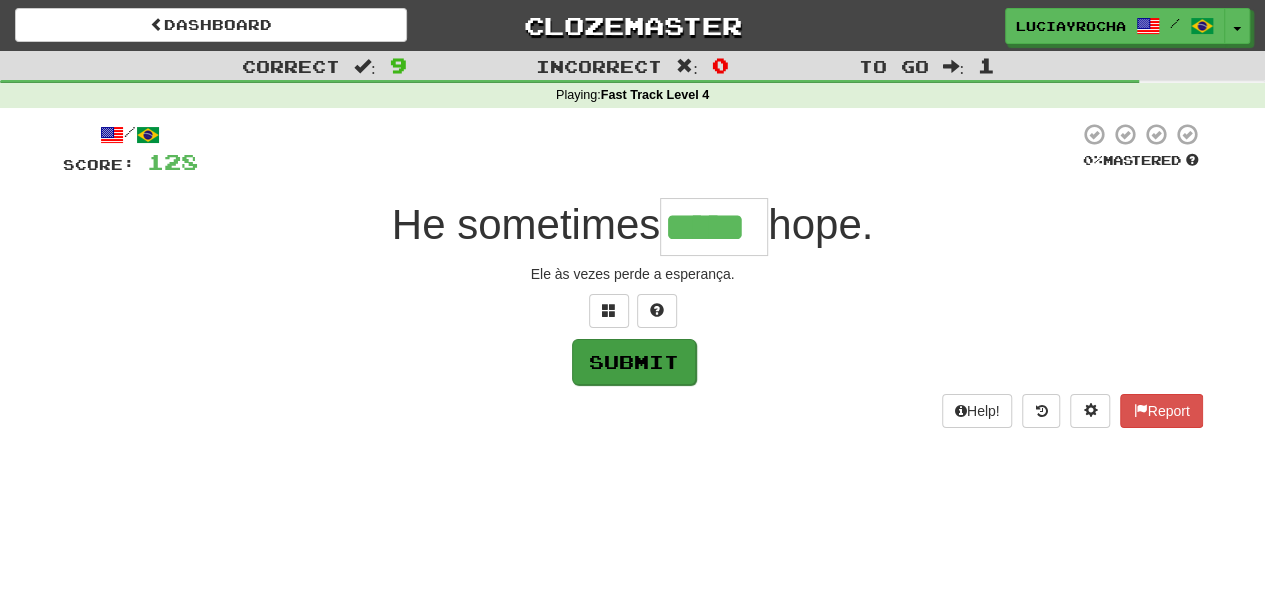 type on "*****" 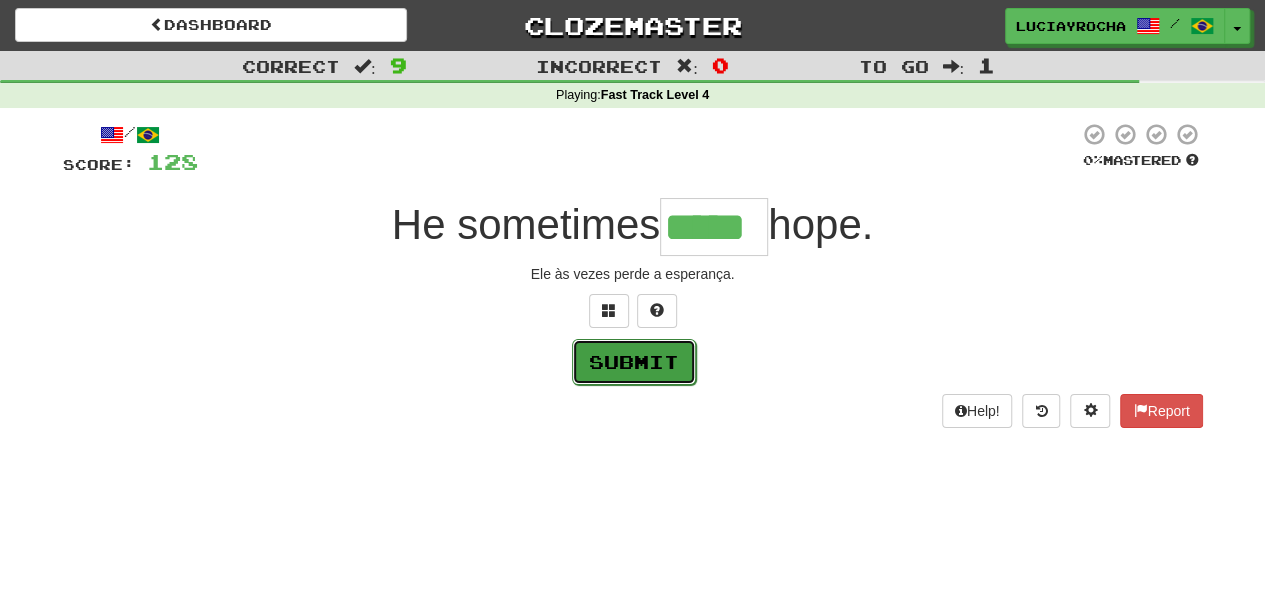 click on "Submit" at bounding box center [634, 362] 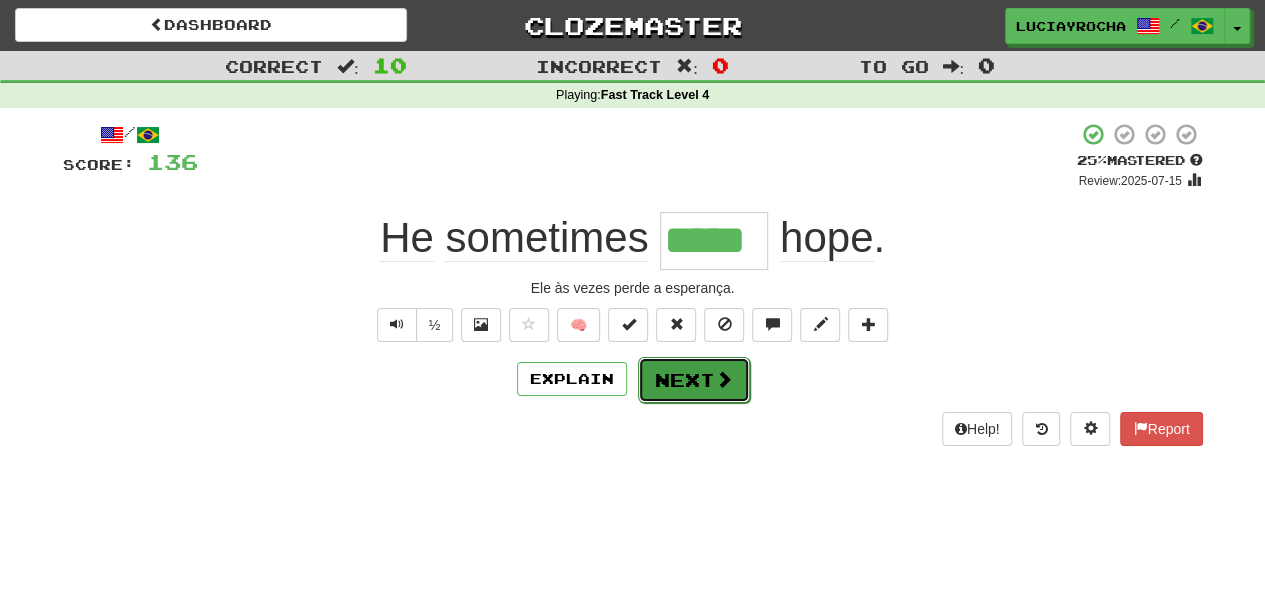 click on "Next" at bounding box center [694, 380] 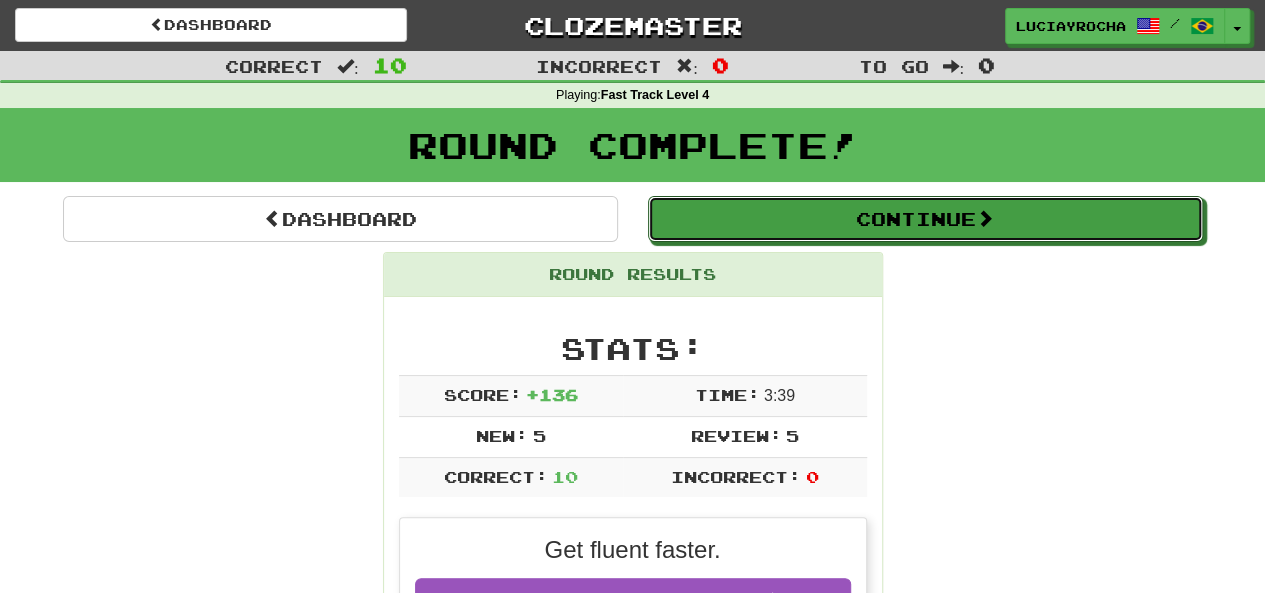 click on "Continue" at bounding box center [925, 219] 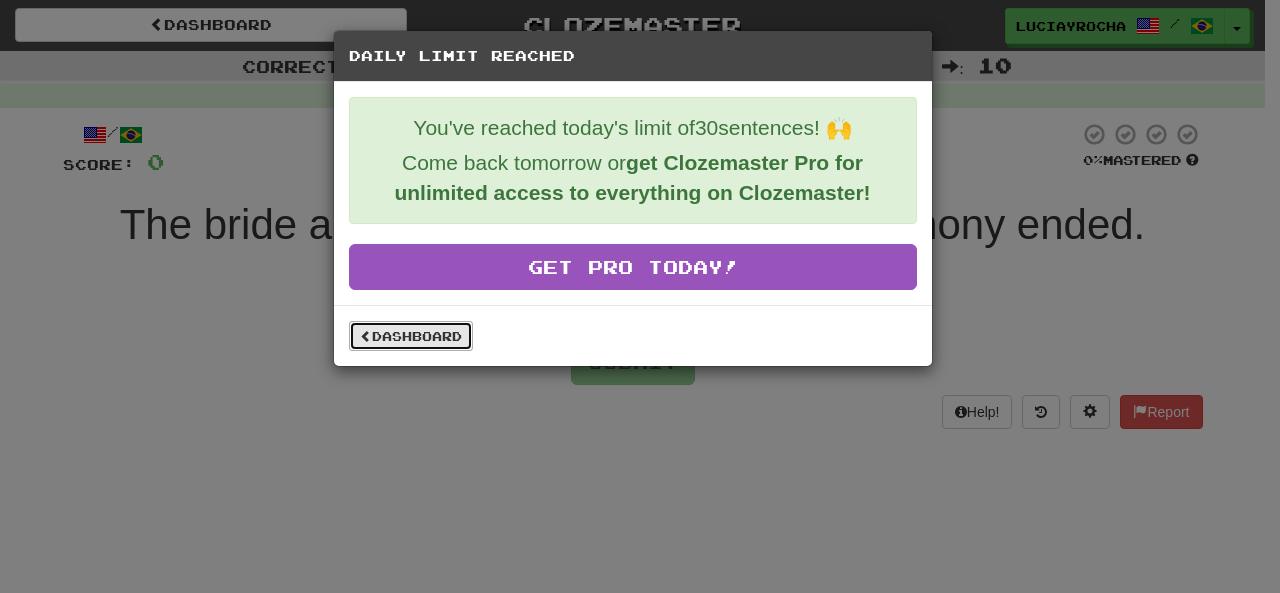 click on "Dashboard" at bounding box center [411, 336] 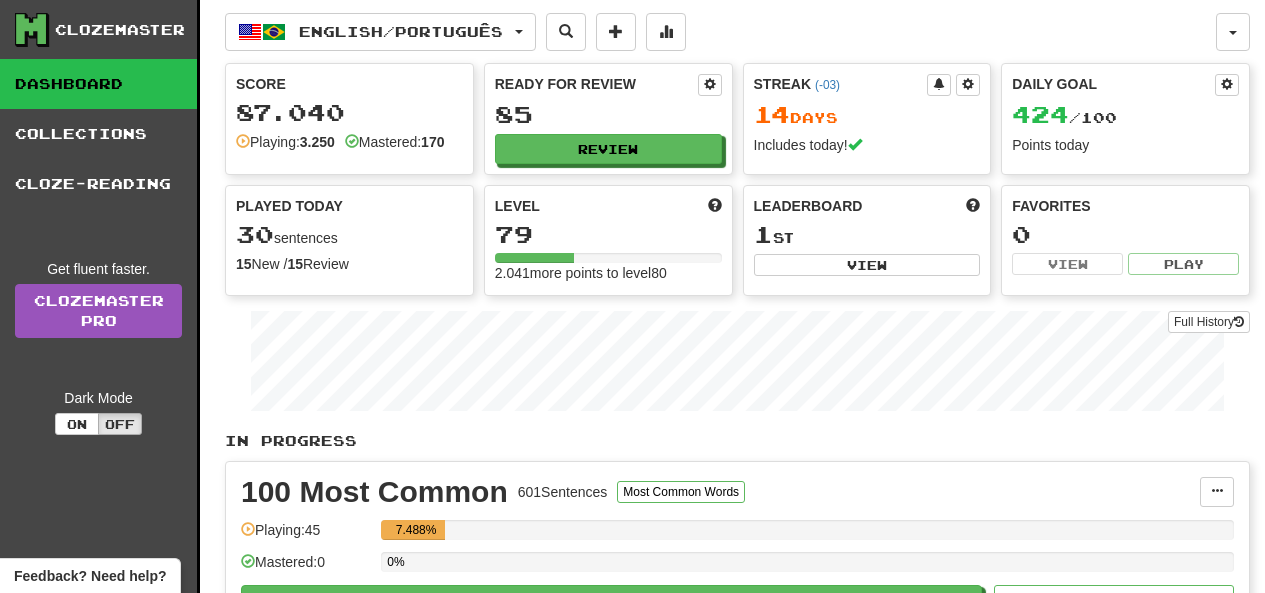 scroll, scrollTop: 0, scrollLeft: 0, axis: both 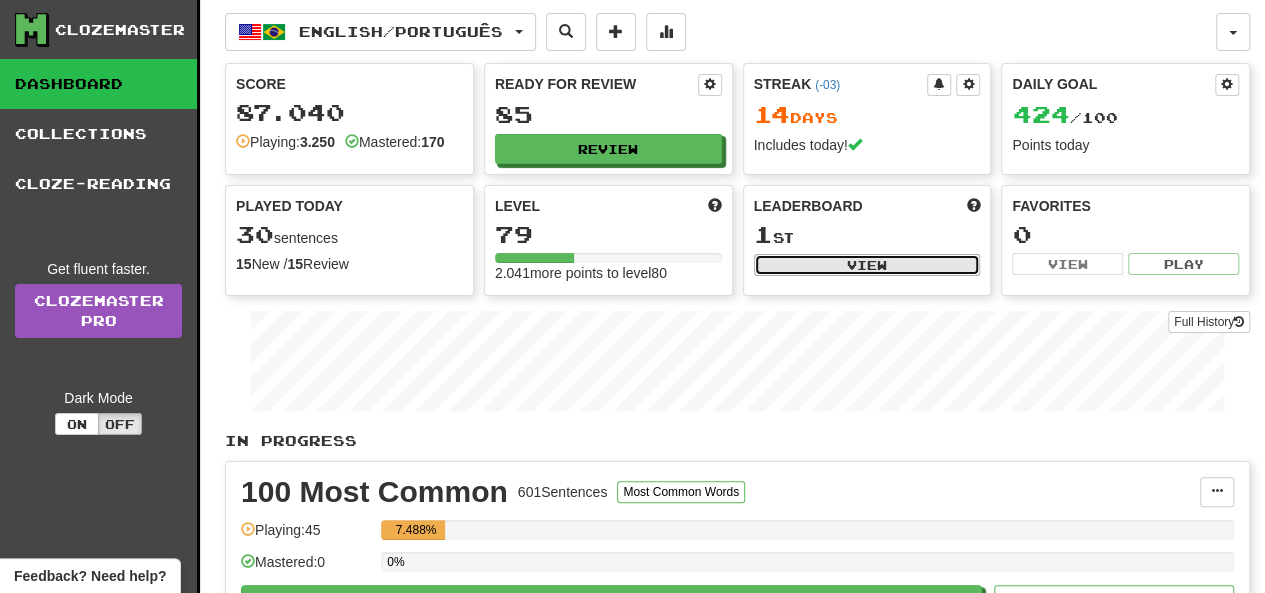 click on "View" at bounding box center (867, 265) 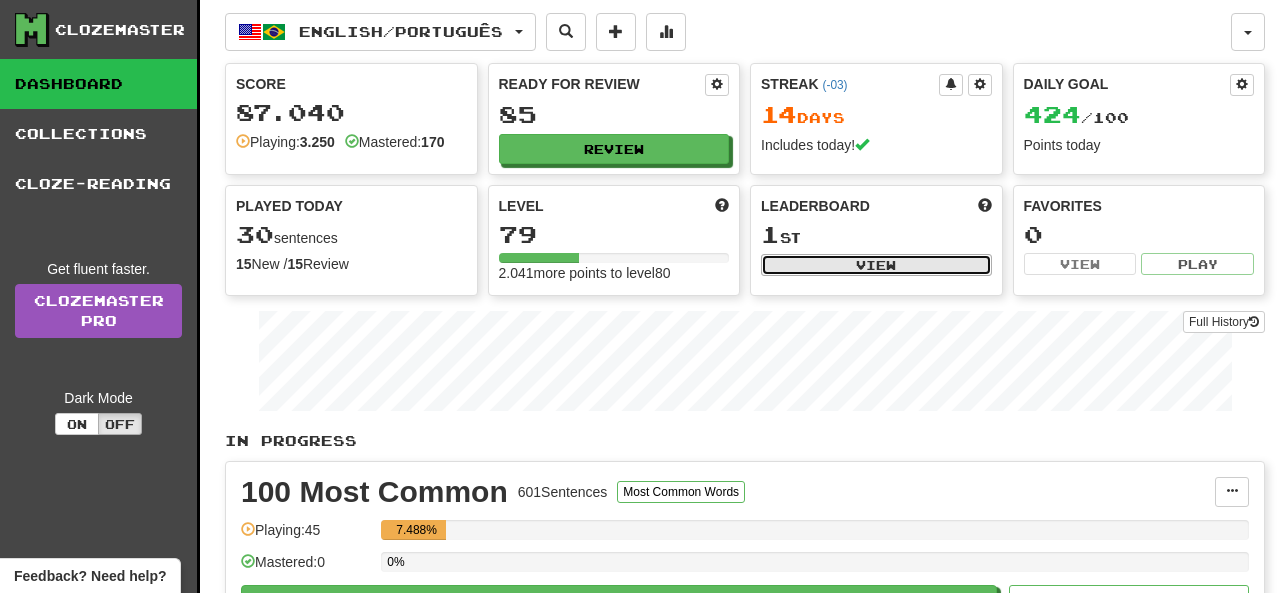 select on "**********" 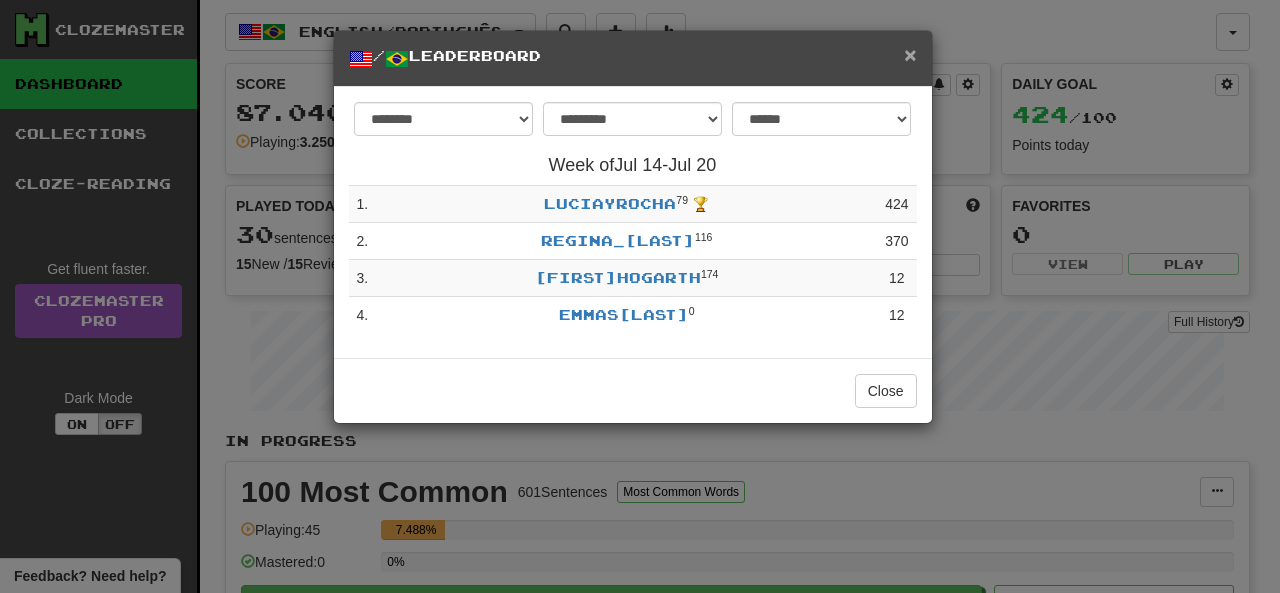 click on "×" at bounding box center (910, 54) 